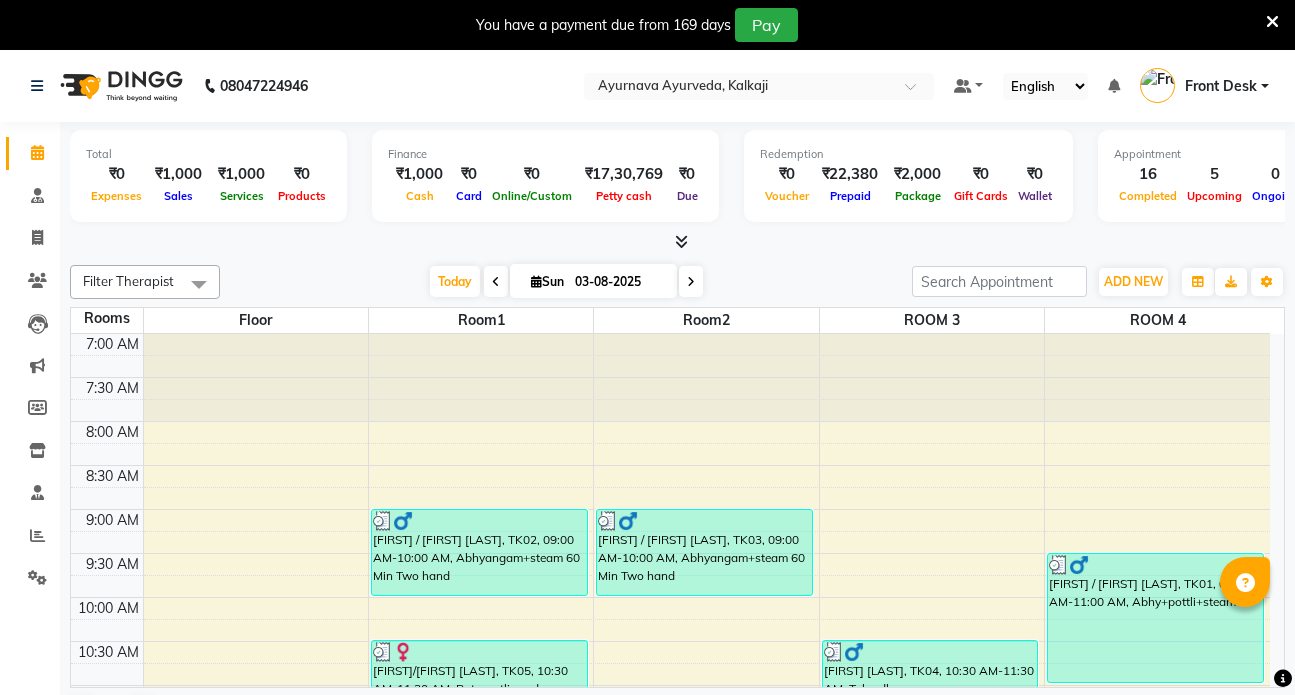 scroll, scrollTop: 0, scrollLeft: 0, axis: both 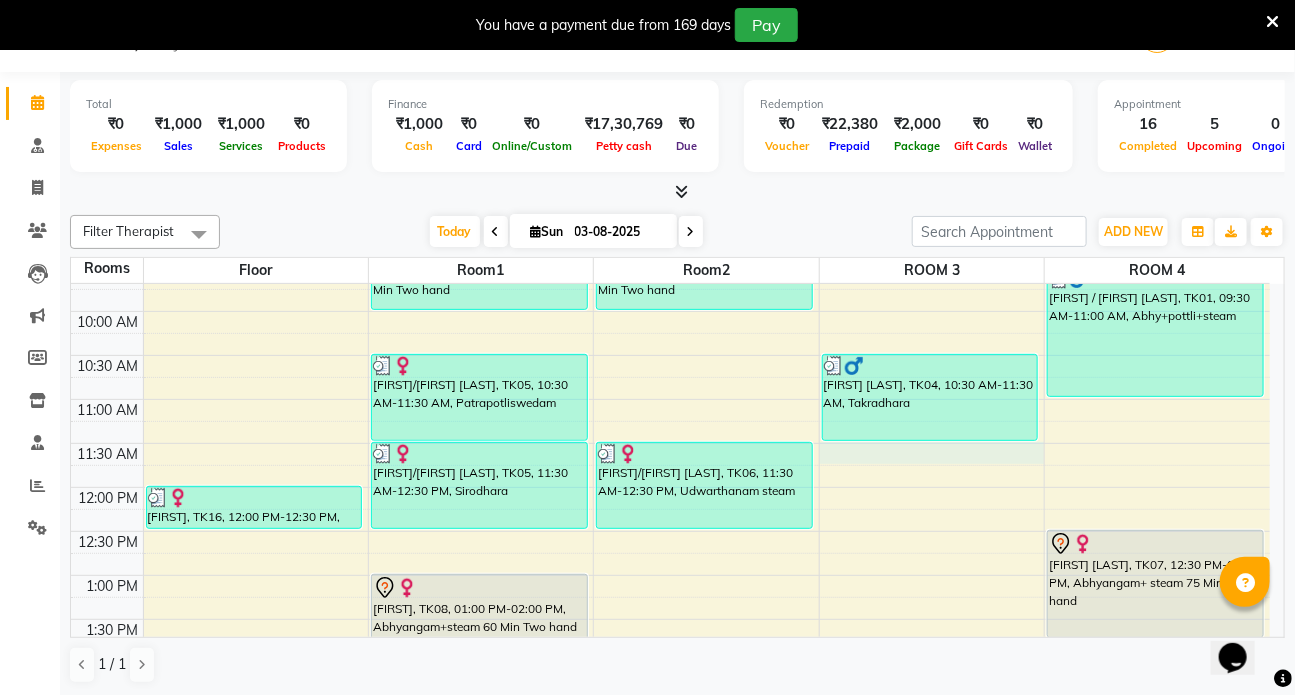 click on "7:00 AM 7:30 AM 8:00 AM 8:30 AM 9:00 AM 9:30 AM 10:00 AM 10:30 AM 11:00 AM 11:30 AM 12:00 PM 12:30 PM 1:00 PM 1:30 PM 2:00 PM 2:30 PM 3:00 PM 3:30 PM 4:00 PM 4:30 PM 5:00 PM 5:30 PM 6:00 PM 6:30 PM 7:00 PM 7:30 PM 8:00 PM 8:30 PM [FIRST] [LAST], TK16, 12:00 PM-12:30 PM, consultation [FIRST] [LAST], TK15, 02:30 PM-03:00 PM, consultation [FIRST] / [FIRST] [LAST], TK02, 09:00 AM-10:00 AM, Abhyangam+steam 60 Min Two hand [FIRST]/[FIRST] [LAST], TK05, 10:30 AM-11:30 AM, Patrapotliswedam [FIRST]/[FIRST] [LAST], TK05, 11:30 AM-12:30 PM, Sirodhara [FIRST], TK08, 01:00 PM-02:00 PM, Abhyangam+steam 60 Min Two hand [FIRST]/[FIRST] [LAST], TK14, 02:00 PM-03:00 PM, Abhyangam+steam 60 Min Two hand [FIRST] [LAST], TK10, 03:30 PM-04:30 PM, Patrapotliswedam [FIRST] [LAST], TK10, 04:30 PM-05:00 PM, Kati vasti [FIRST] [LAST], TK10, 05:00 PM-05:15 PM, Matra Vasti [FIRST] / [FIRST] [LAST], TK03, 09:00 AM-10:00 AM, Abhyangam+steam 60 Min Two hand [FIRST]/[FIRST] [LAST], TK06, 11:30 AM-12:30 PM, Udwarthanam steam" at bounding box center (670, 663) 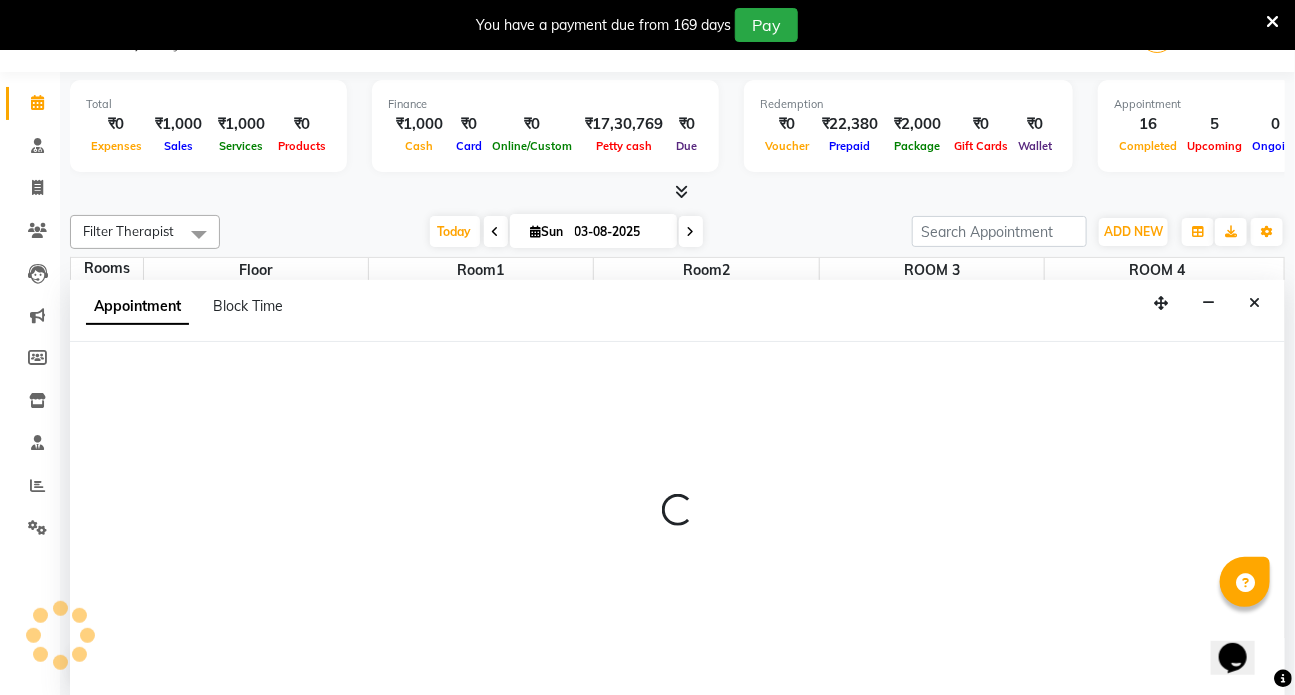 select on "690" 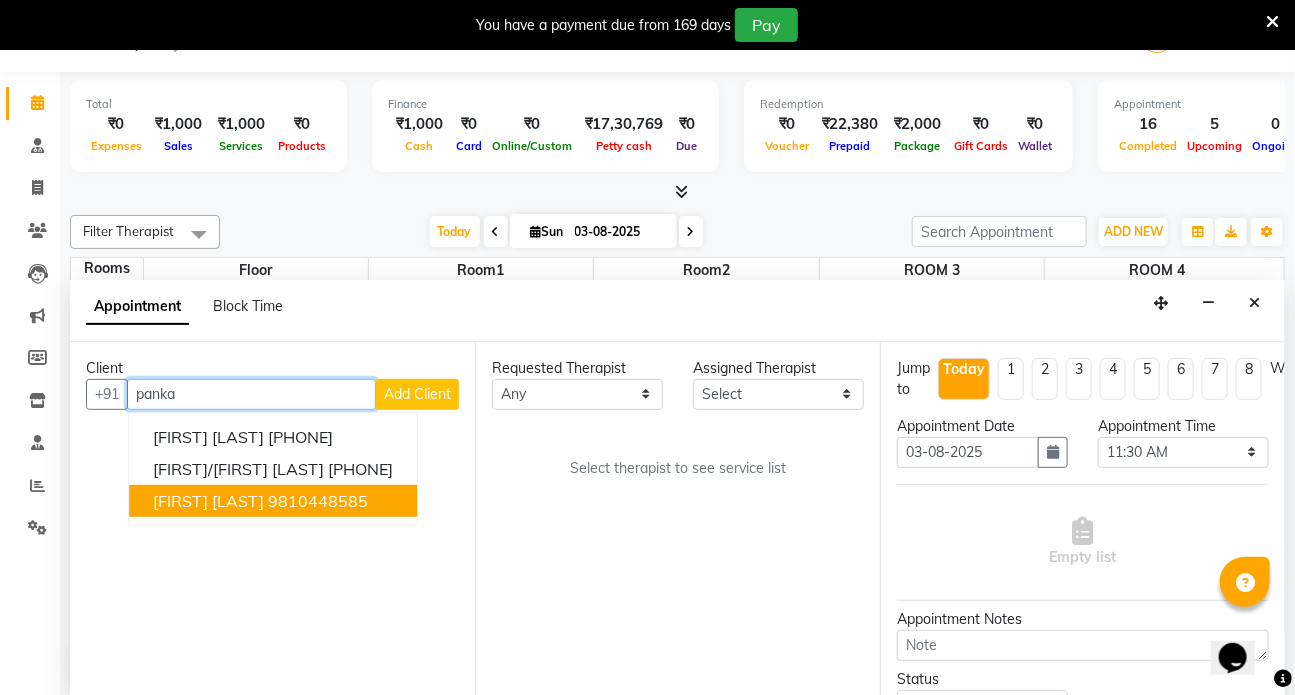 click on "[FIRST] [LAST]" at bounding box center [208, 501] 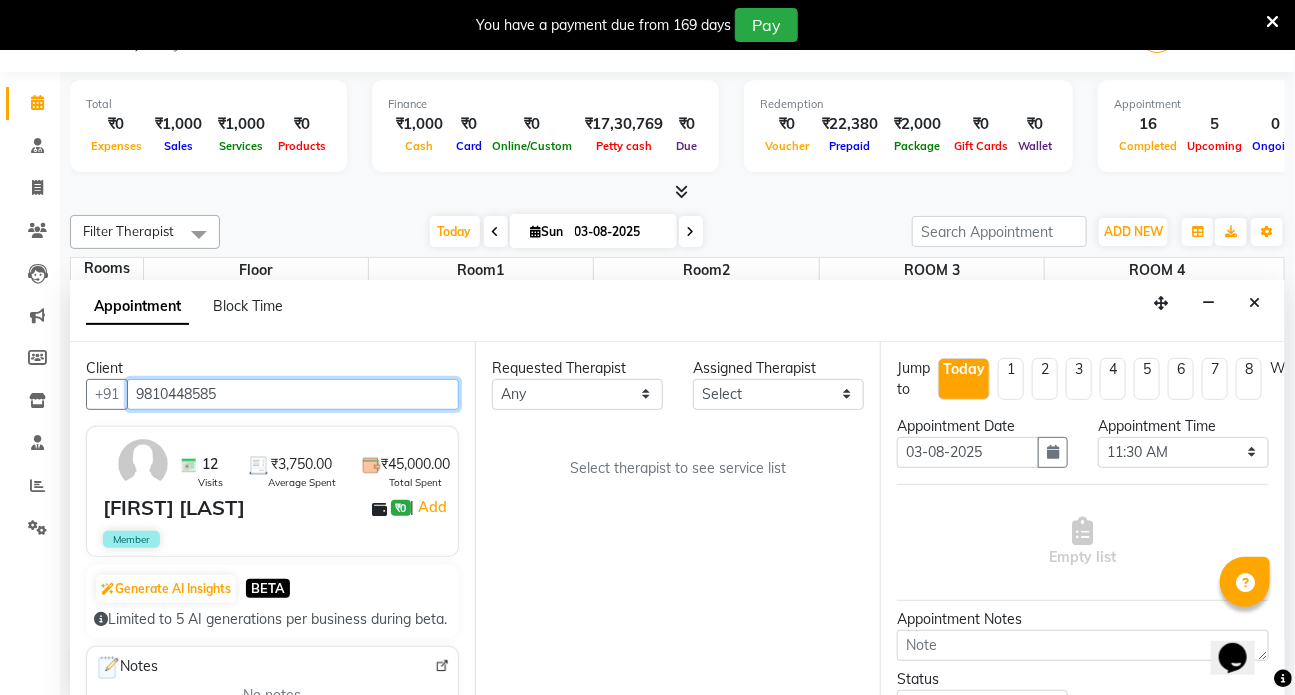 type on "9810448585" 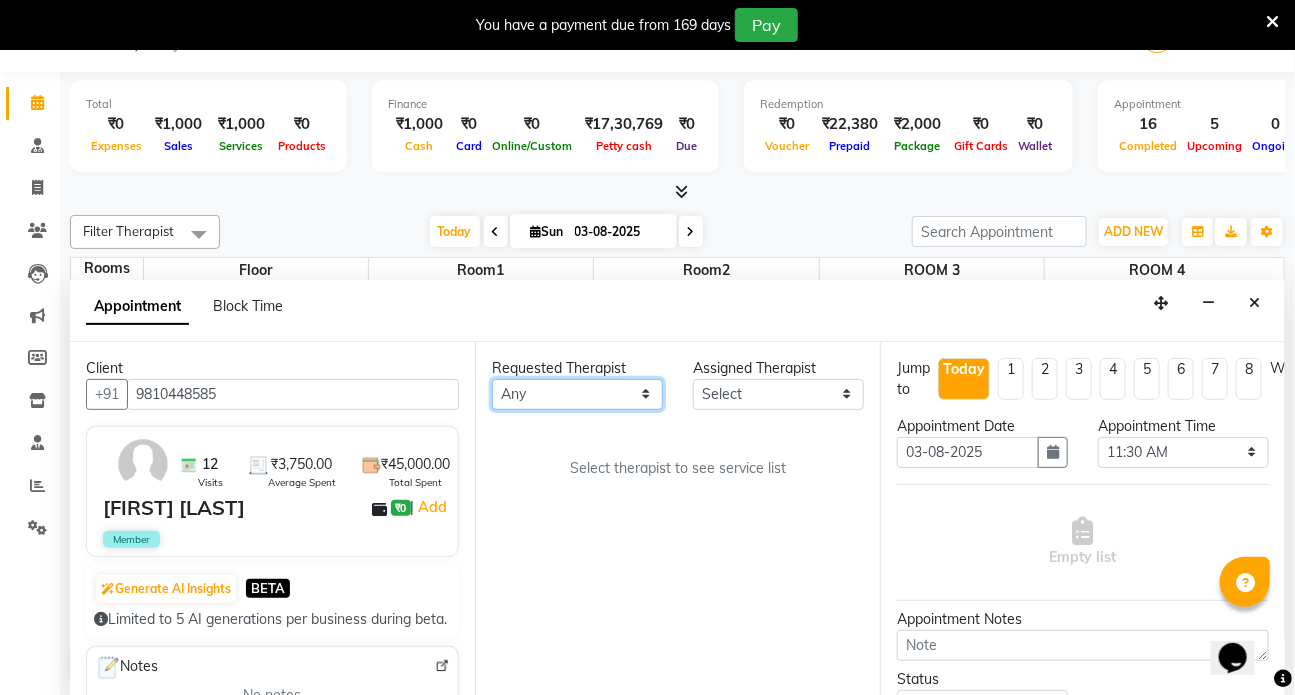 click on "Select [FIRST] [FIRST] [FIRST] [FIRST] [FIRST] [FIRST] [FIRST] [FIRST] [FIRST] [FIRST] [FIRST] [FIRST] [FIRST]" at bounding box center (577, 394) 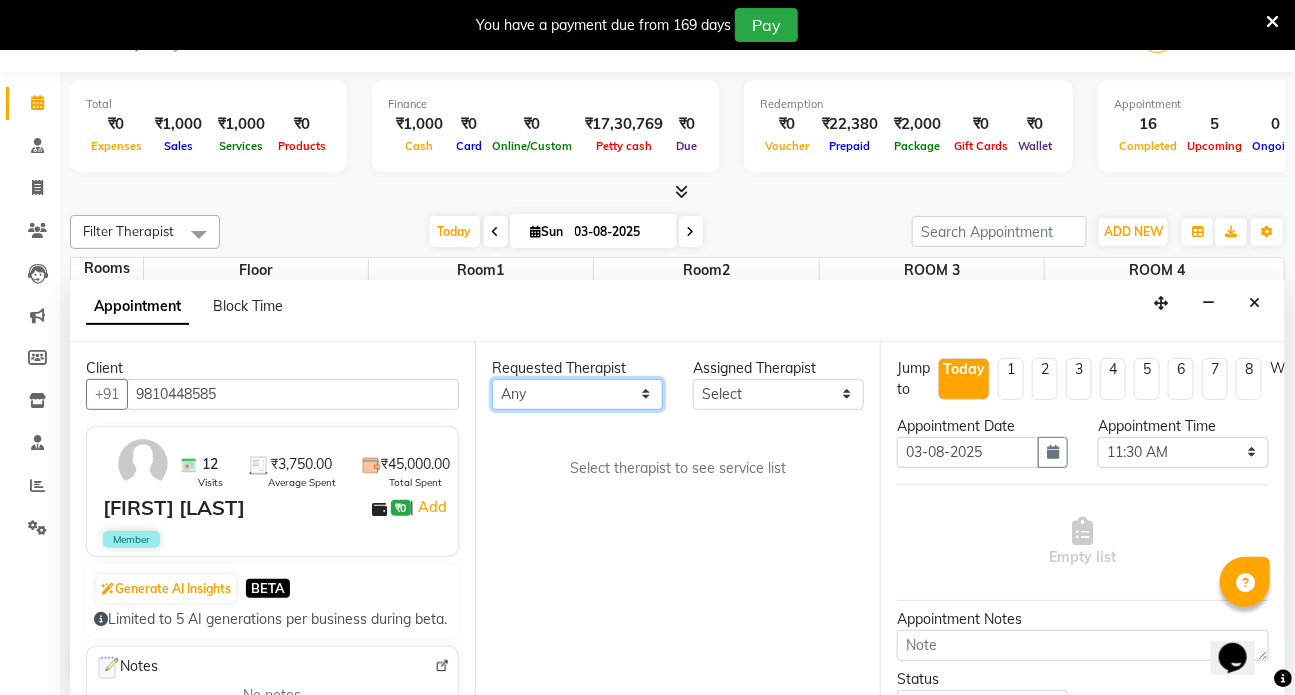 select on "64482" 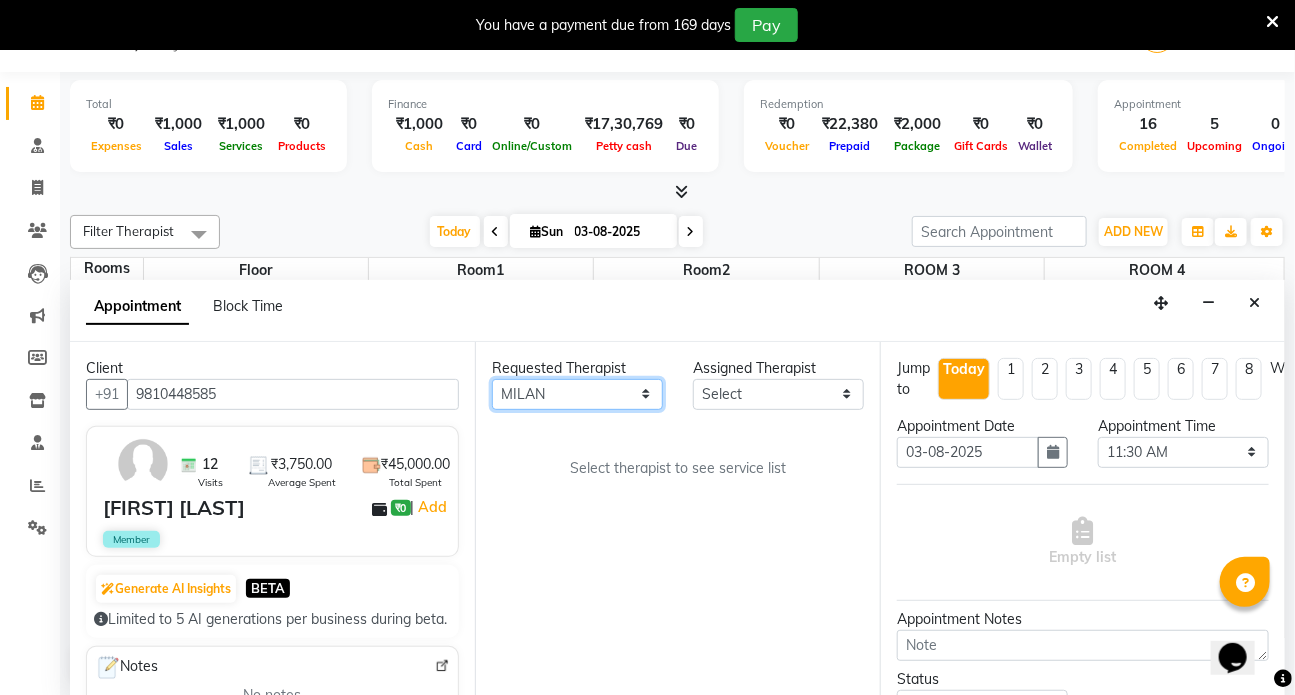 click on "Select [FIRST] [FIRST] [FIRST] [FIRST] [FIRST] [FIRST] [FIRST] [FIRST] [FIRST] [FIRST] [FIRST] [FIRST] [FIRST]" at bounding box center (577, 394) 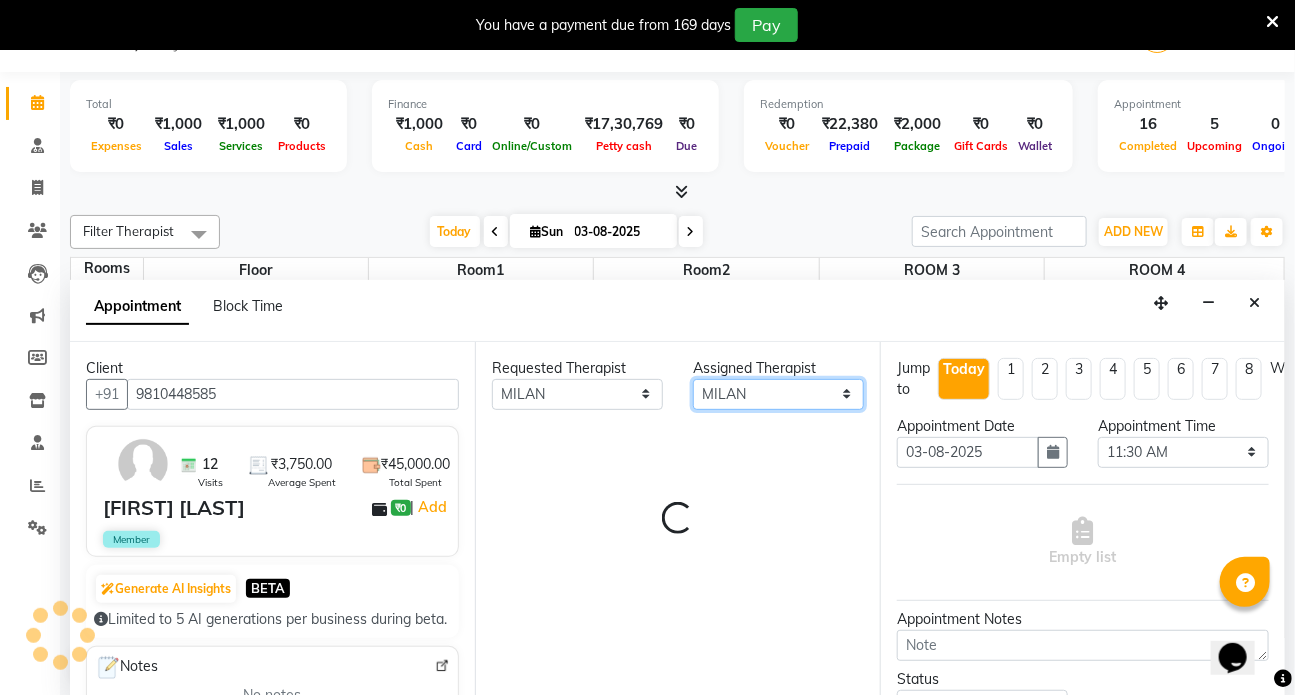 click on "Select [FIRST] [FIRST] [FIRST] [FIRST] [FIRST] [FIRST] [FIRST] [FIRST] [FIRST] [FIRST] [FIRST] [FIRST] [FIRST]" at bounding box center [778, 394] 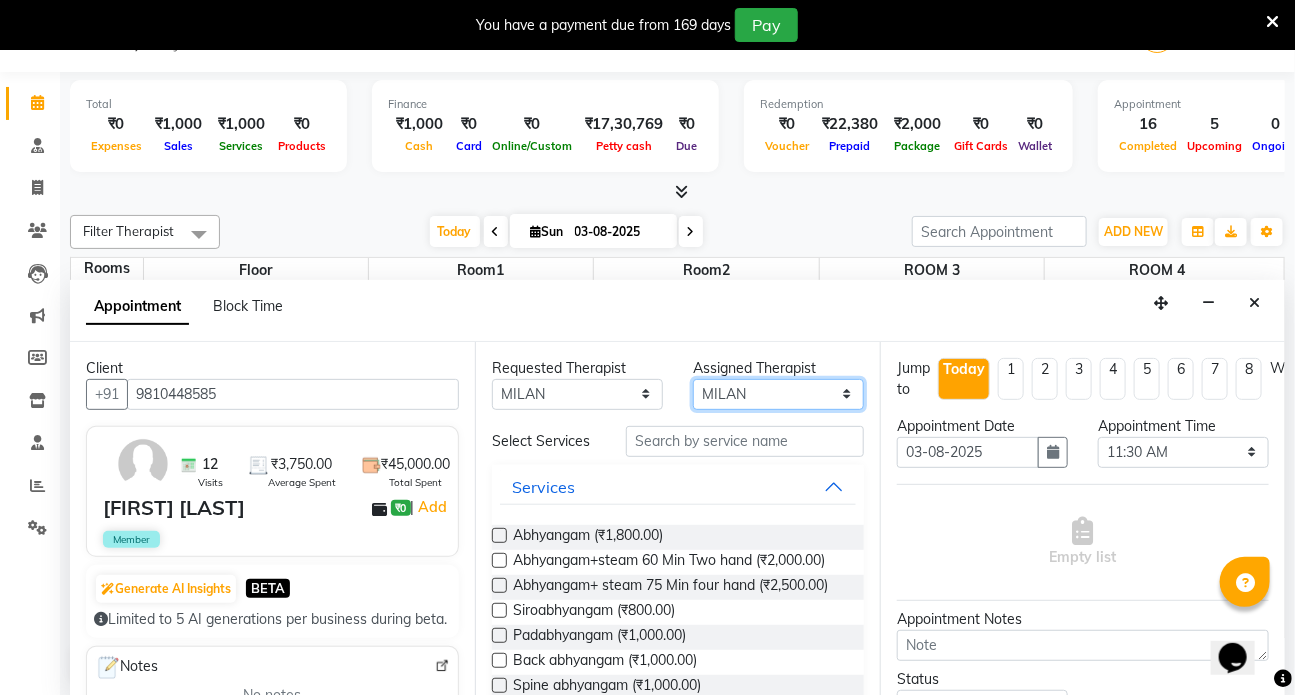 select on "75597" 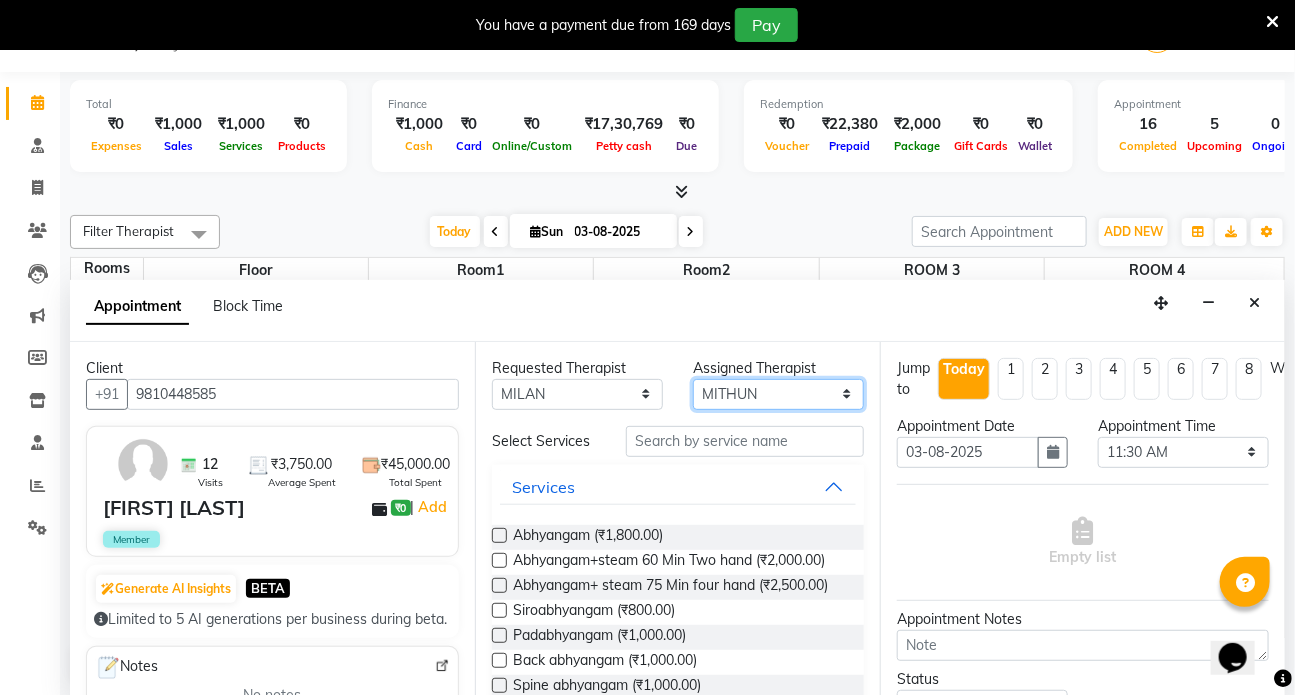 click on "Select [FIRST] [FIRST] [FIRST] [FIRST] [FIRST] [FIRST] [FIRST] [FIRST] [FIRST] [FIRST] [FIRST] [FIRST] [FIRST]" at bounding box center [778, 394] 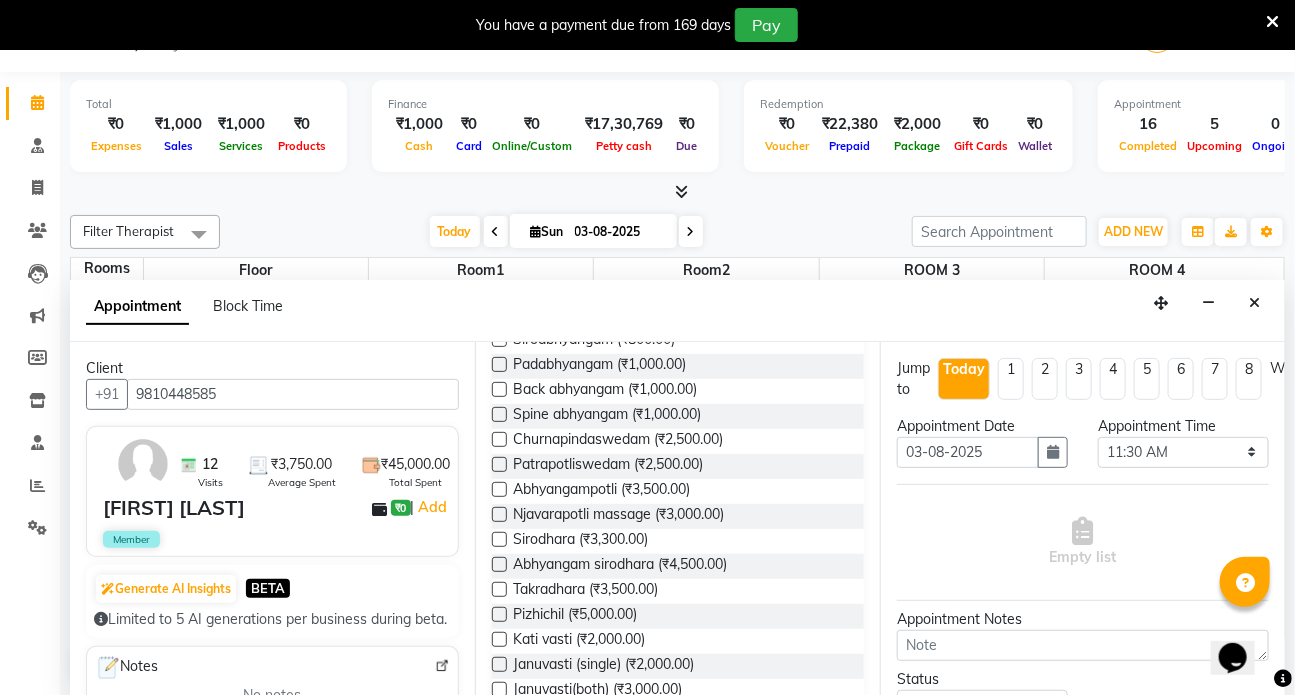 scroll, scrollTop: 272, scrollLeft: 0, axis: vertical 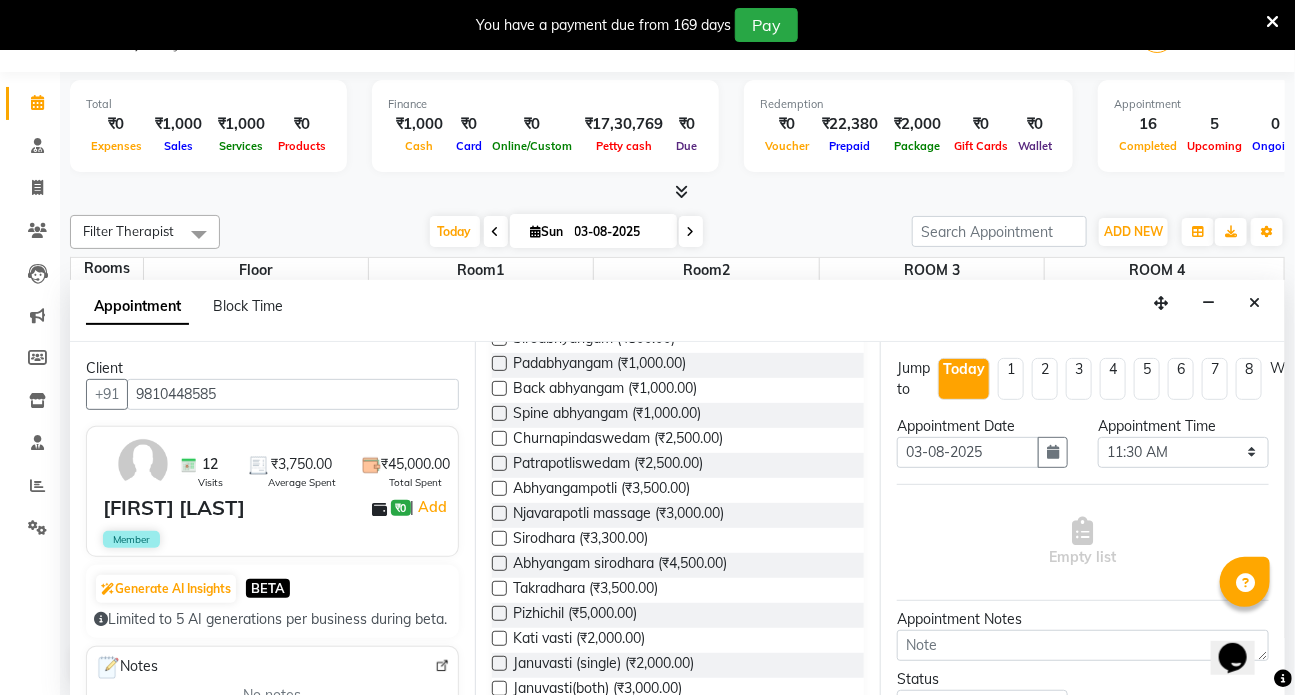 click on "Abhyangampotli  (₹3,500.00)" at bounding box center (678, 490) 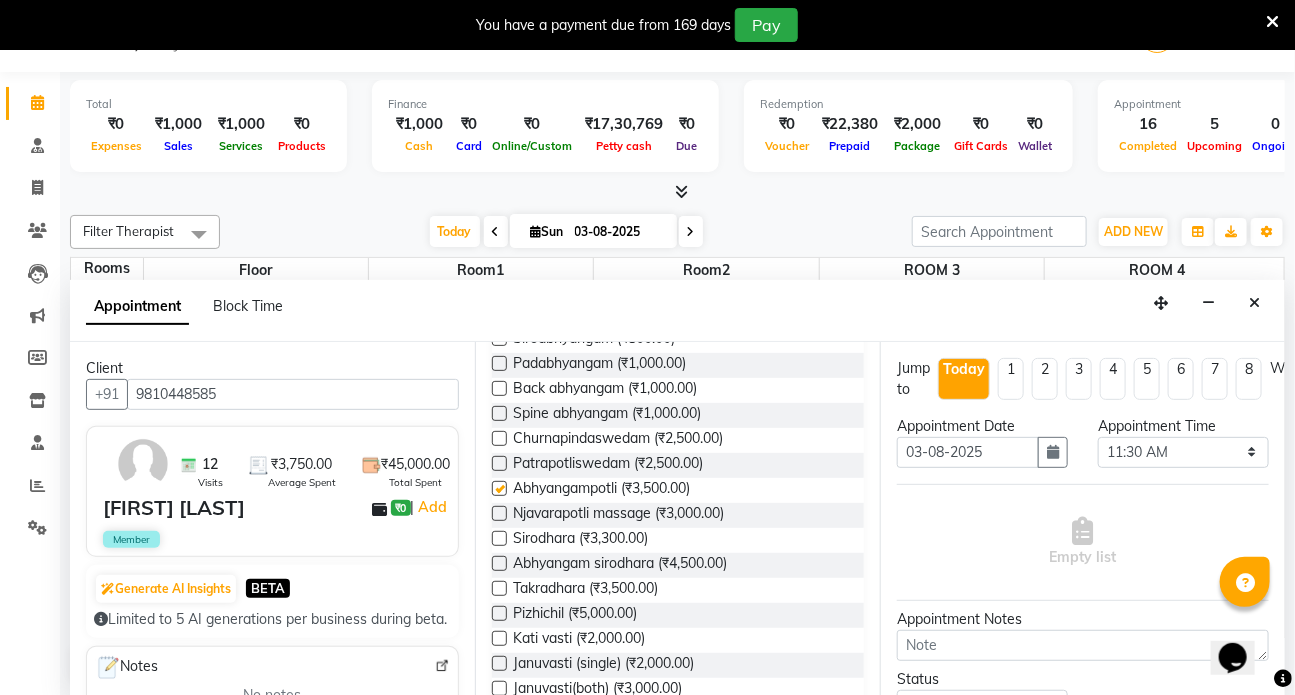 select on "3621" 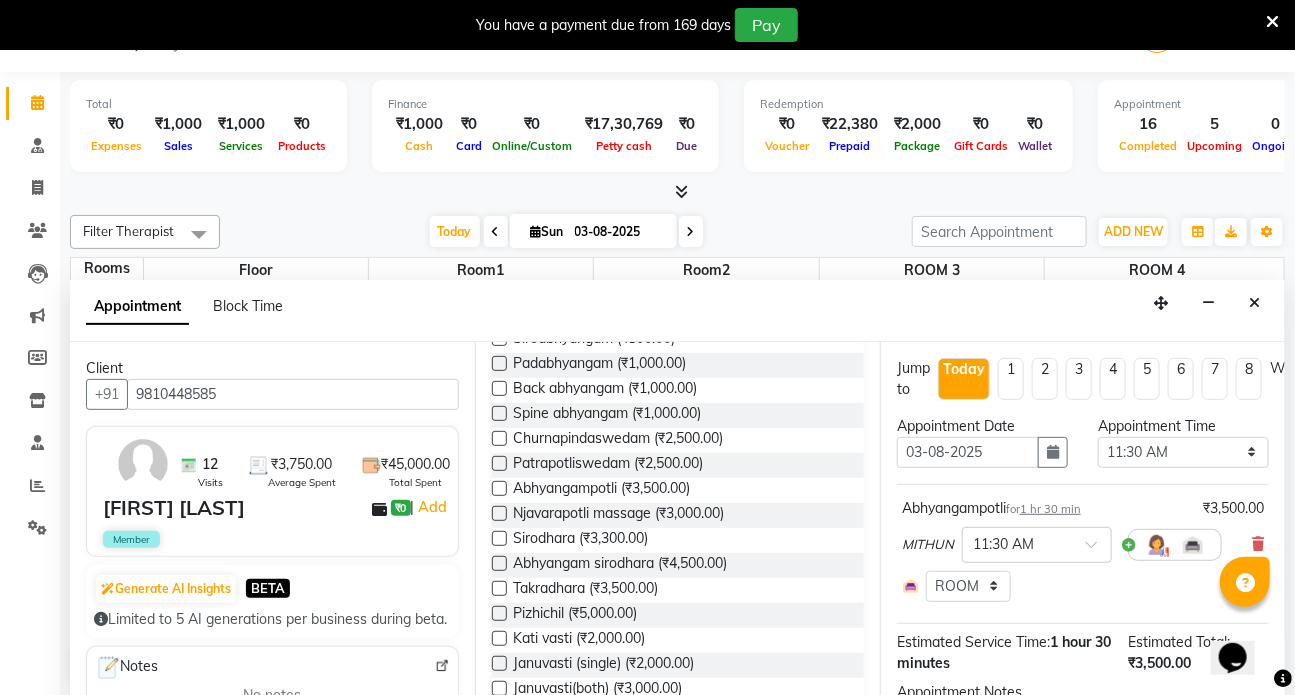 checkbox on "false" 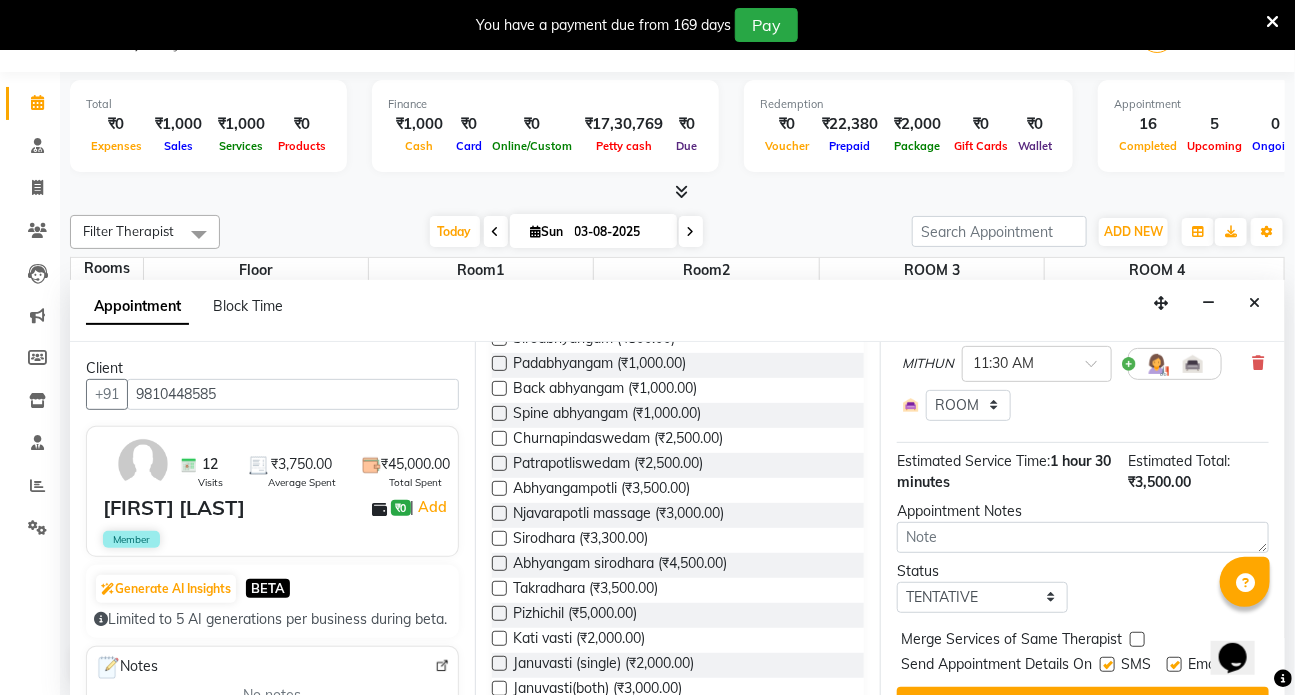 scroll, scrollTop: 235, scrollLeft: 0, axis: vertical 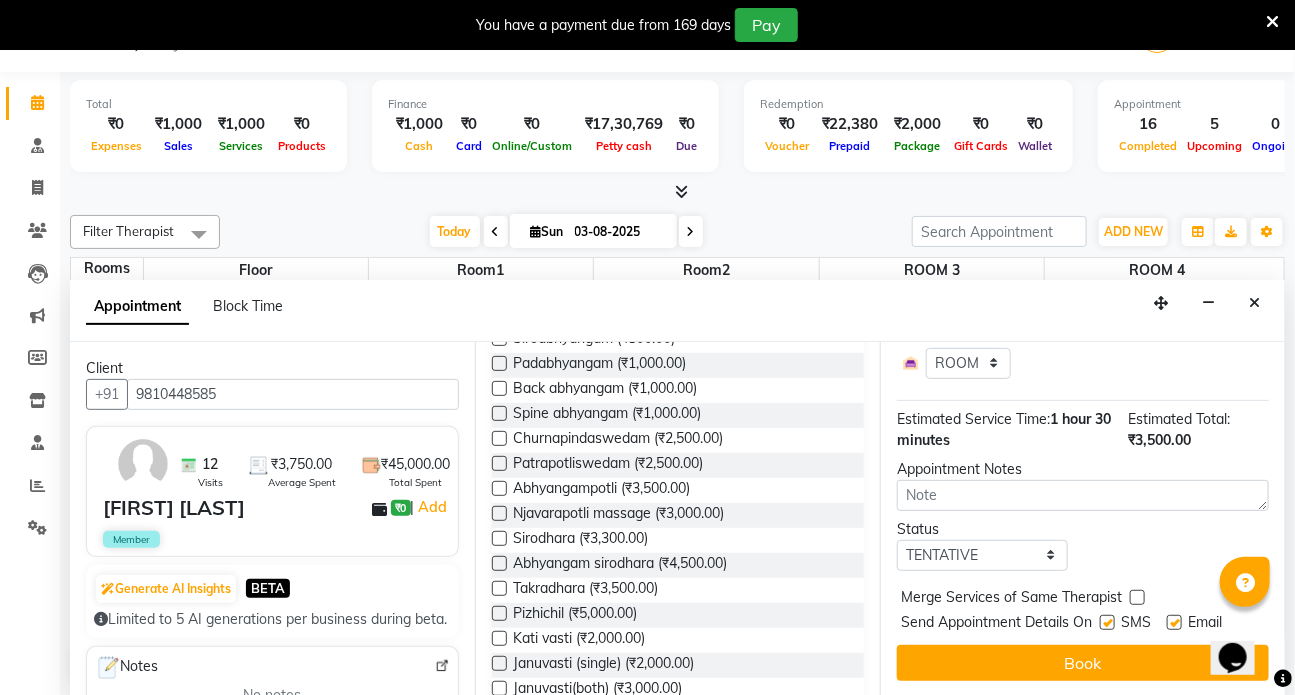 click at bounding box center [1107, 622] 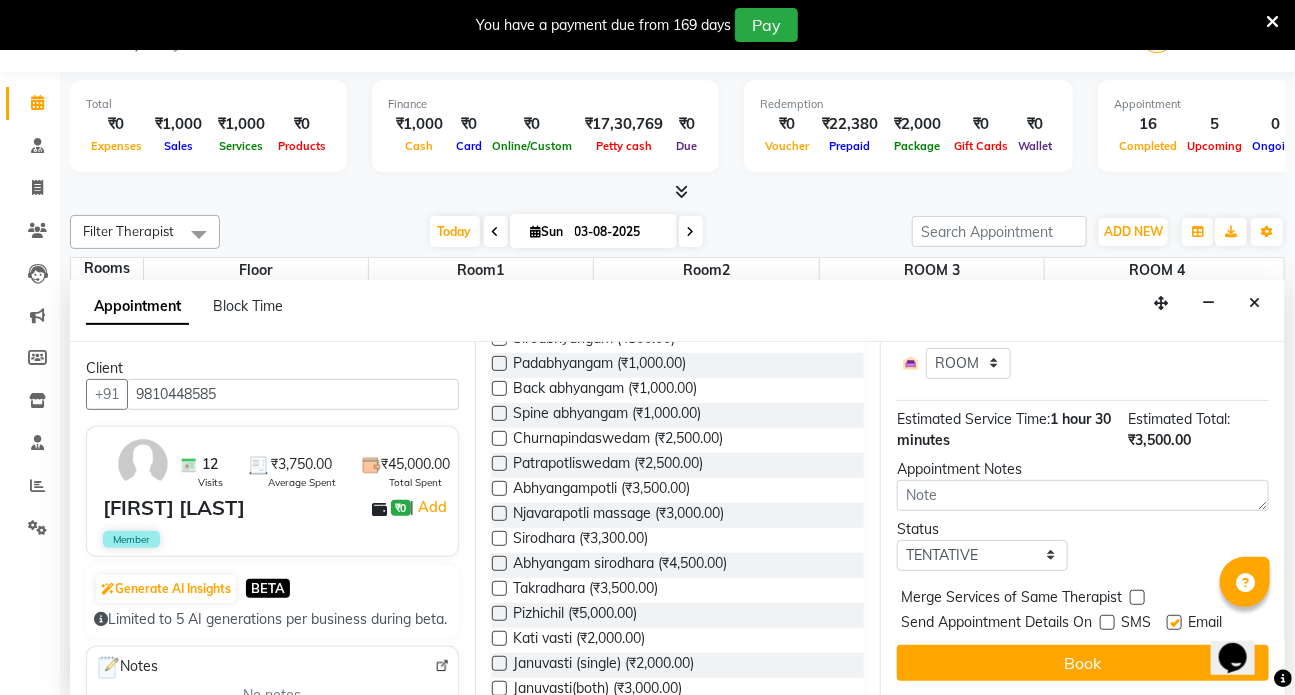 drag, startPoint x: 1173, startPoint y: 608, endPoint x: 1146, endPoint y: 622, distance: 30.413813 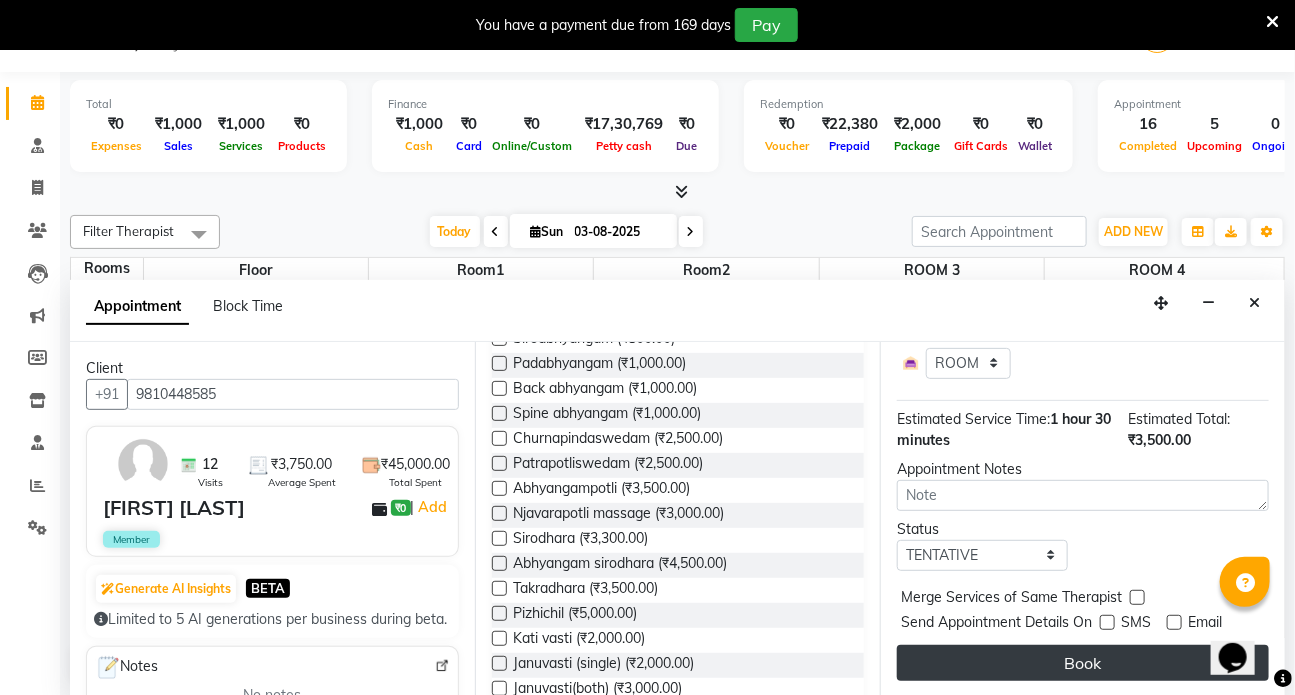click on "Book" at bounding box center (1083, 663) 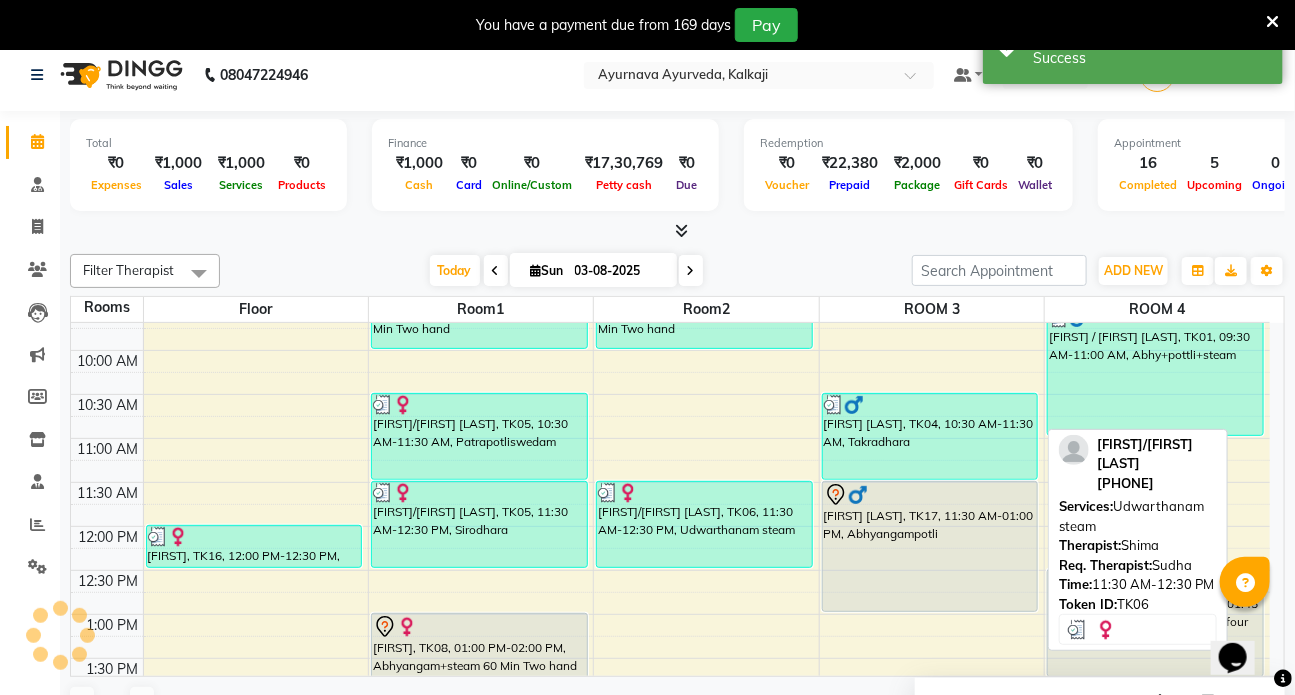 scroll, scrollTop: 0, scrollLeft: 0, axis: both 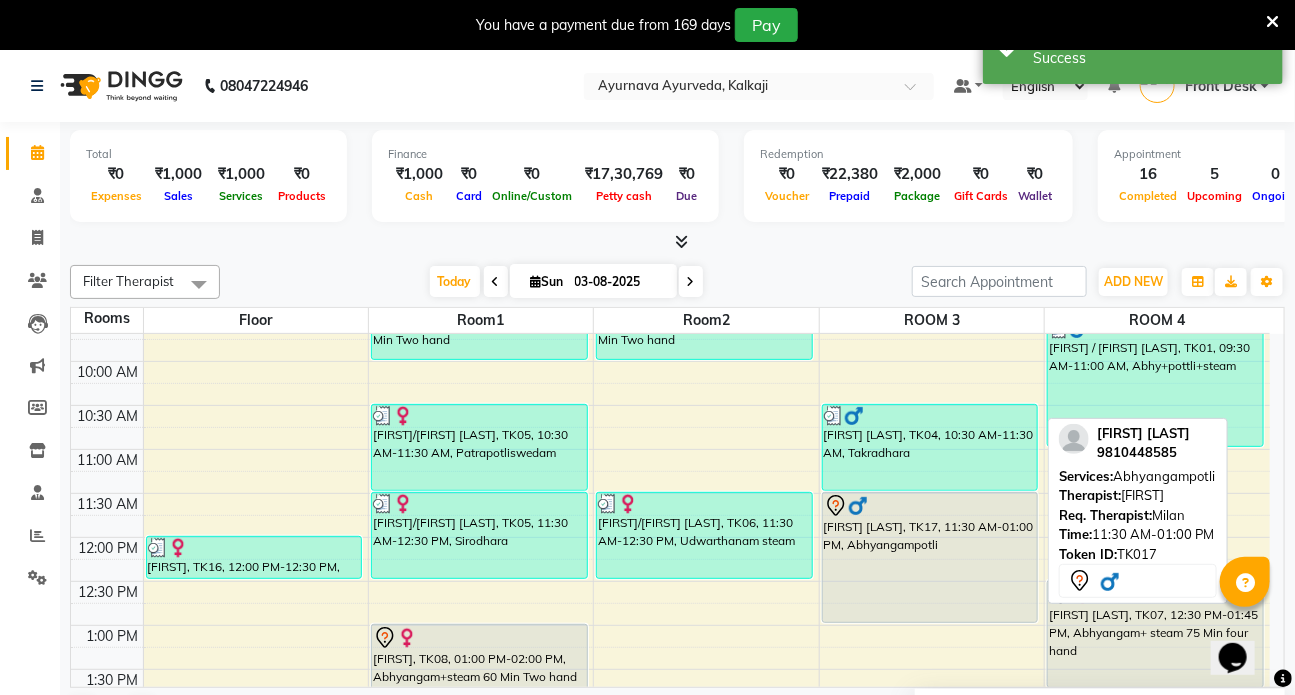 click on "[FIRST] [LAST], TK17, 11:30 AM-01:00 PM, Abhyangampotli" at bounding box center (930, 557) 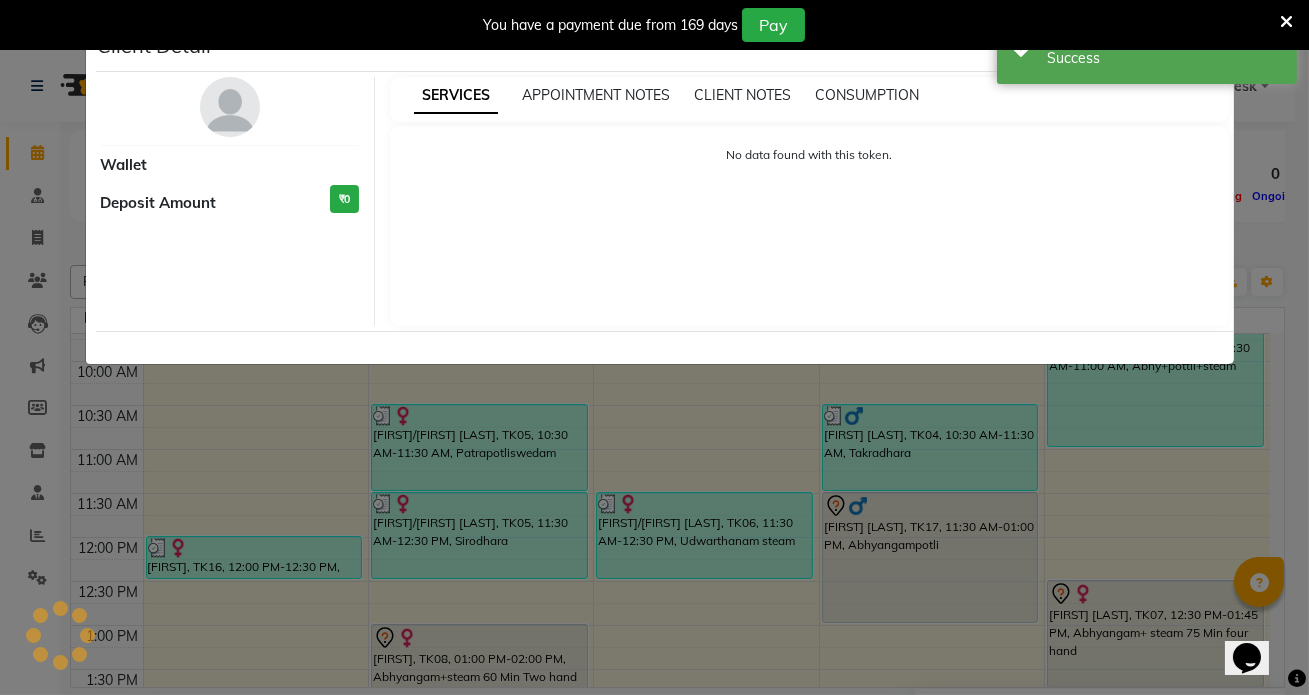 select on "7" 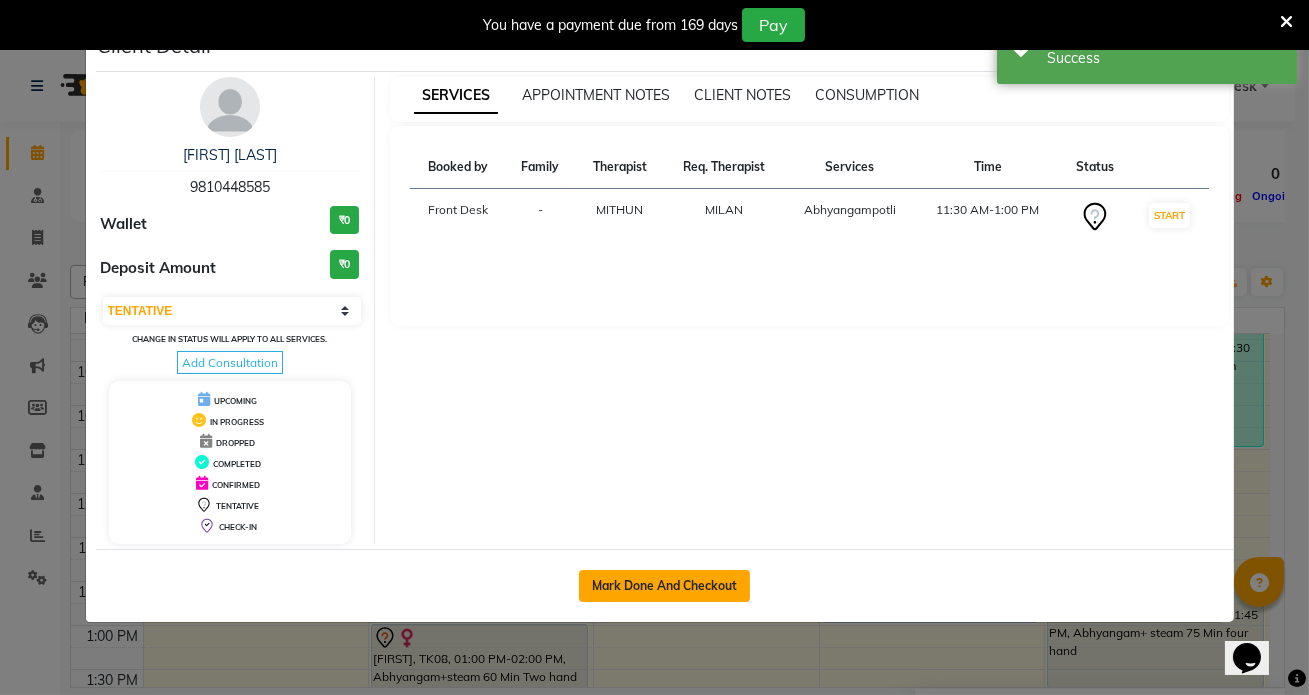 click on "Mark Done And Checkout" 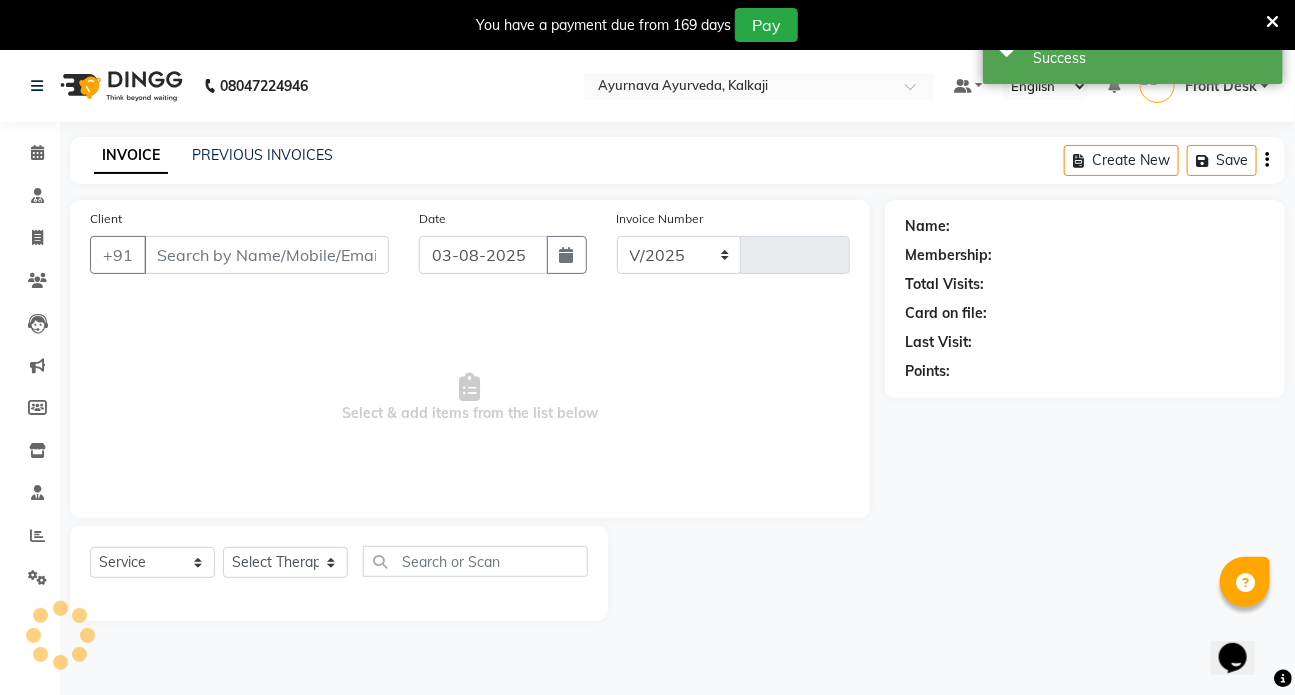 select on "5585" 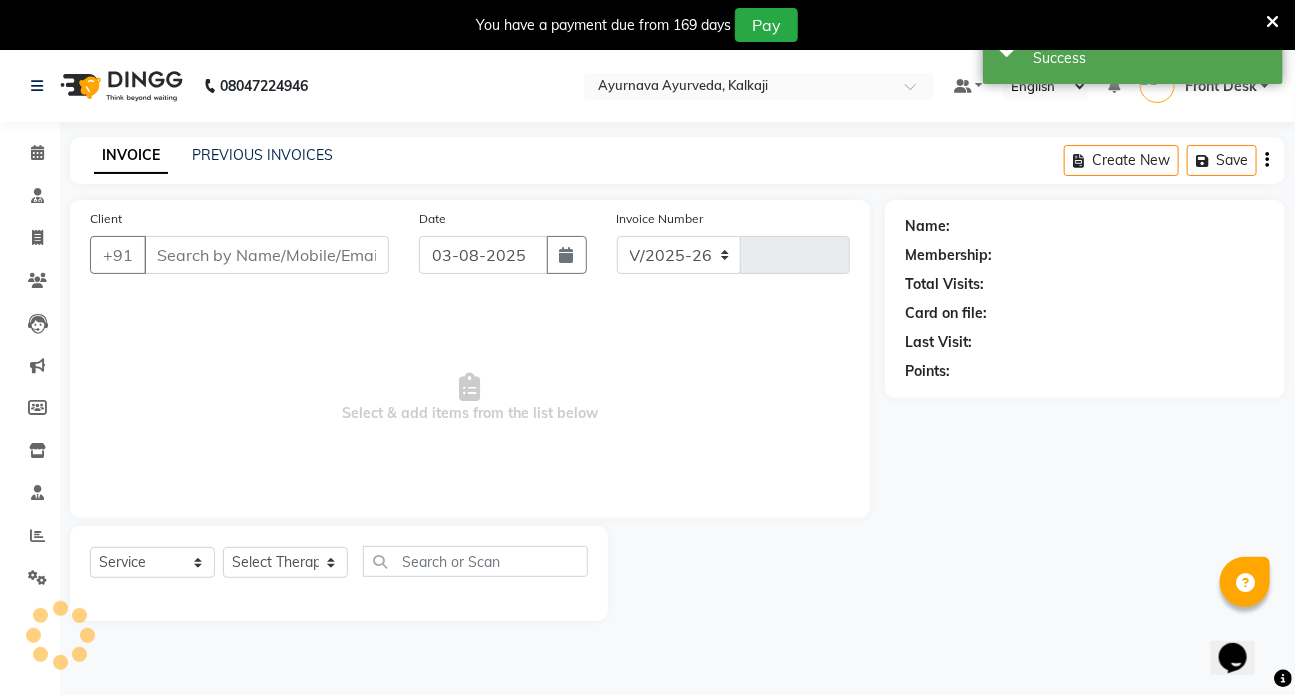 type on "1053" 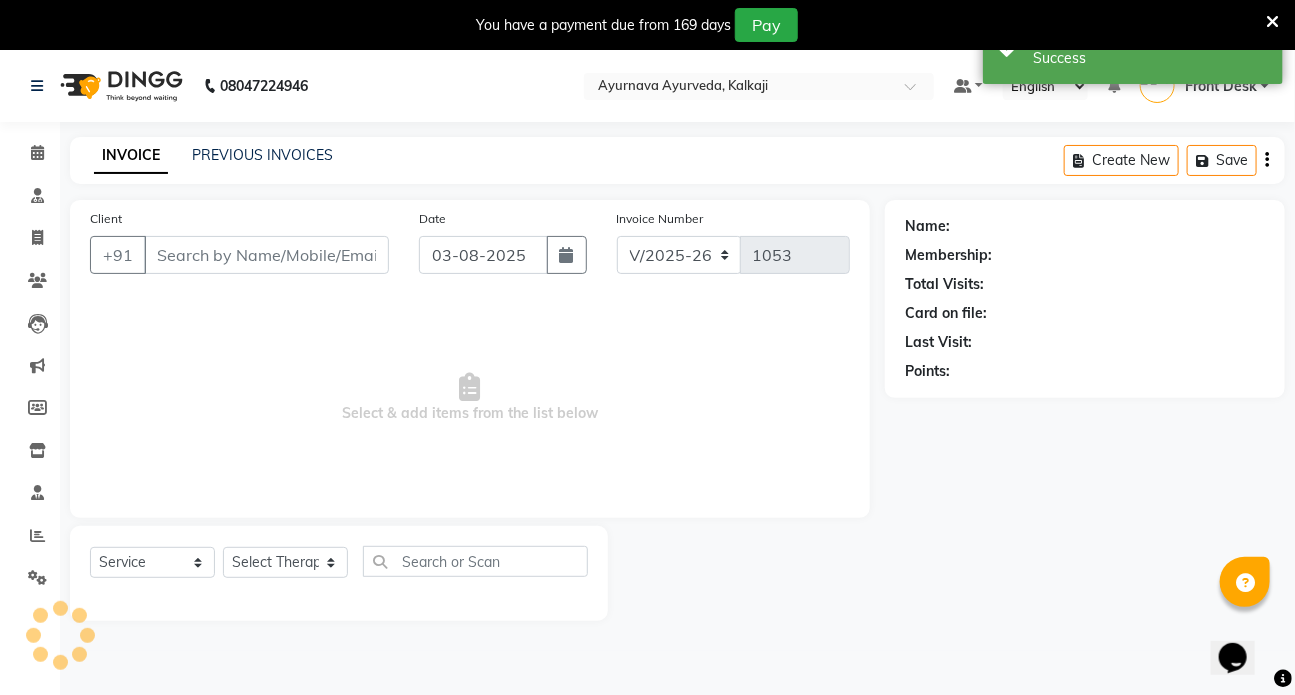 type on "9810448585" 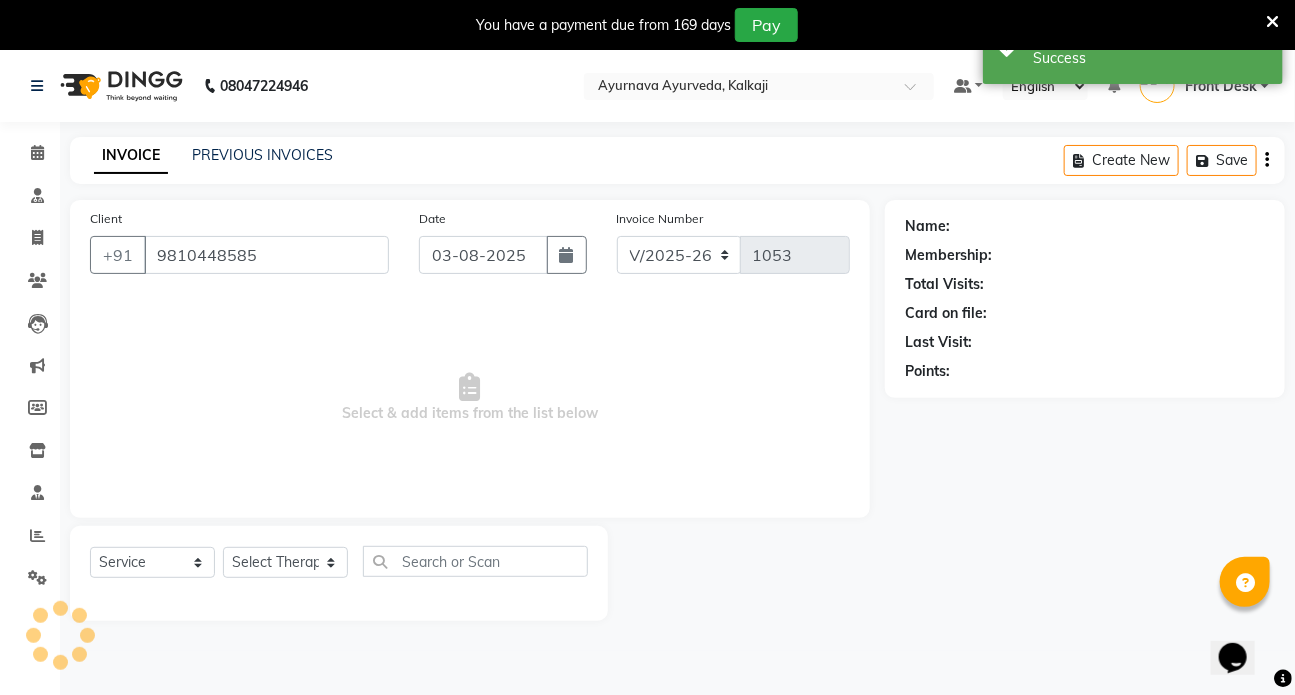select on "75597" 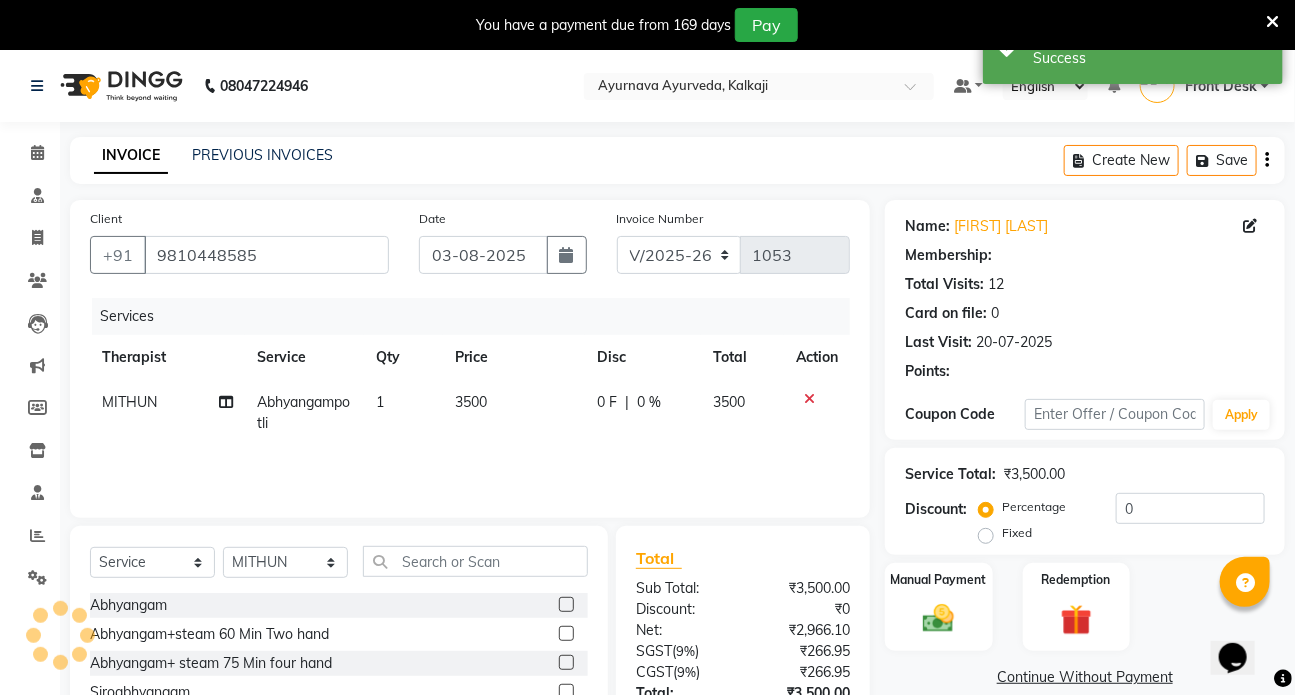 select on "1: Object" 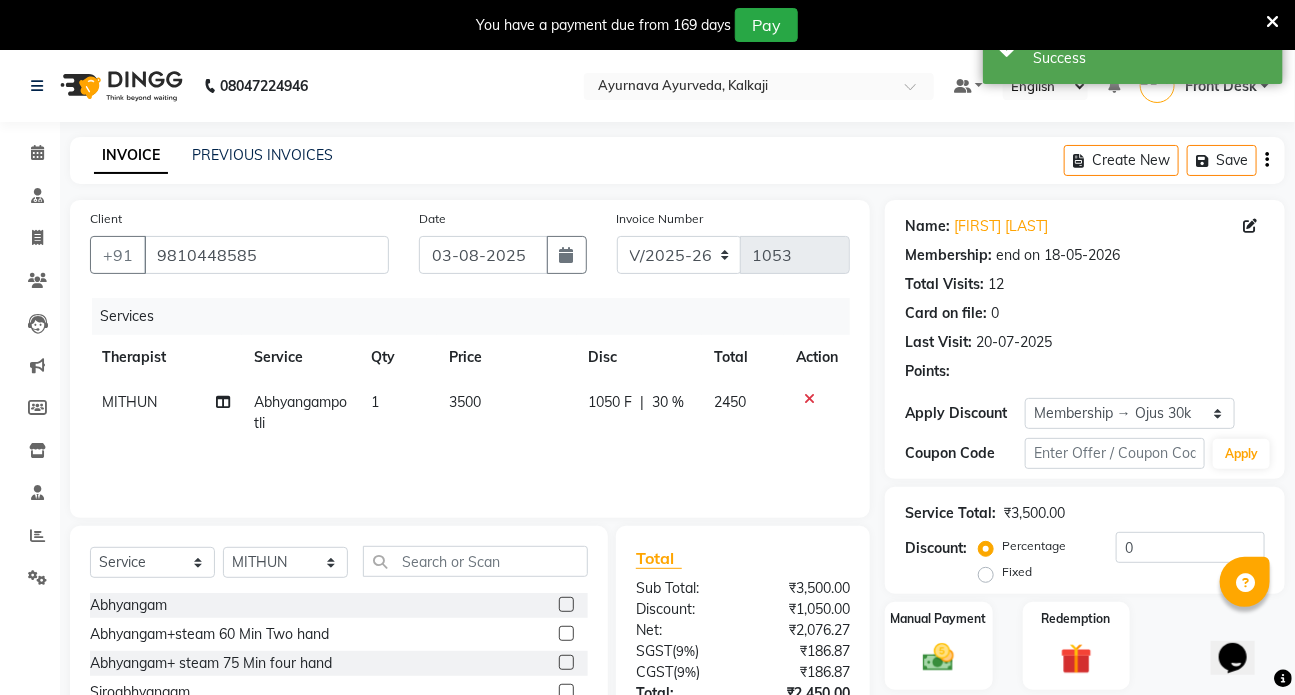 type on "30" 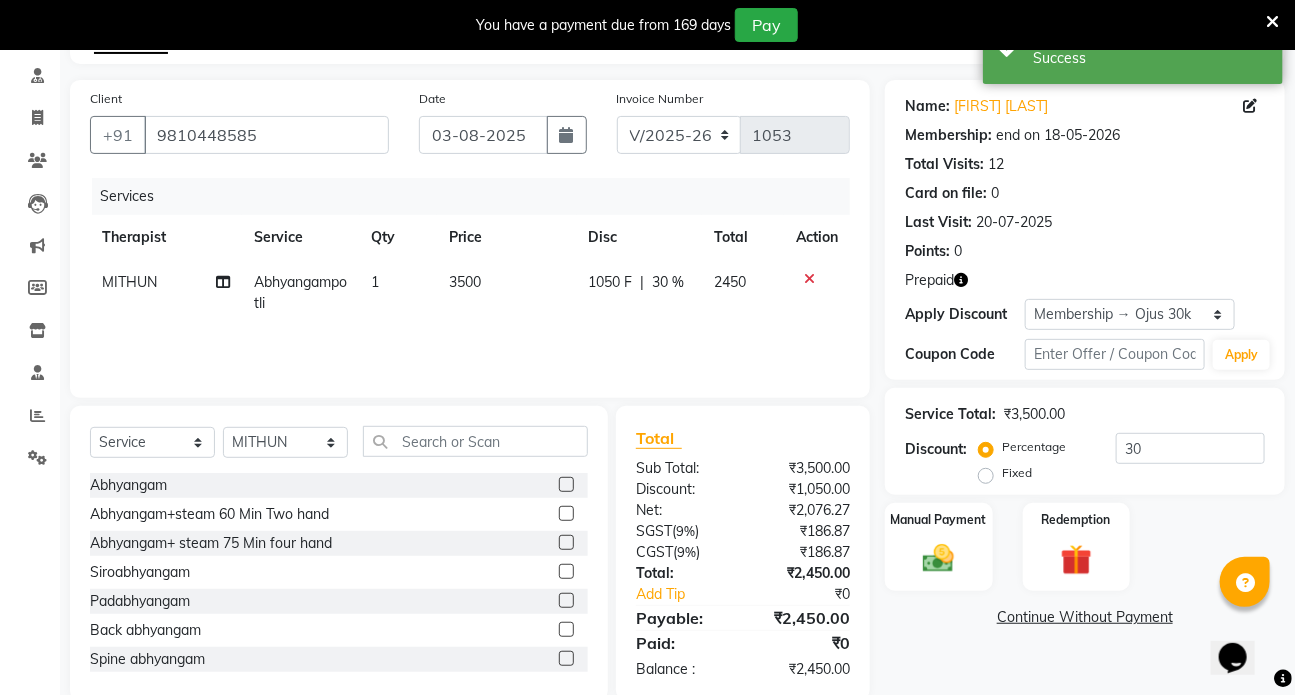 scroll, scrollTop: 156, scrollLeft: 0, axis: vertical 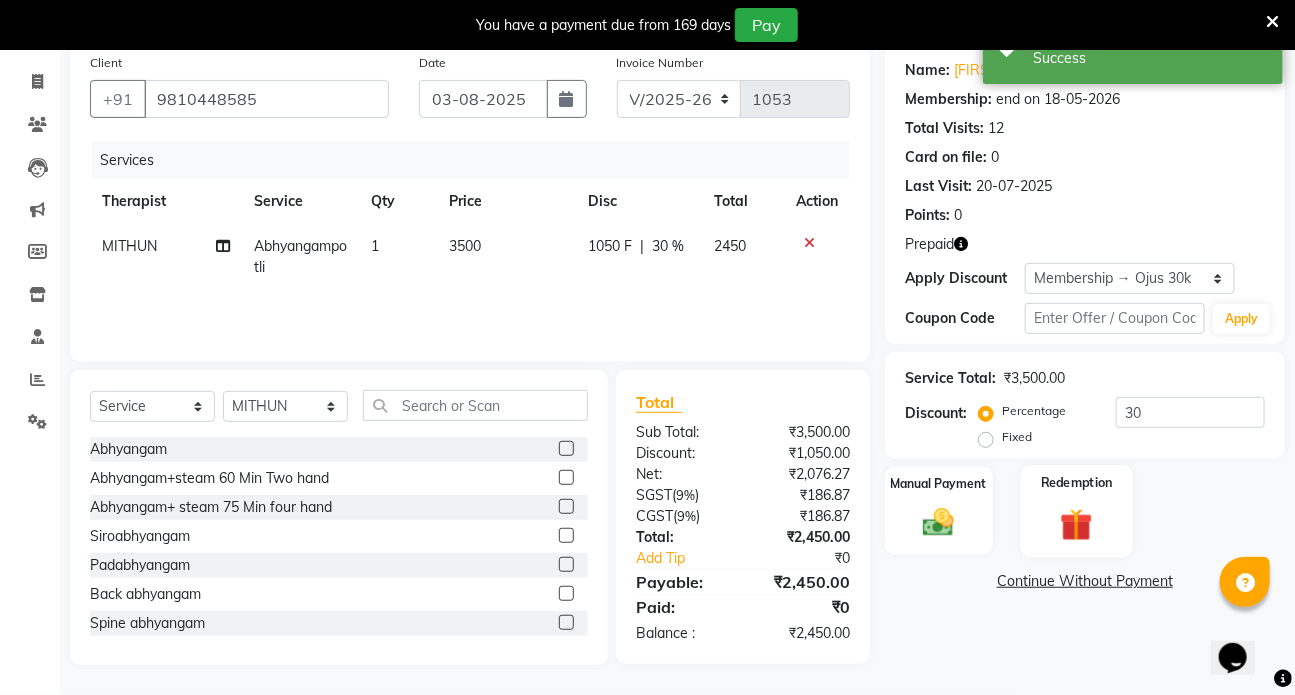 click 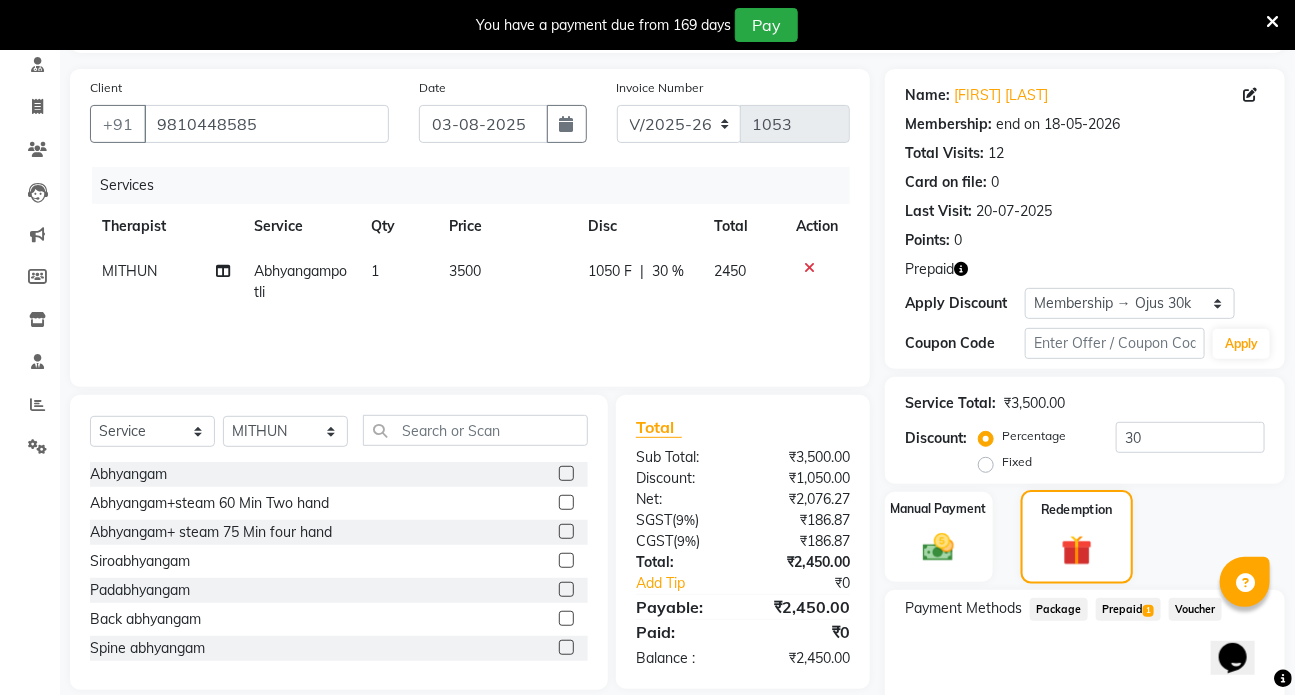 scroll, scrollTop: 125, scrollLeft: 0, axis: vertical 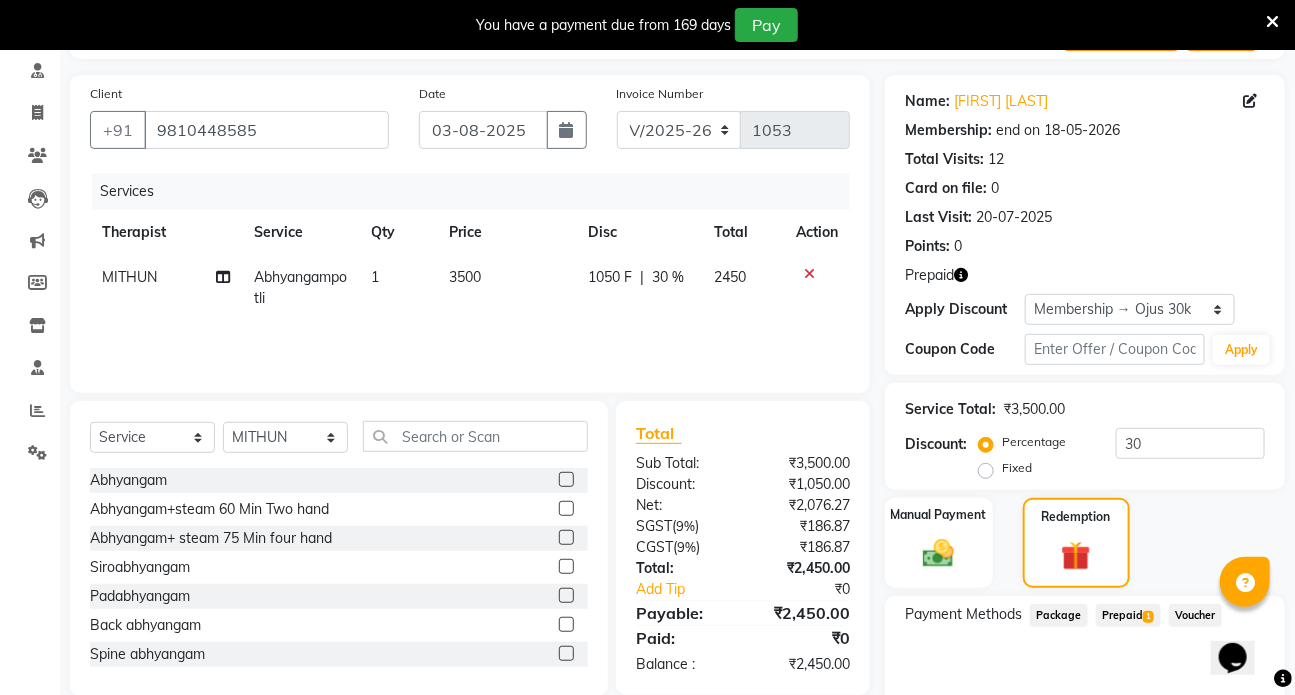 click on "Prepaid  1" 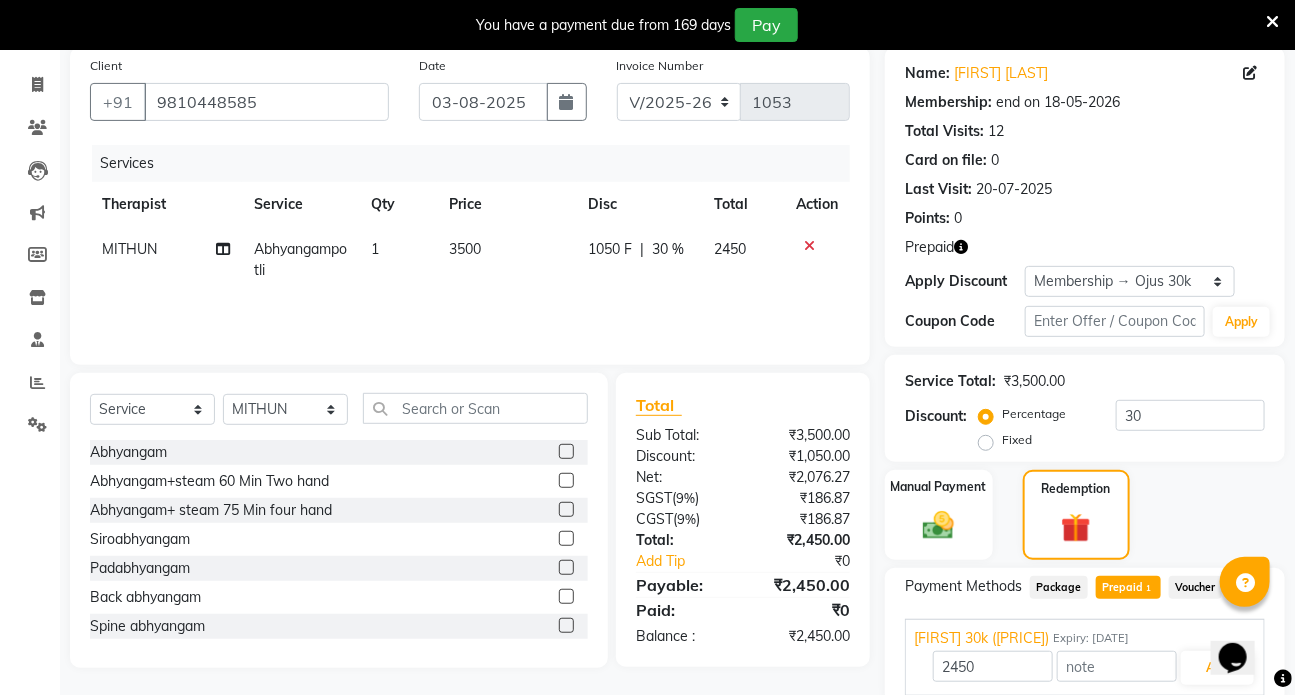 scroll, scrollTop: 140, scrollLeft: 0, axis: vertical 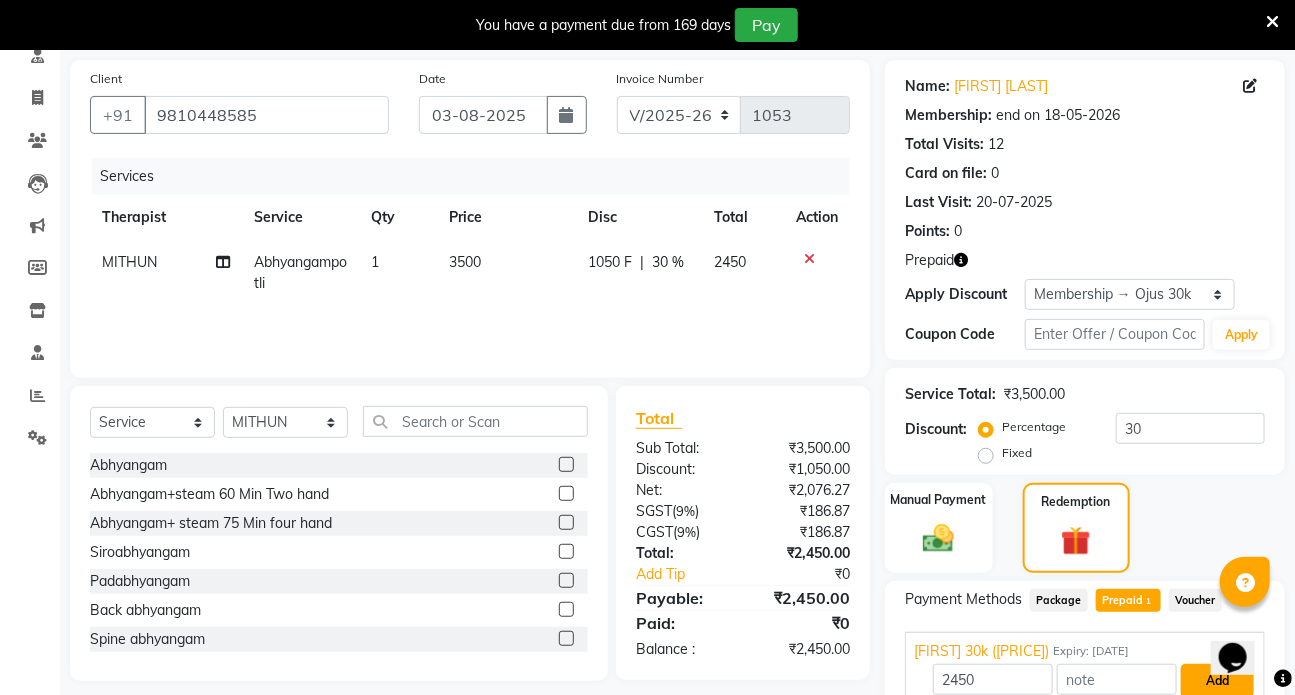 click on "Add" at bounding box center (1217, 681) 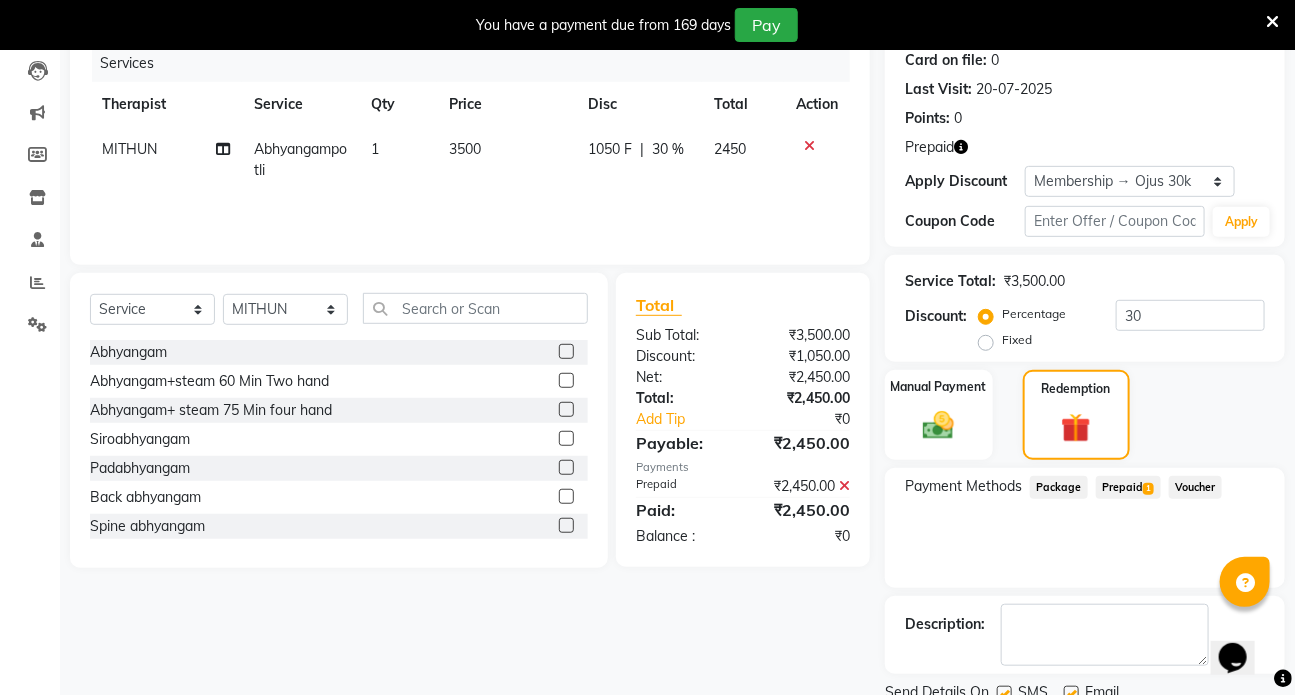 scroll, scrollTop: 328, scrollLeft: 0, axis: vertical 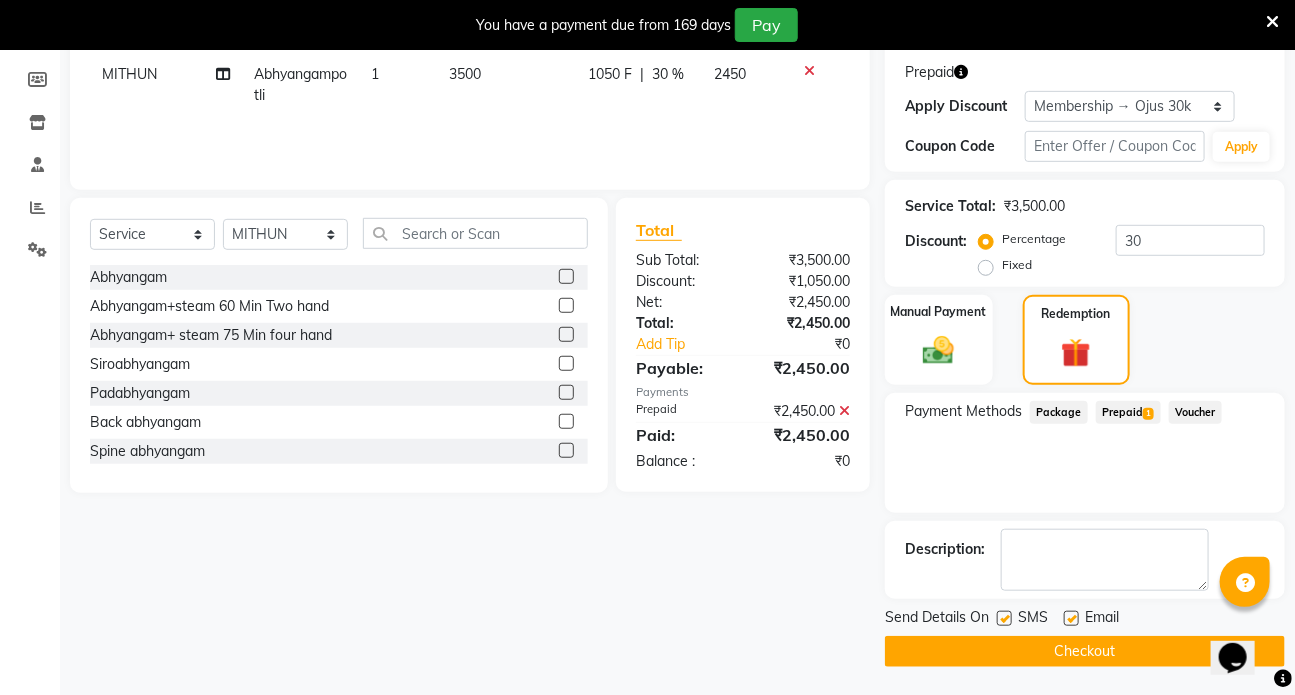 drag, startPoint x: 1004, startPoint y: 620, endPoint x: 1030, endPoint y: 623, distance: 26.172504 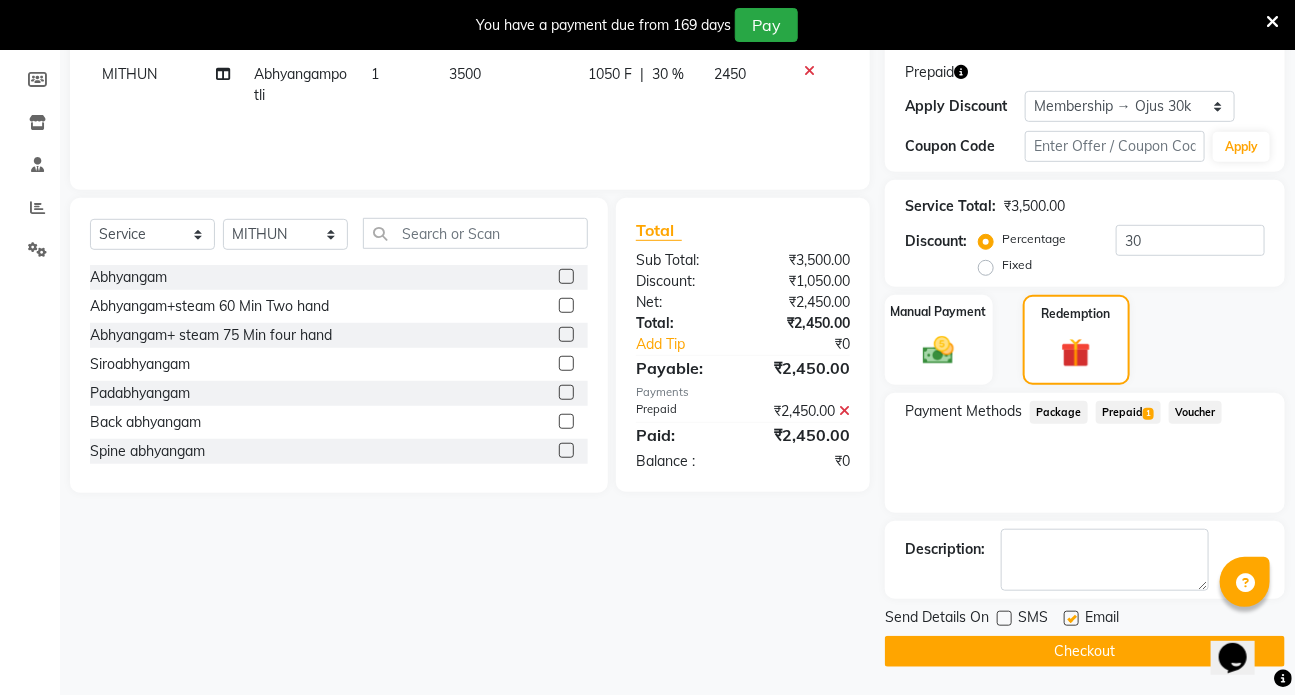 click 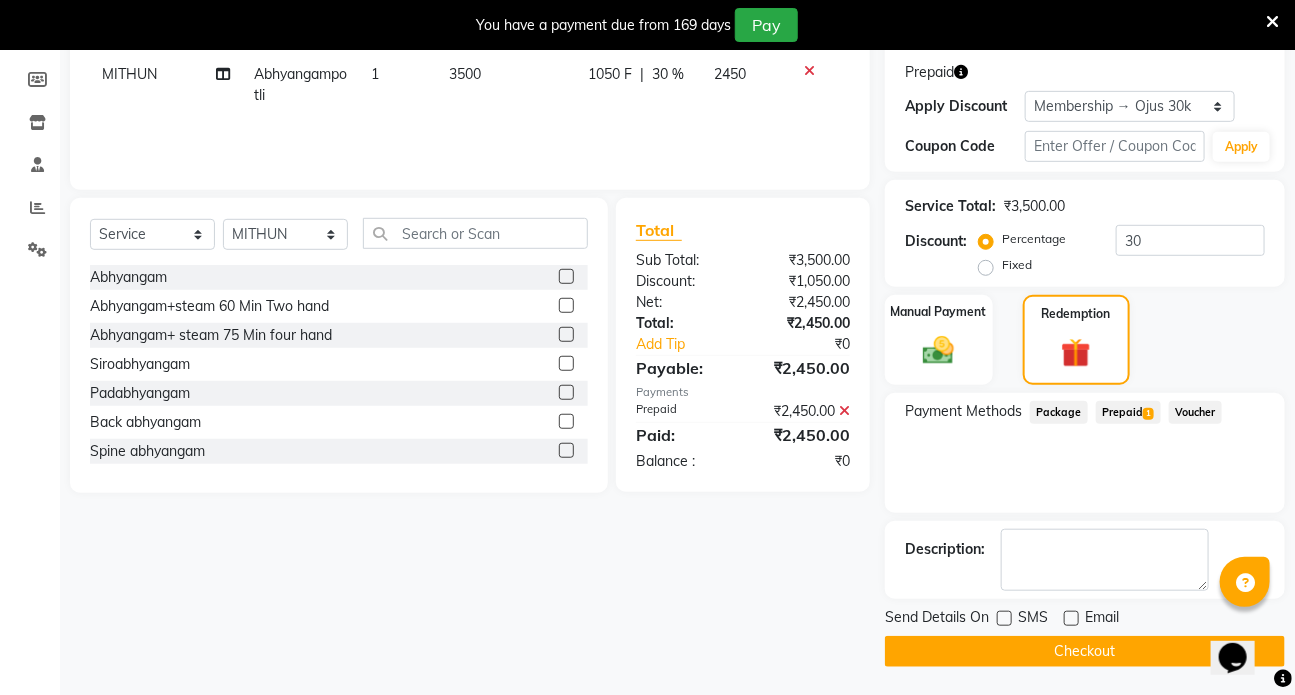 click on "Checkout" 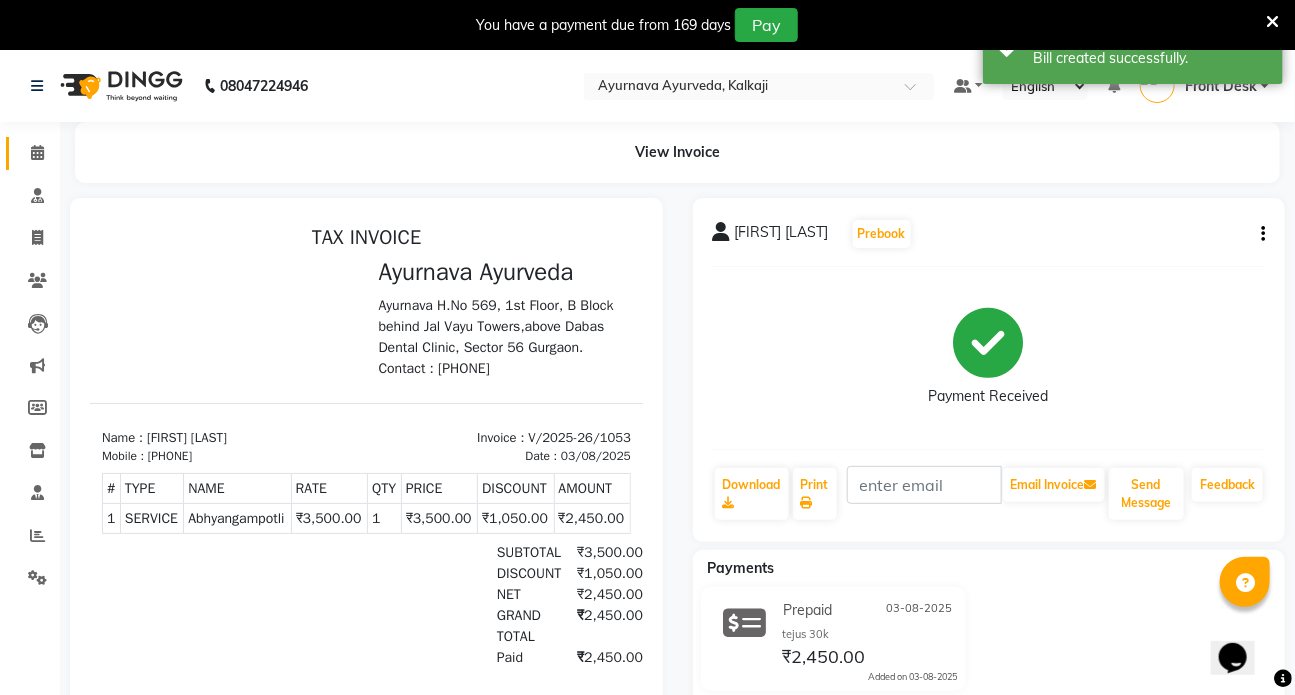 scroll, scrollTop: 0, scrollLeft: 0, axis: both 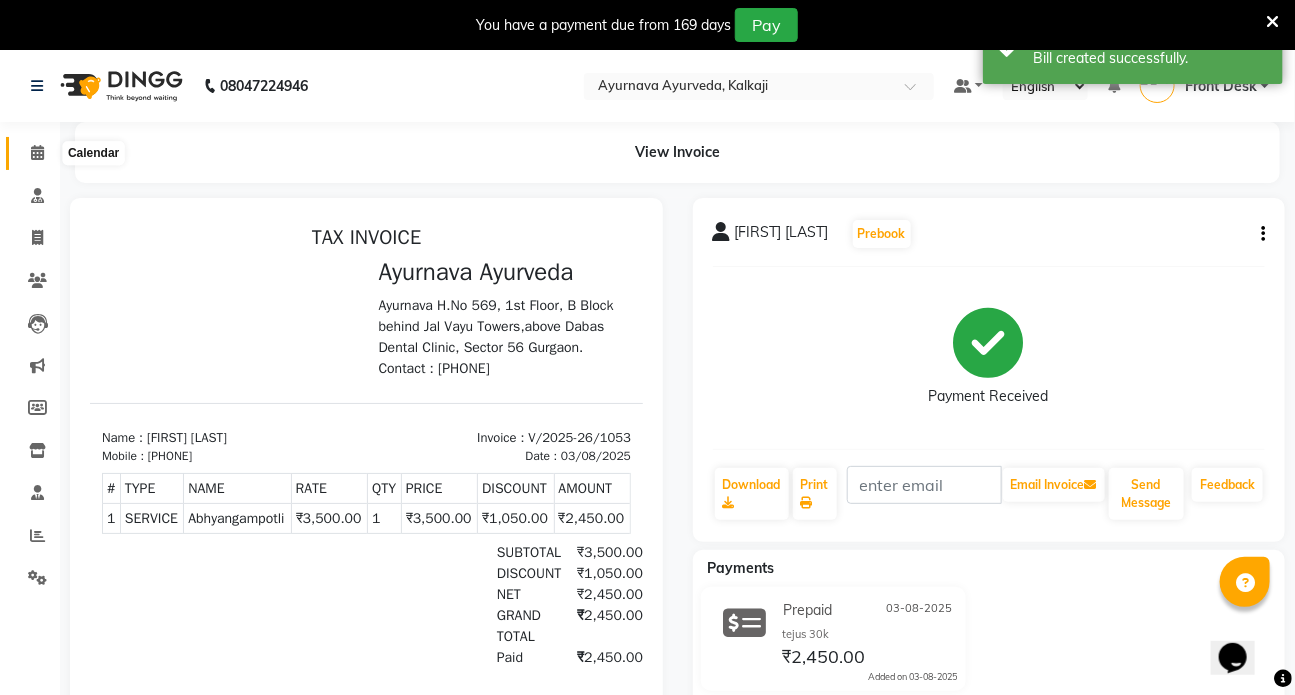 click 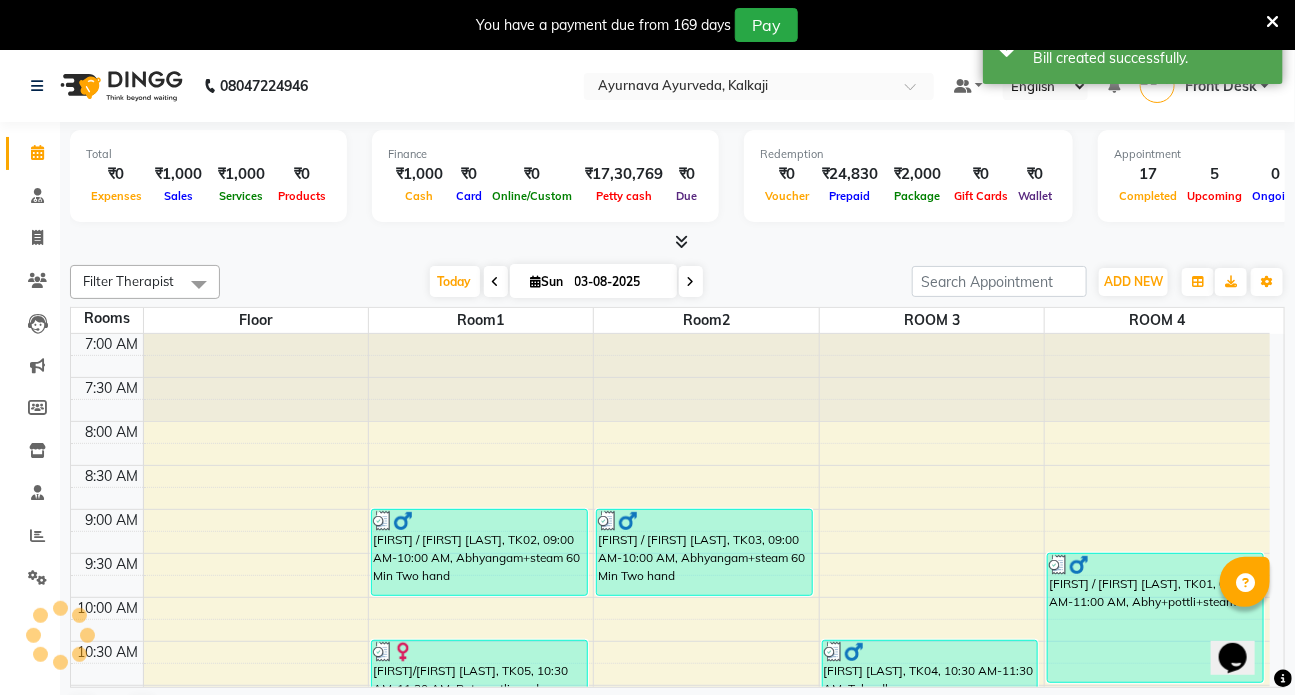 scroll, scrollTop: 0, scrollLeft: 0, axis: both 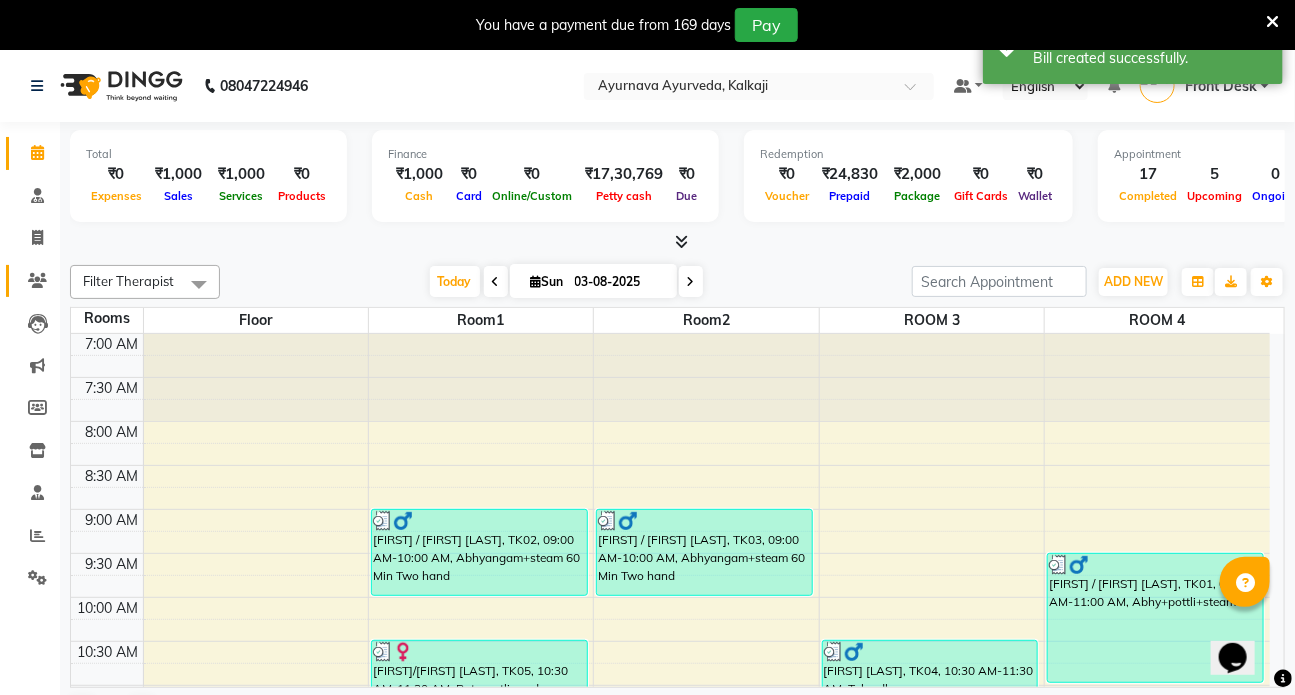 click 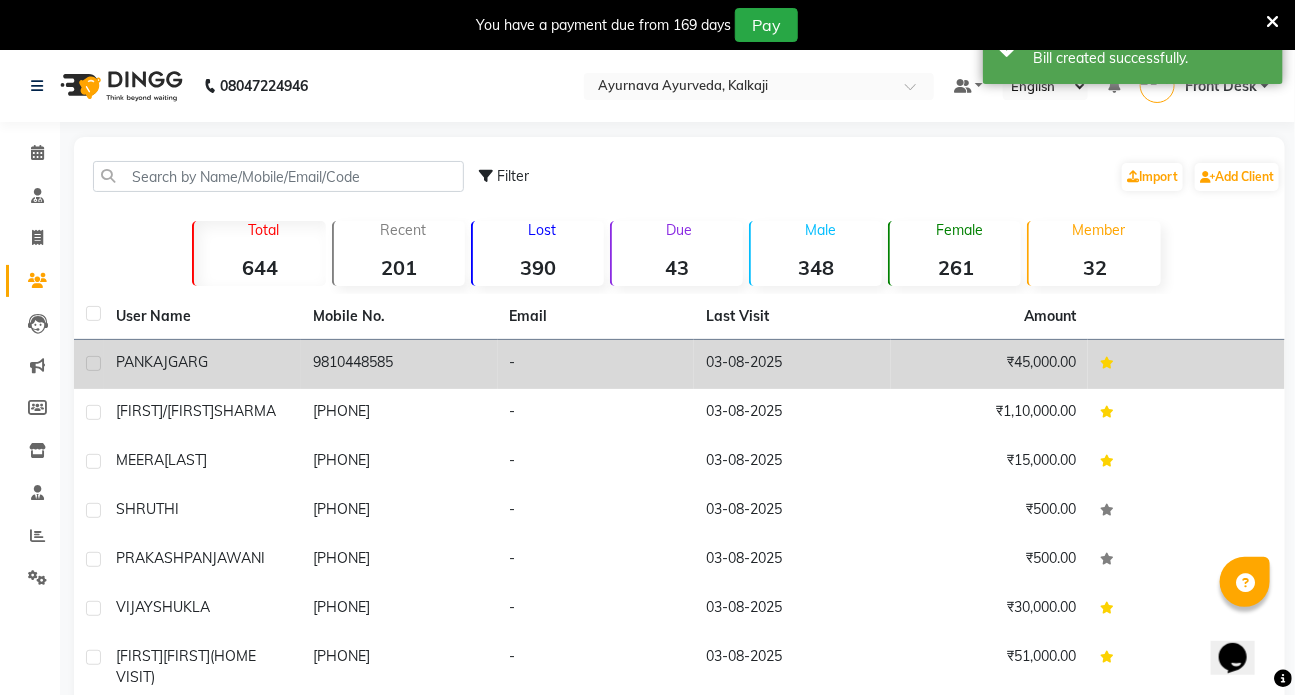 click on "[FIRST]  [LAST]" 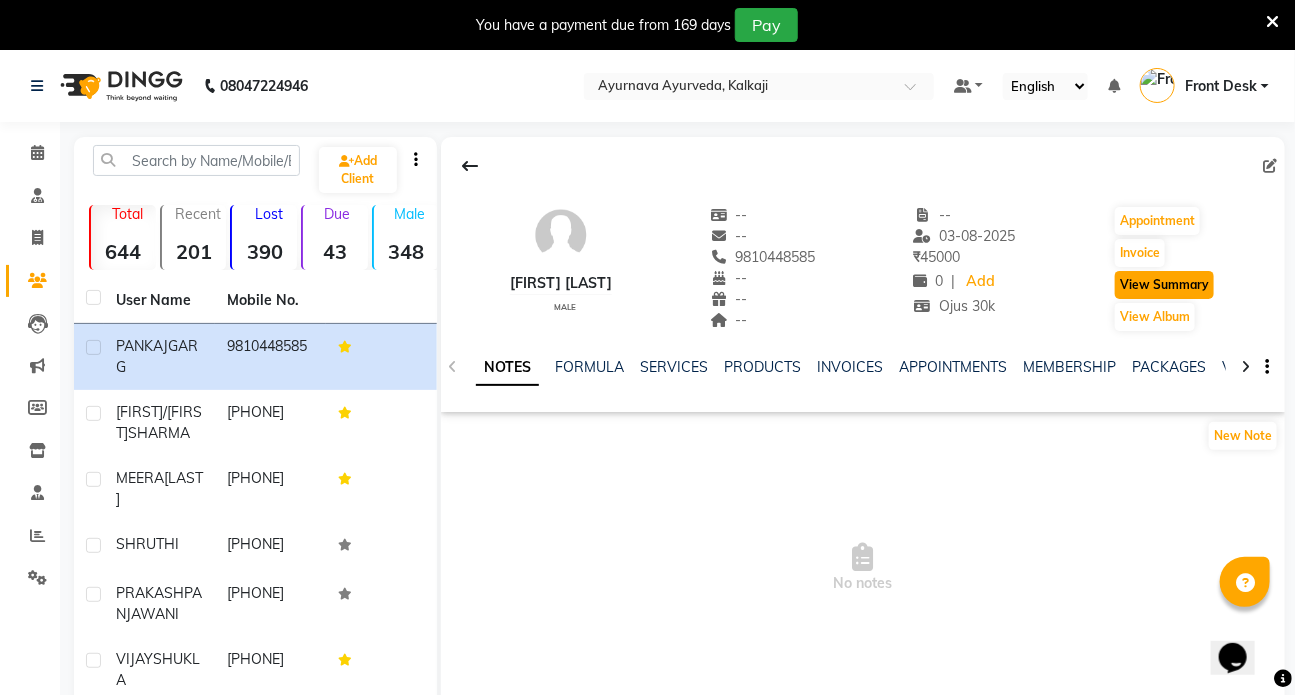 click on "View Summary" 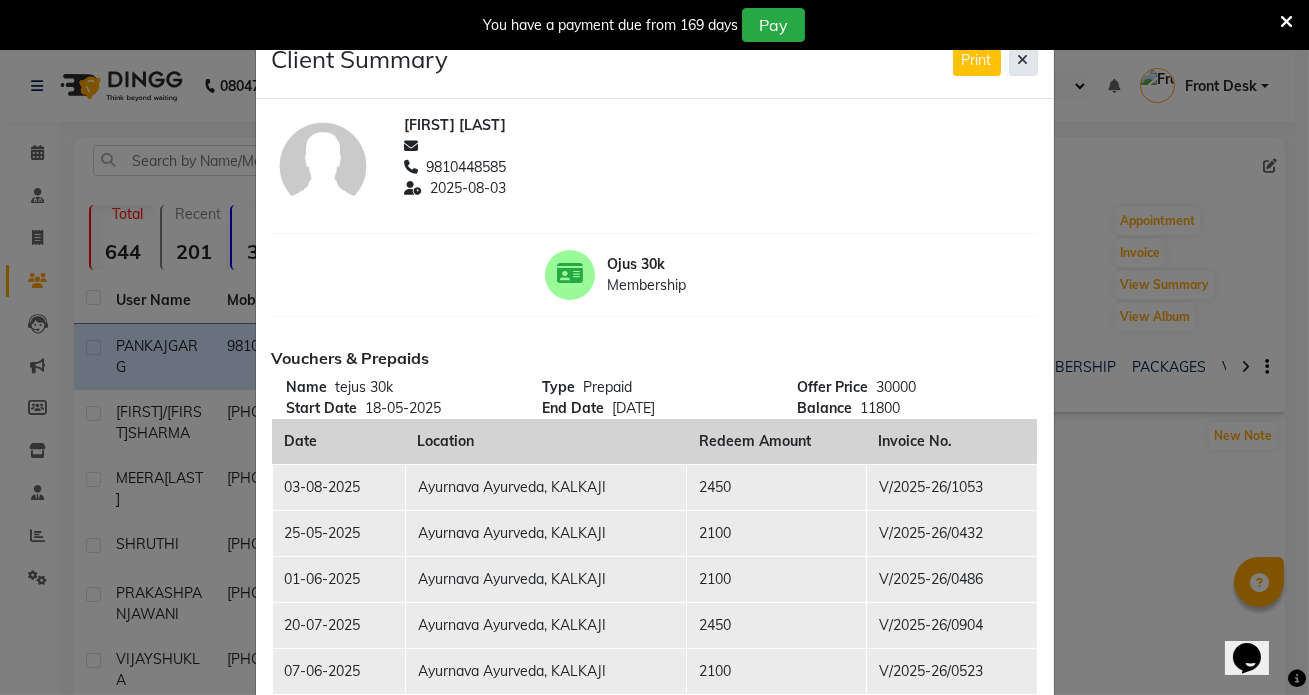 click 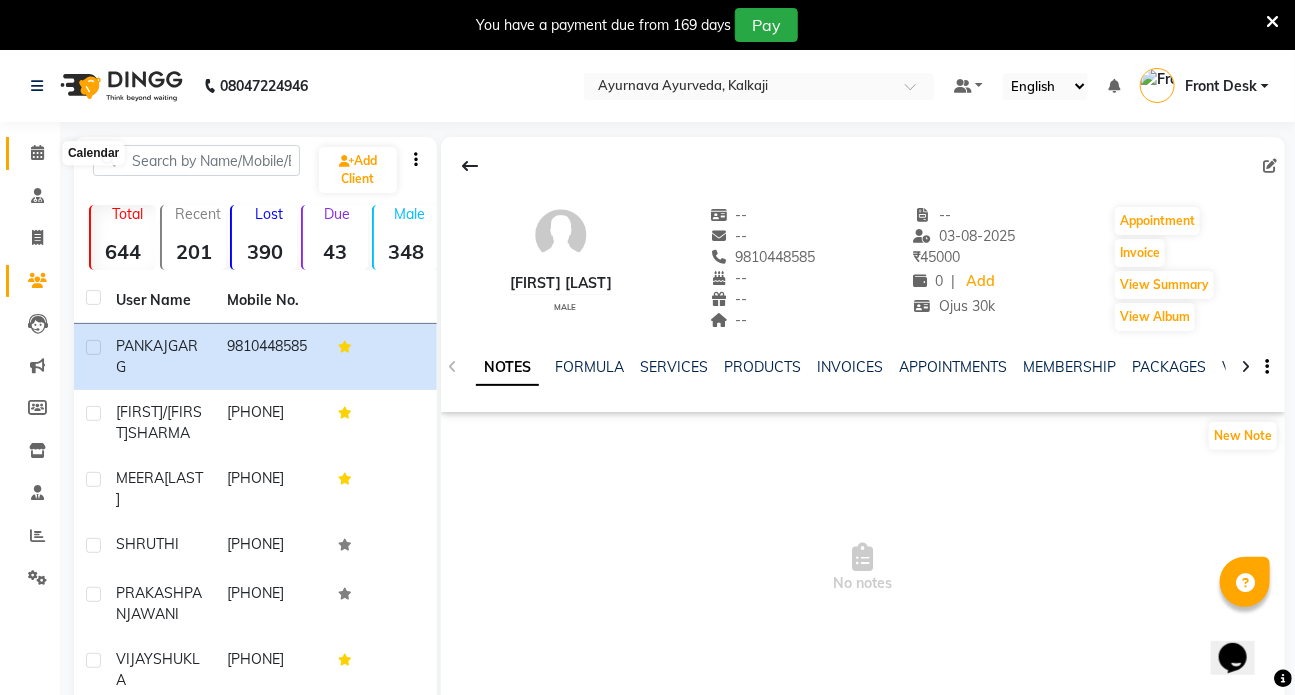 click 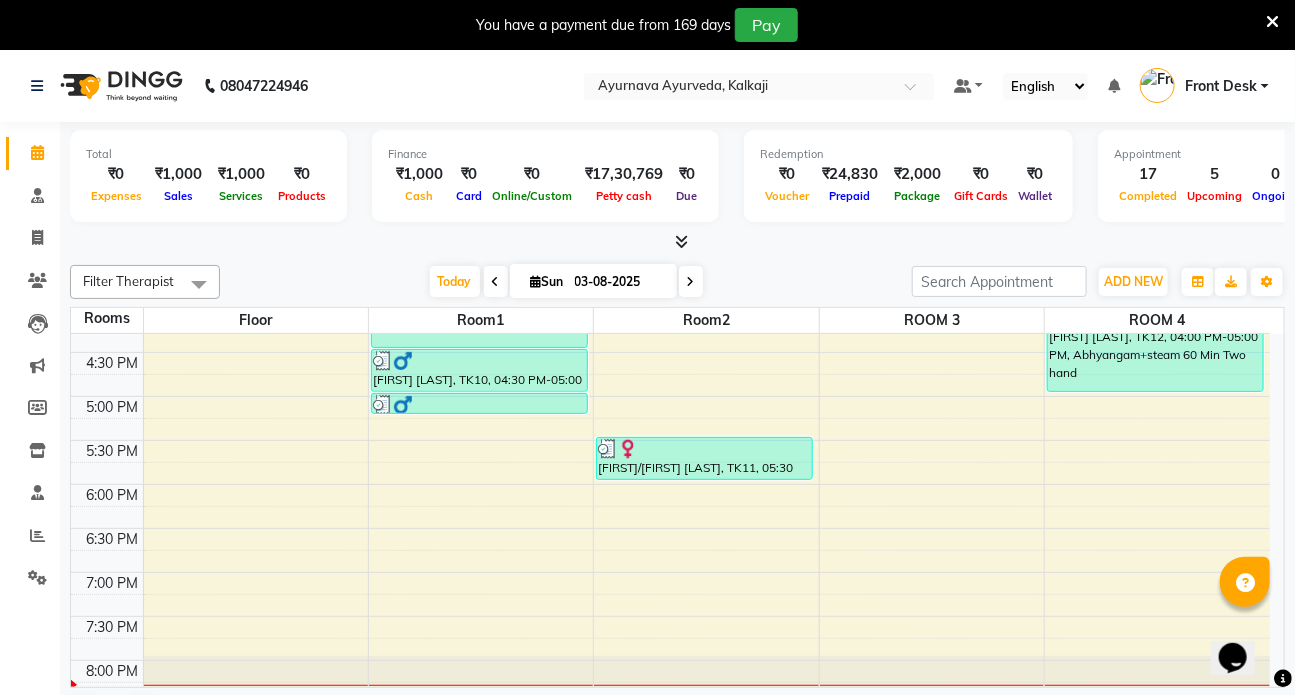 scroll, scrollTop: 872, scrollLeft: 0, axis: vertical 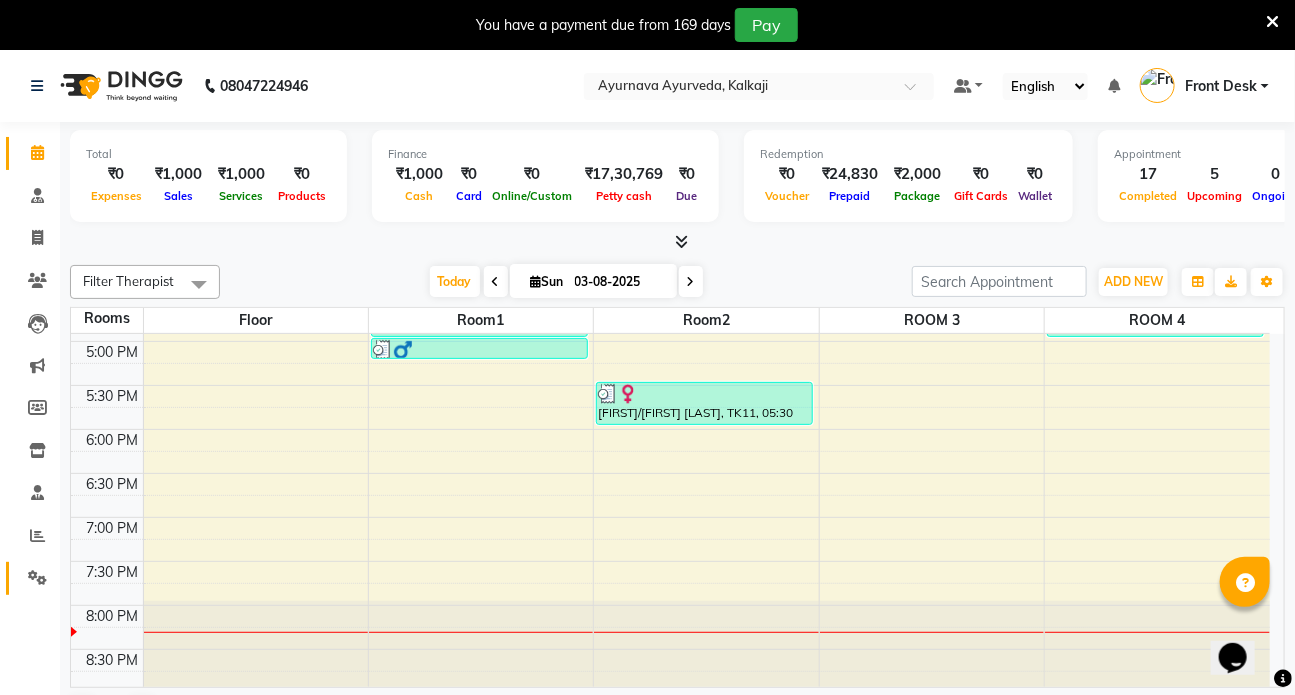 click 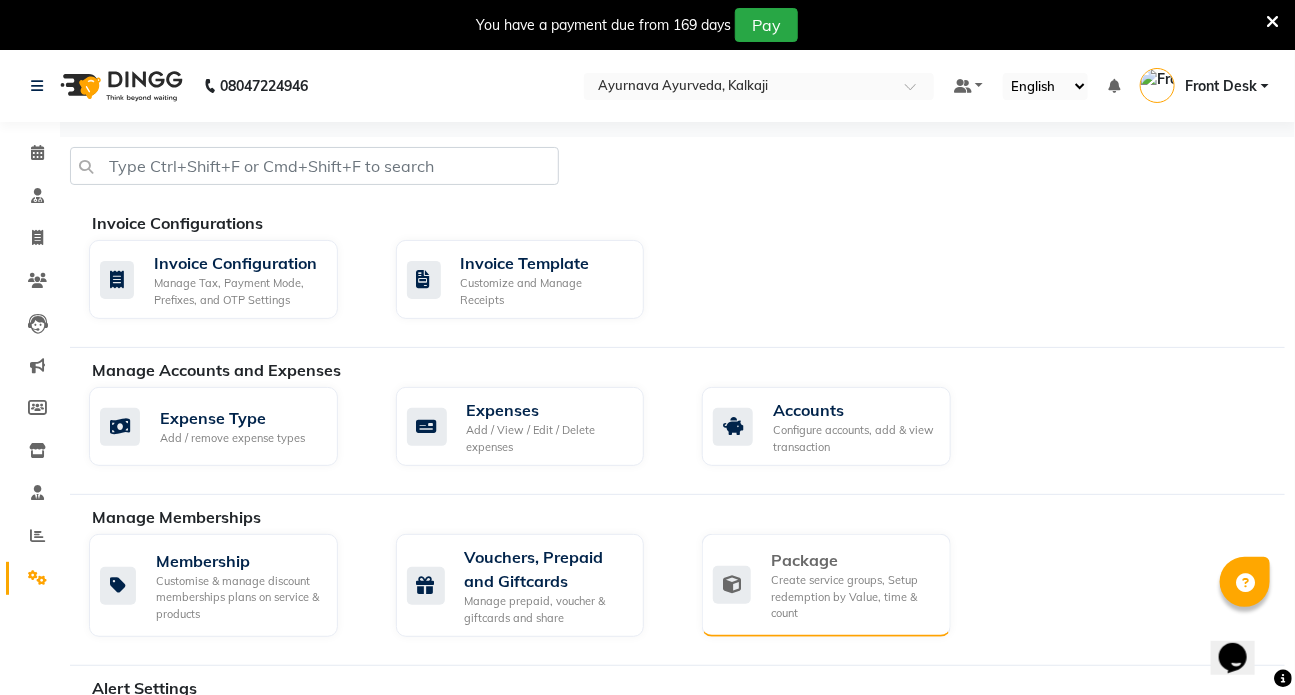 click on "Create service groups, Setup redemption by Value, time & count" 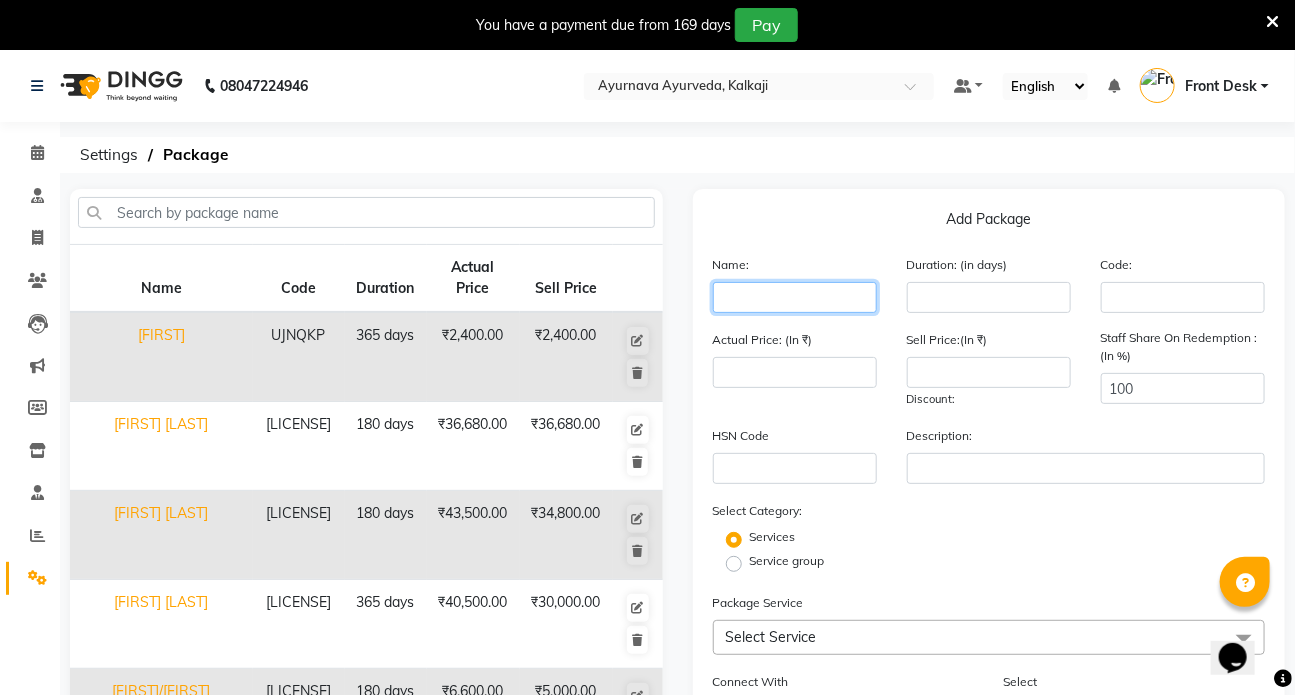 click 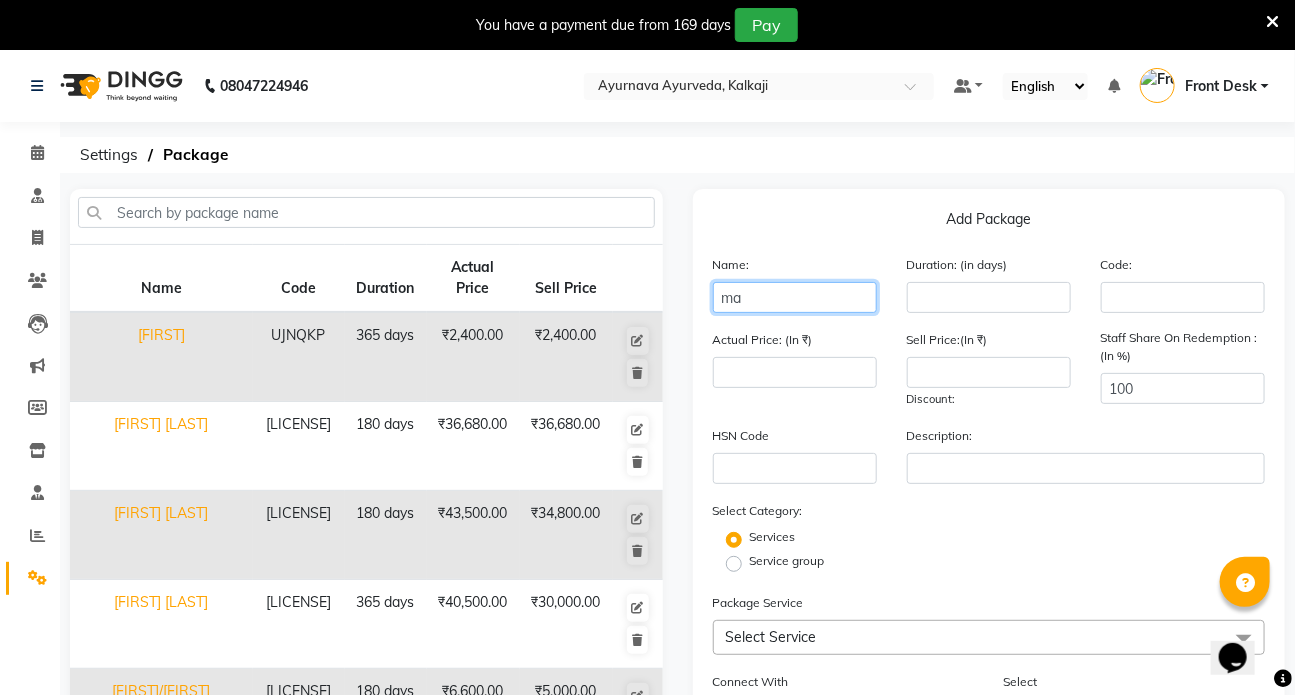 type on "m" 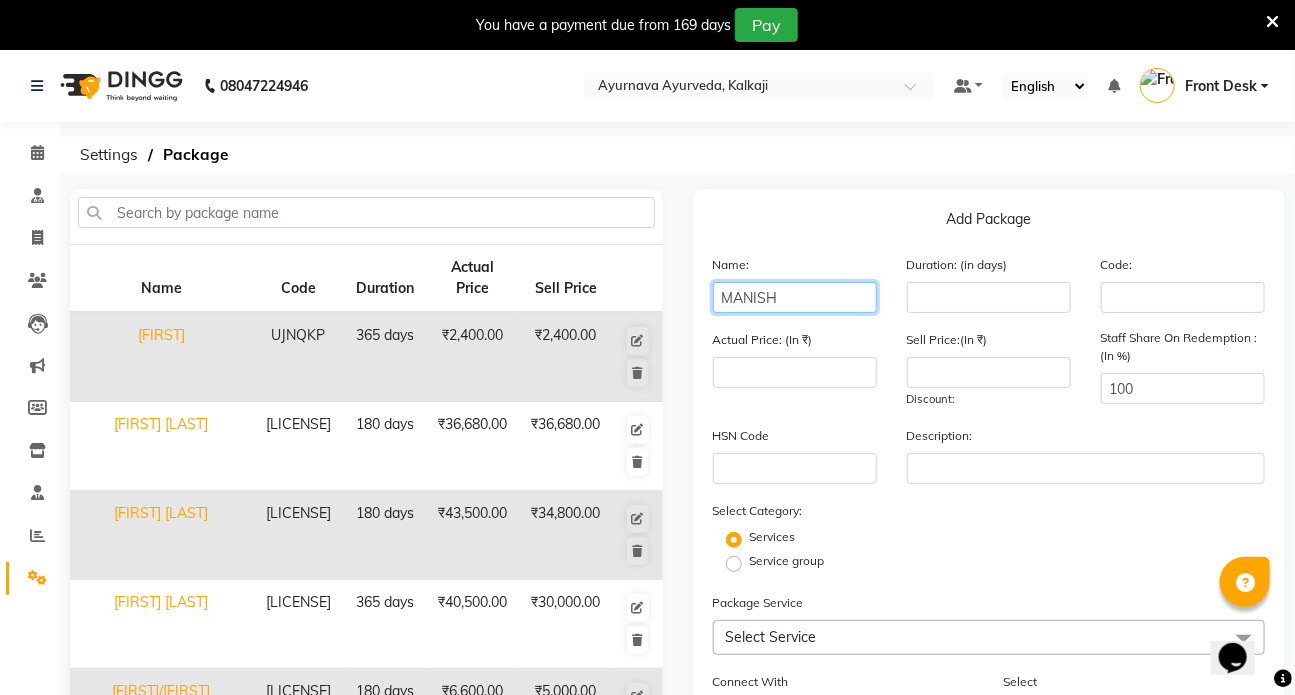 type on "MANISH" 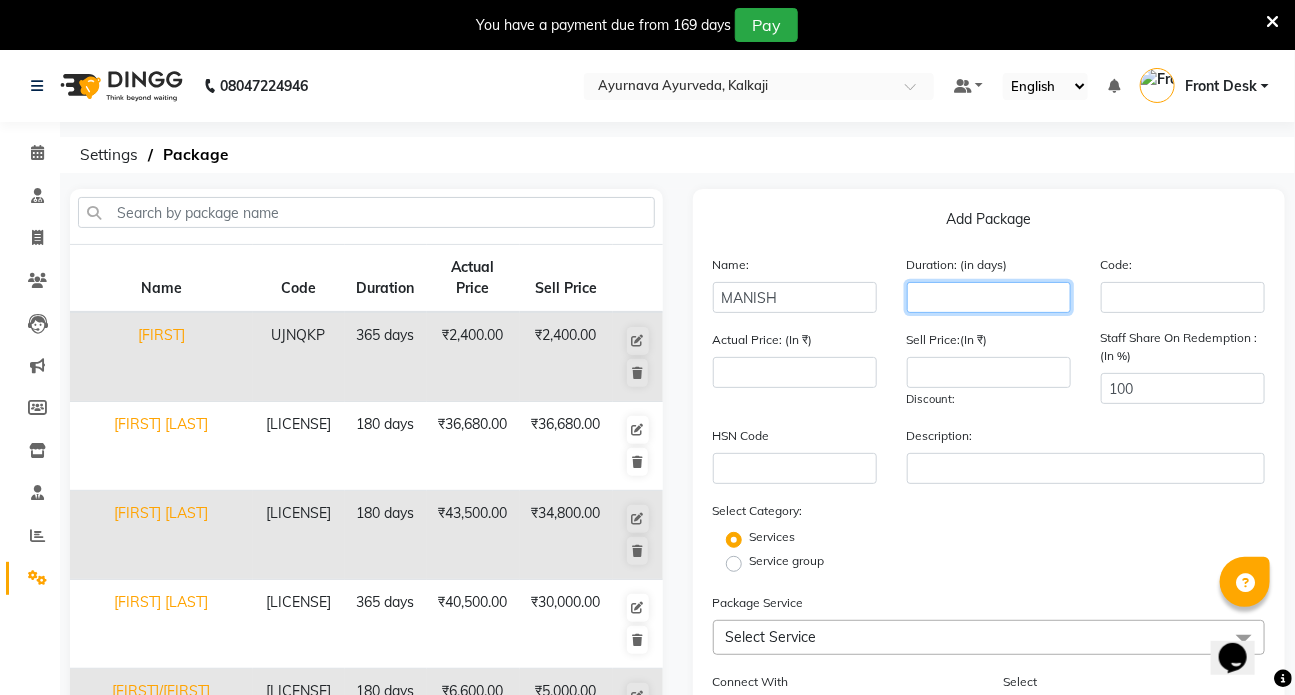 click 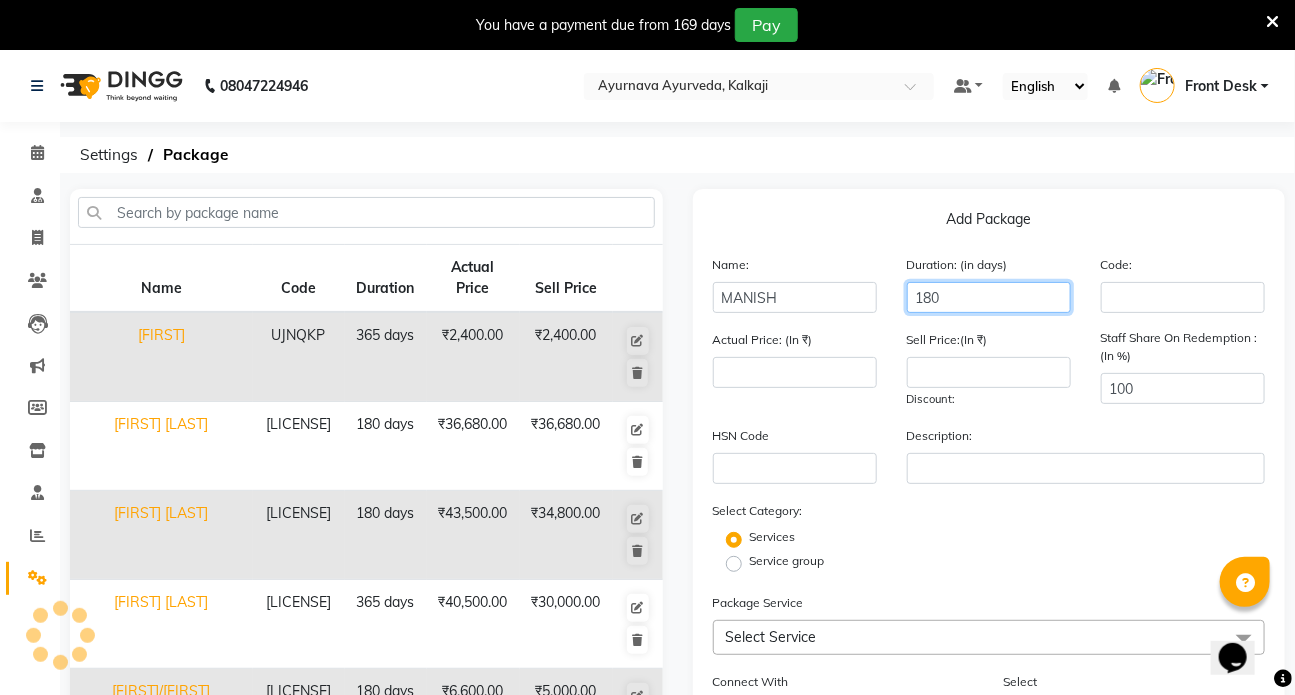 scroll, scrollTop: 181, scrollLeft: 0, axis: vertical 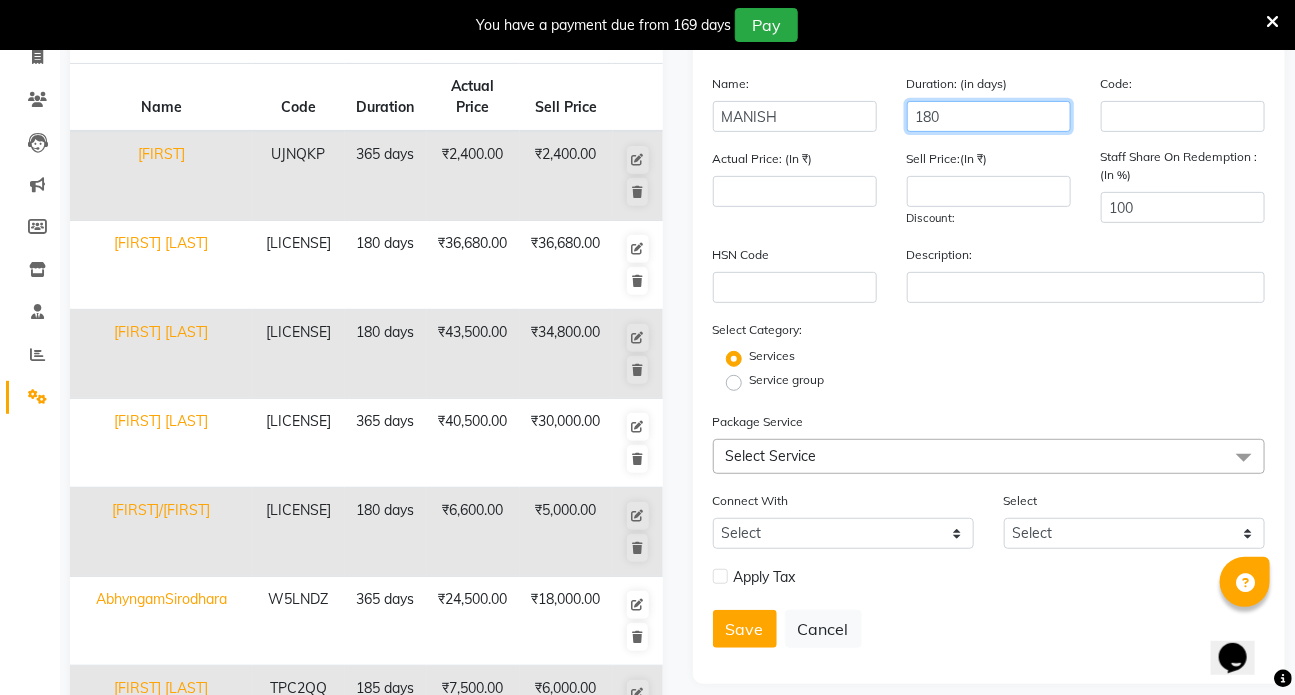 type on "180" 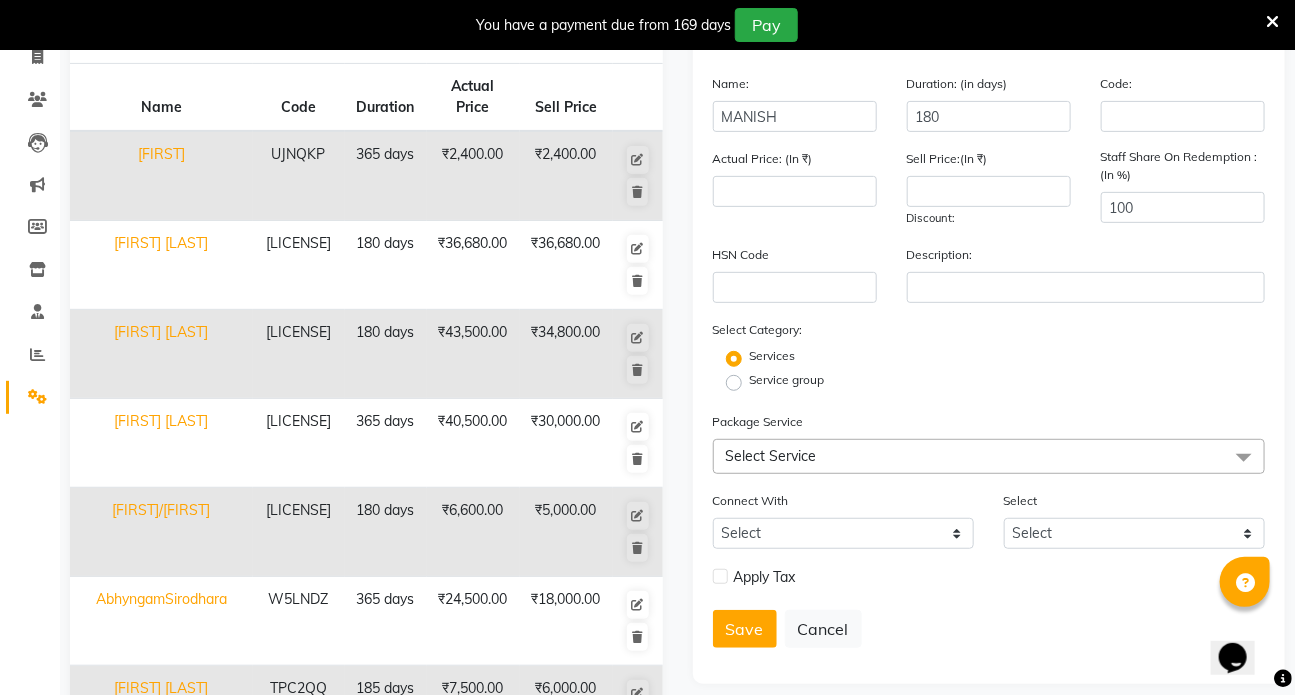 click 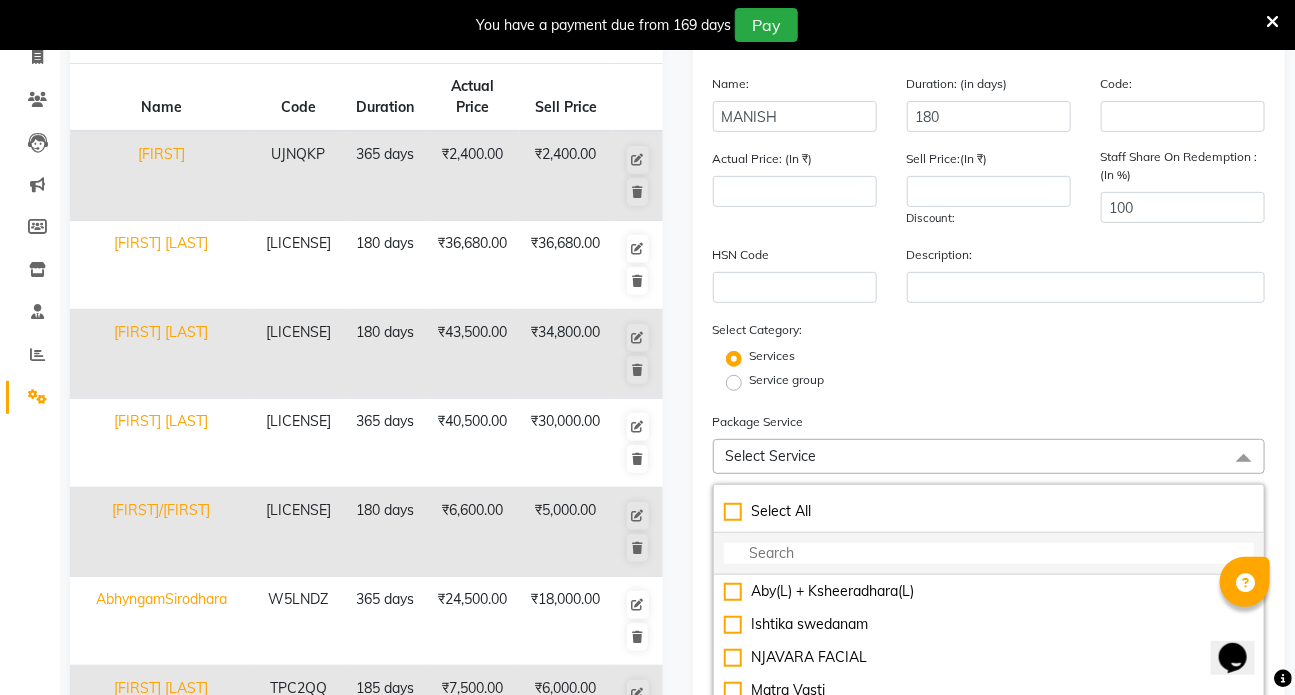 click 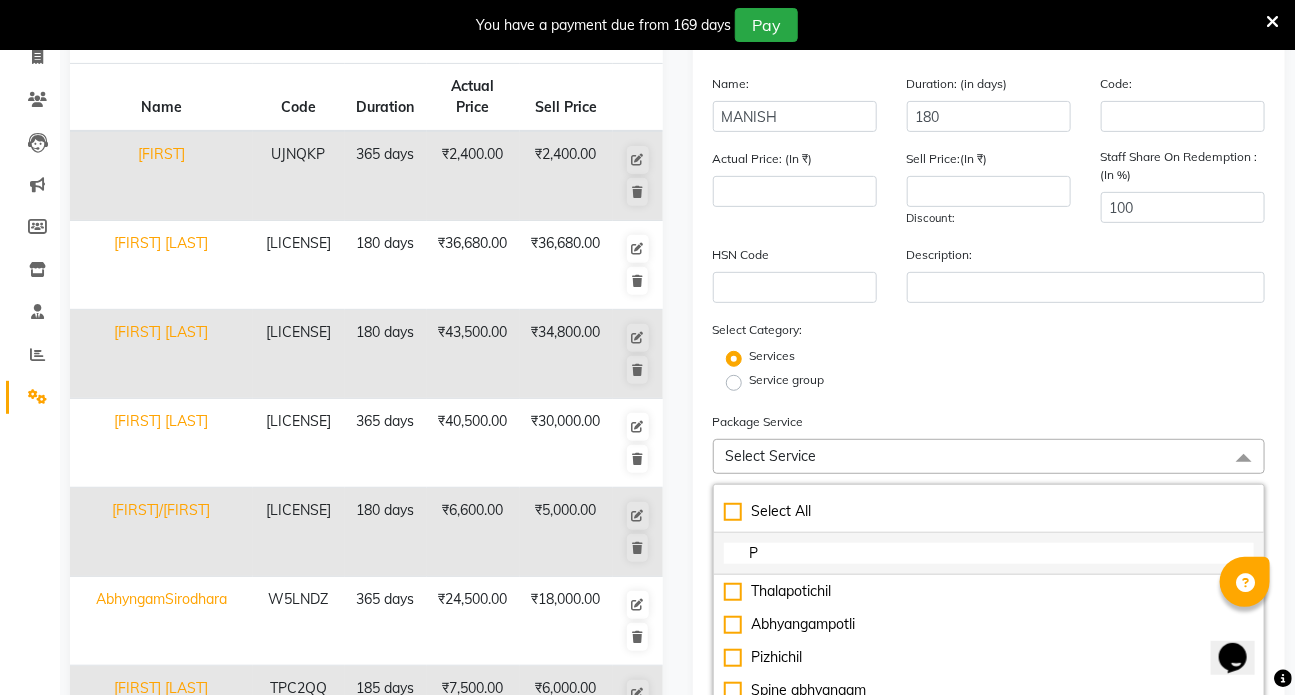 type on "PO" 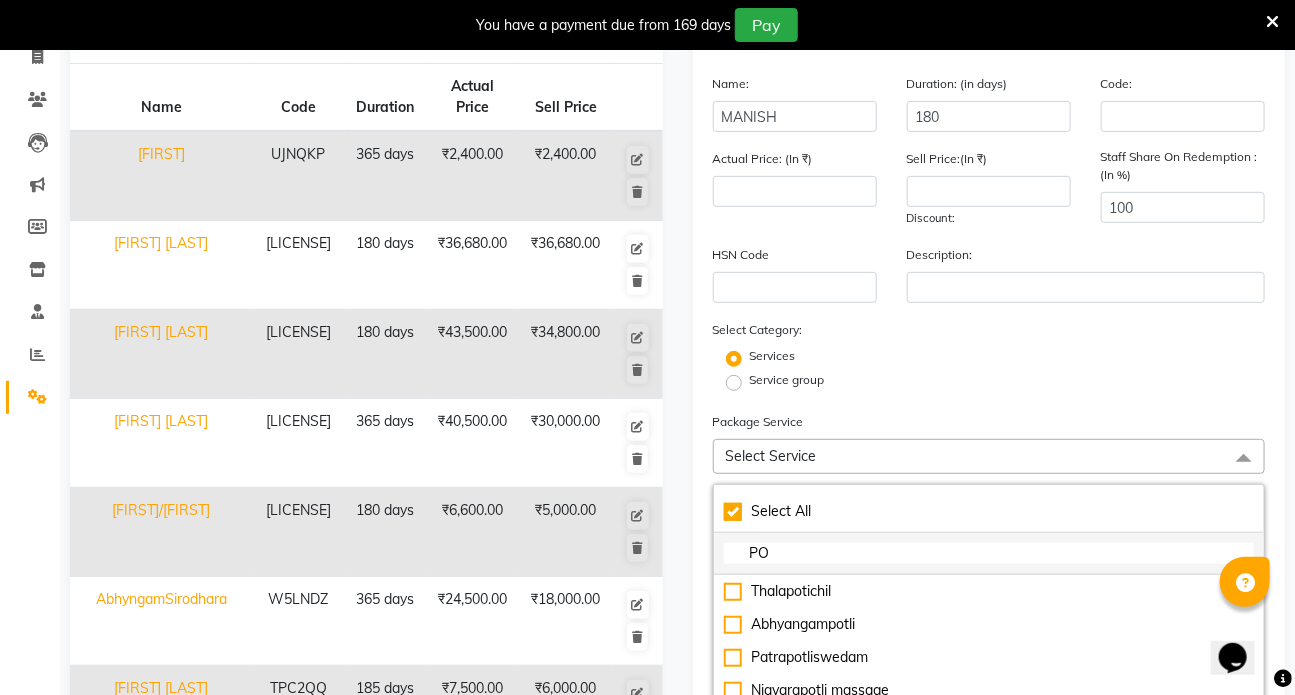 checkbox on "true" 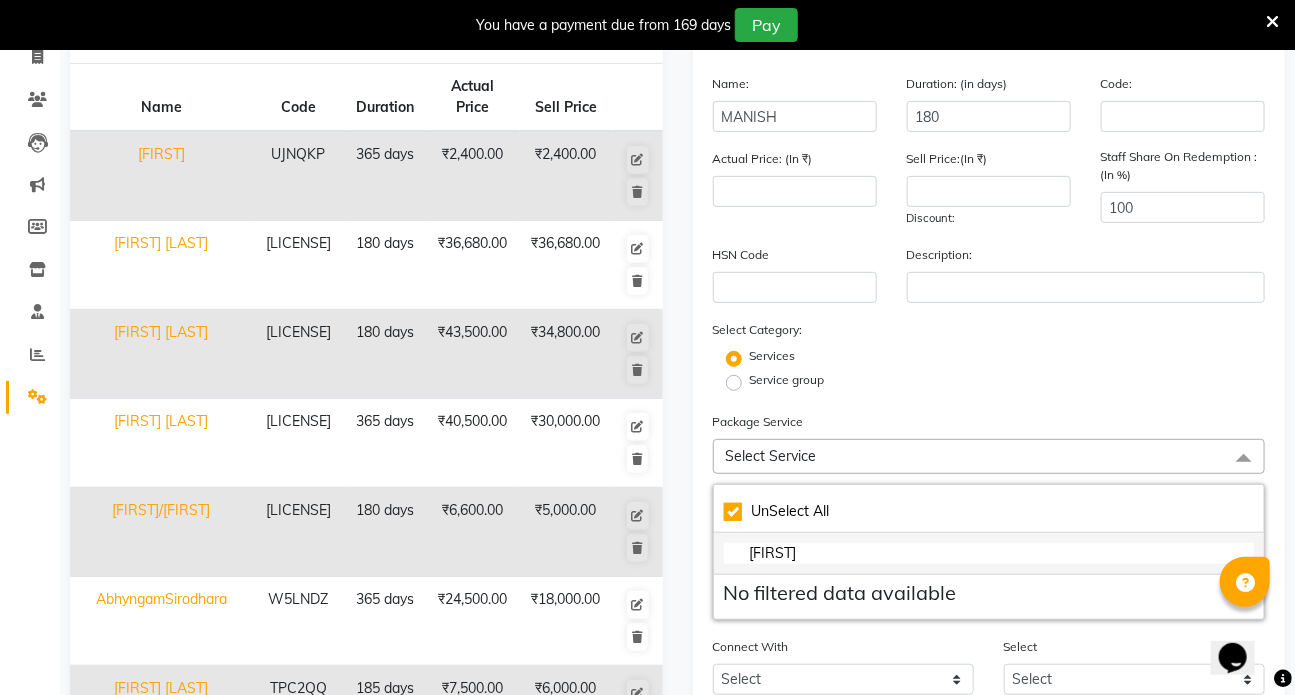 checkbox on "false" 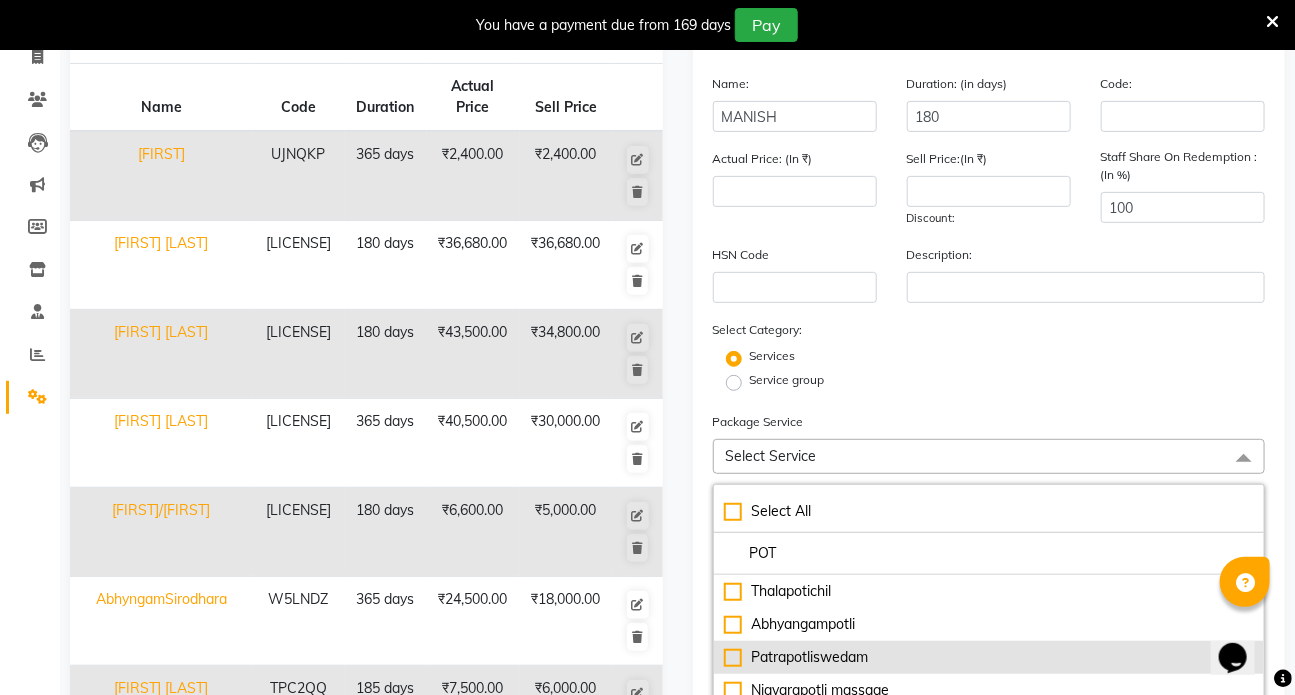 type on "POT" 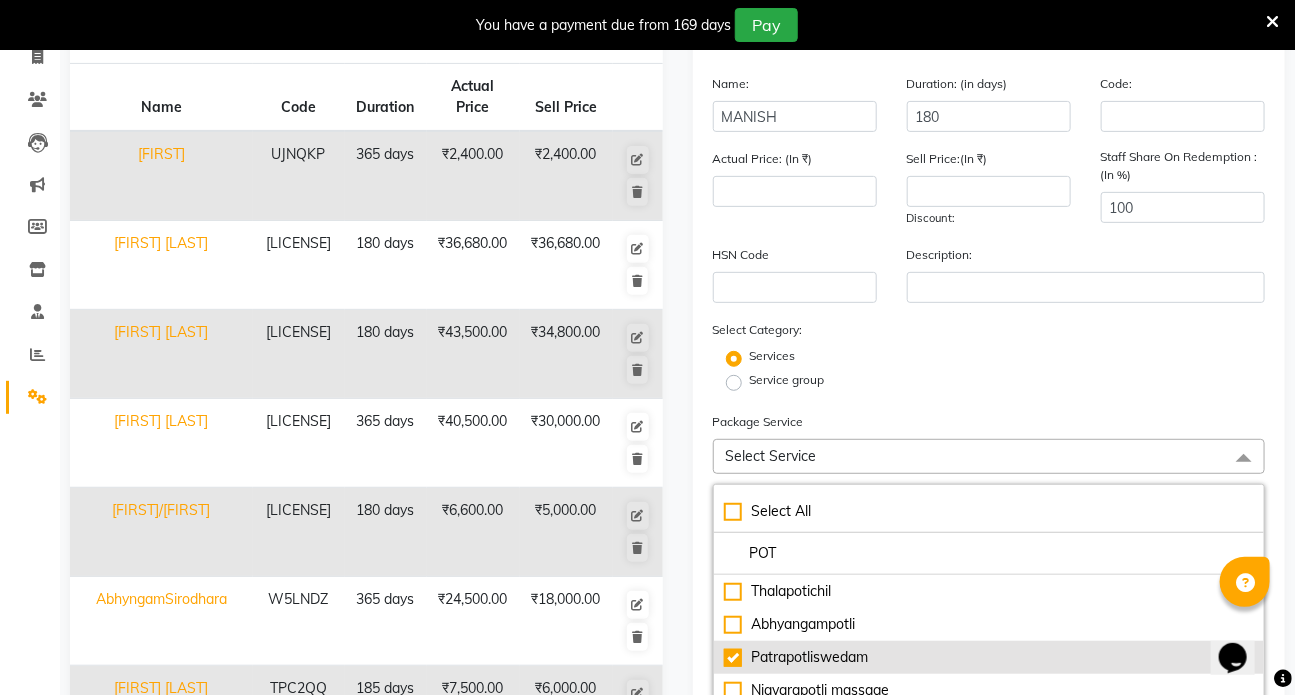 type on "2500" 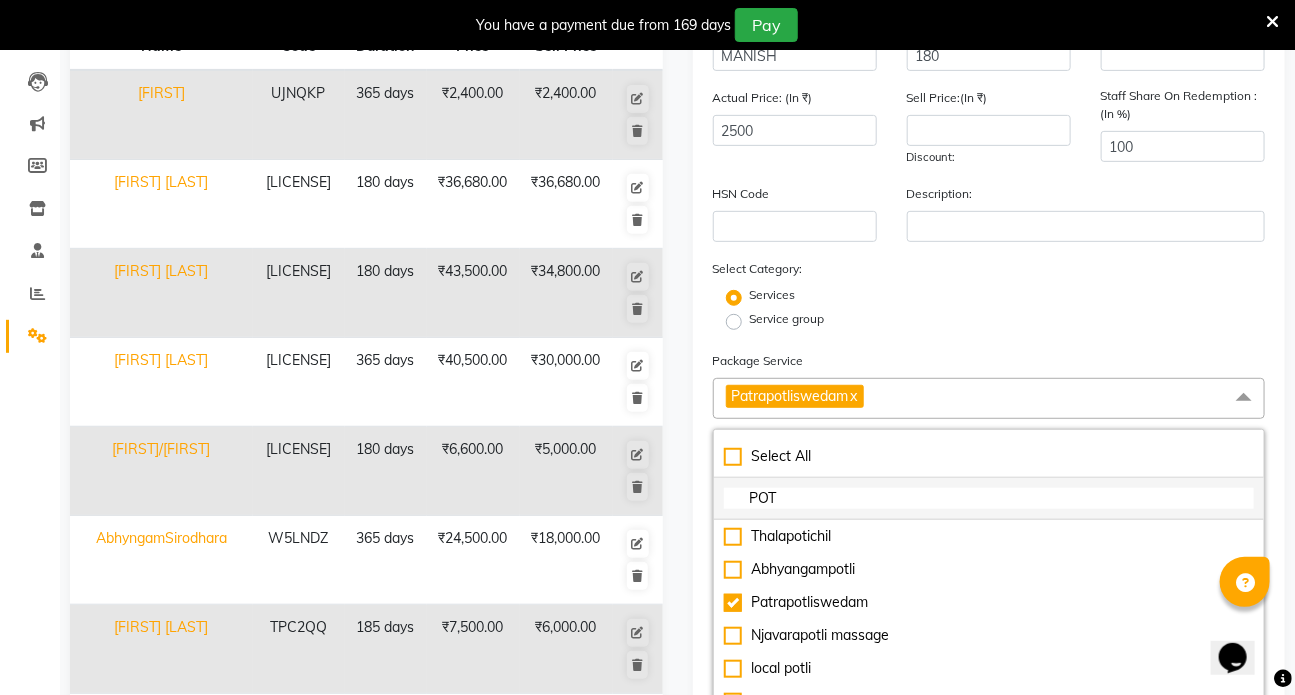 scroll, scrollTop: 272, scrollLeft: 0, axis: vertical 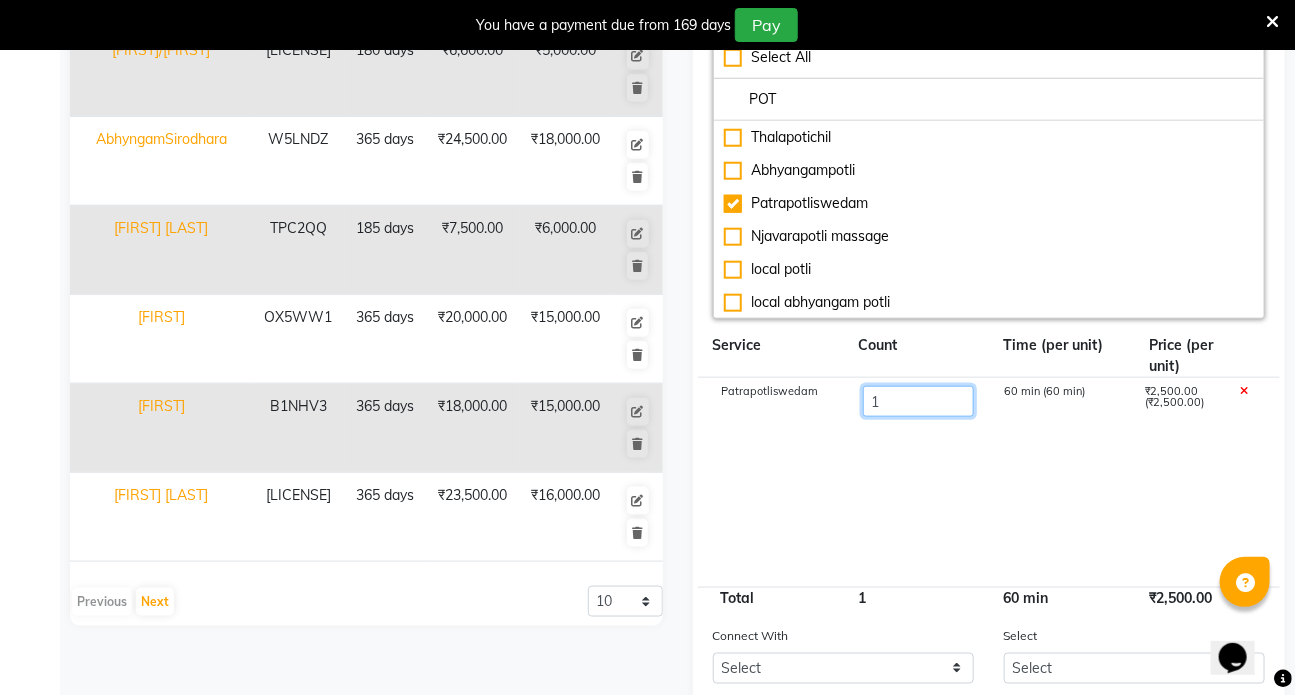 click on "1" 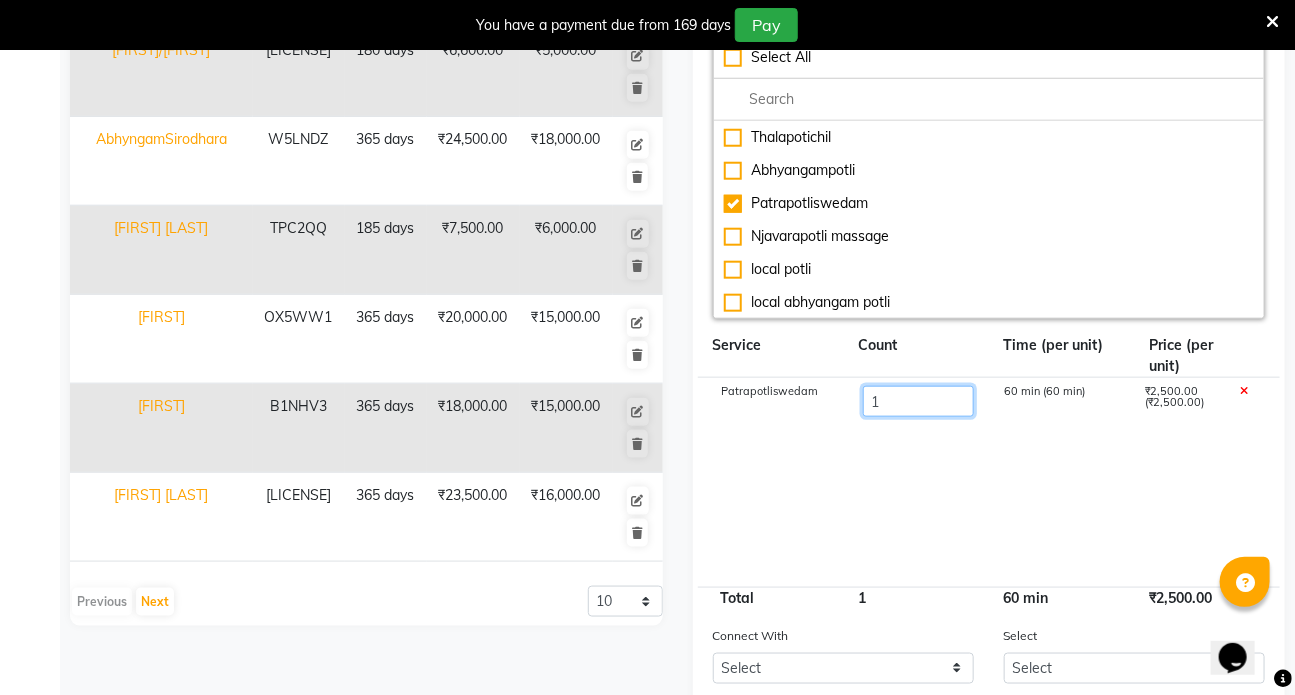 scroll, scrollTop: 600, scrollLeft: 0, axis: vertical 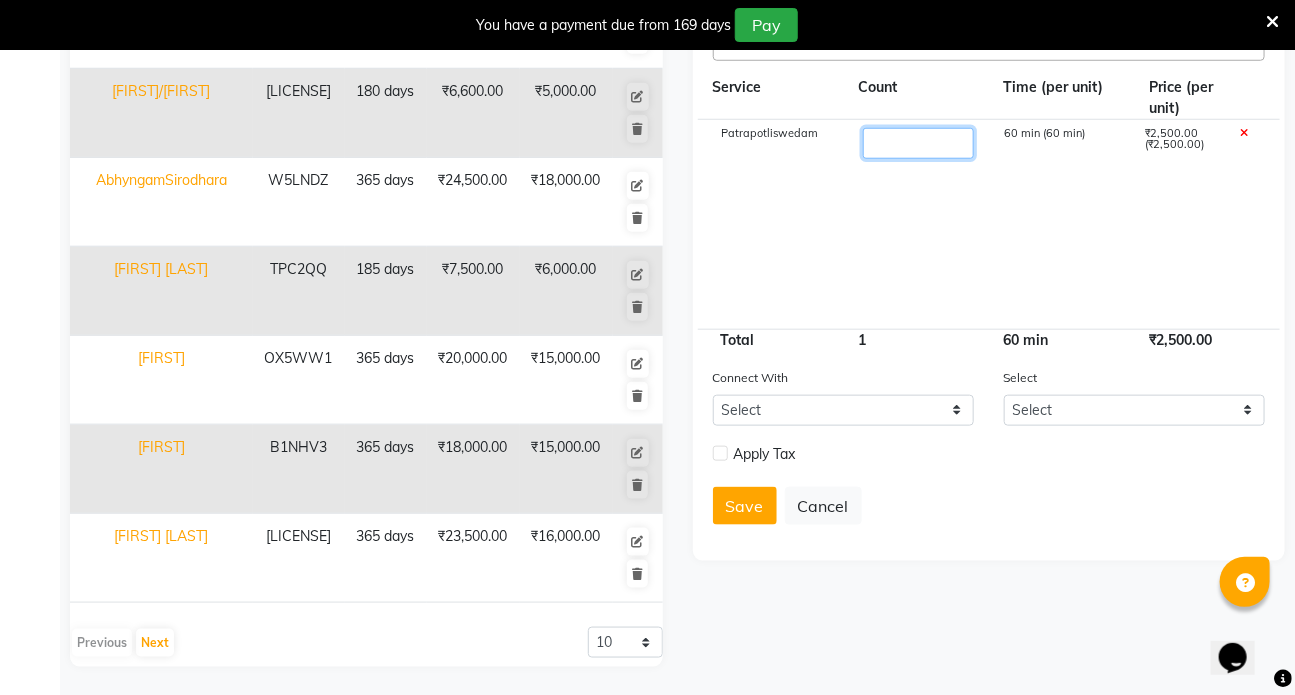type on "3" 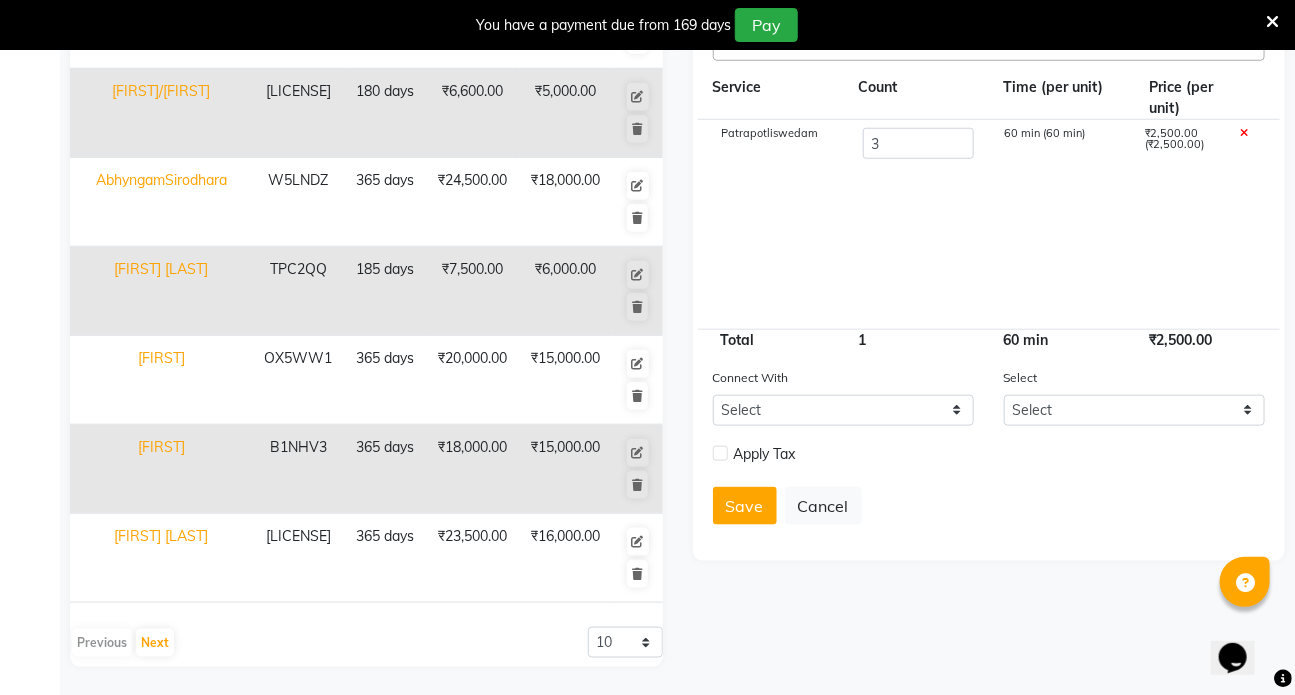 type on "7500" 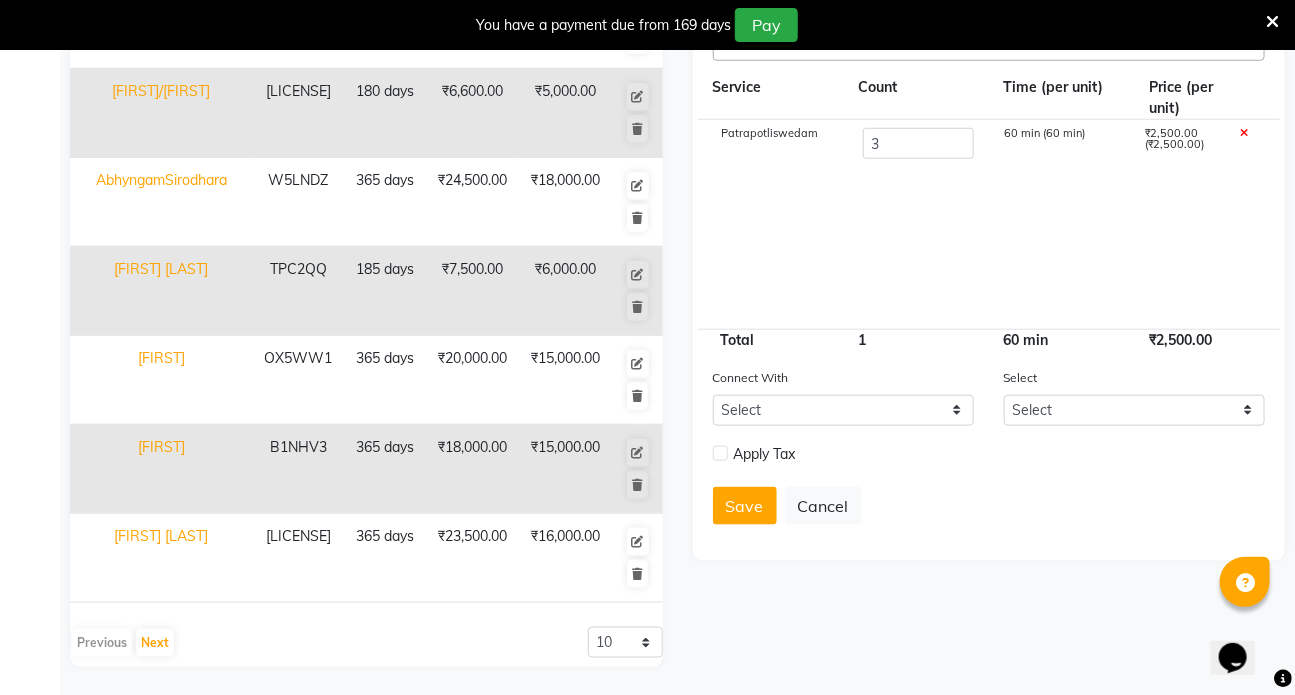 click on "Patrapotliswedam 3 60 min (60 min) [PRICE] ([PRICE])" 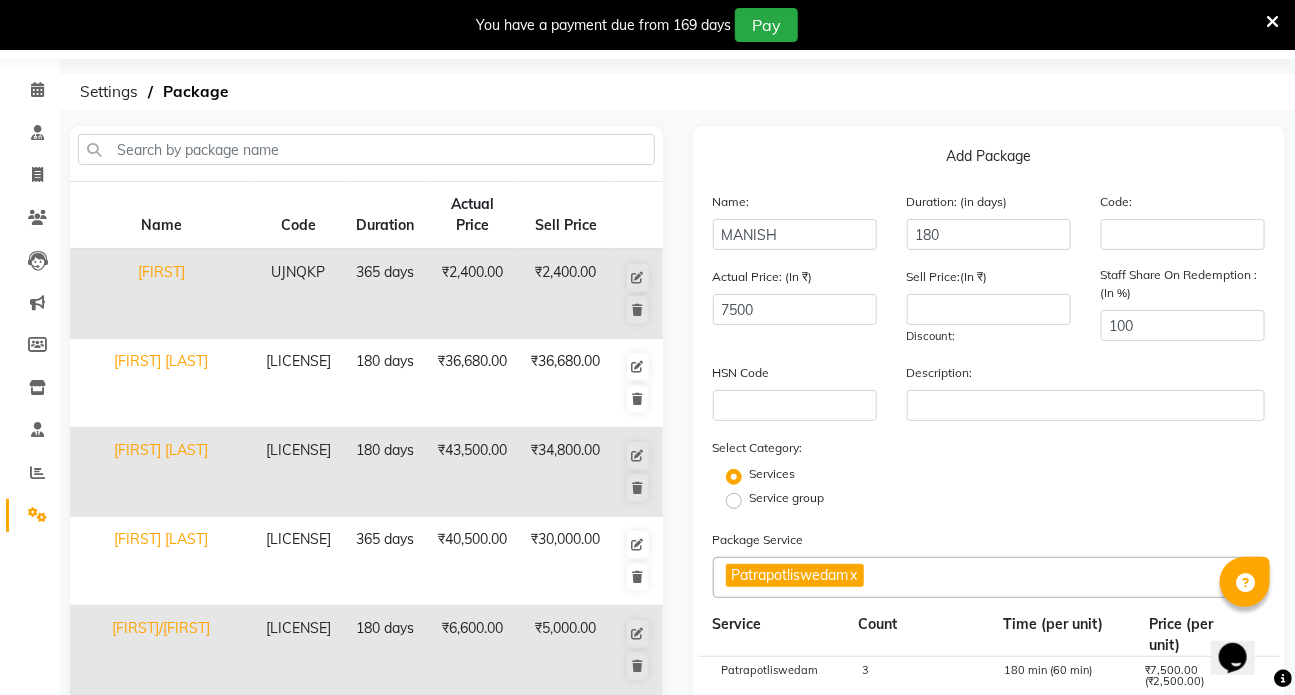 scroll, scrollTop: 54, scrollLeft: 0, axis: vertical 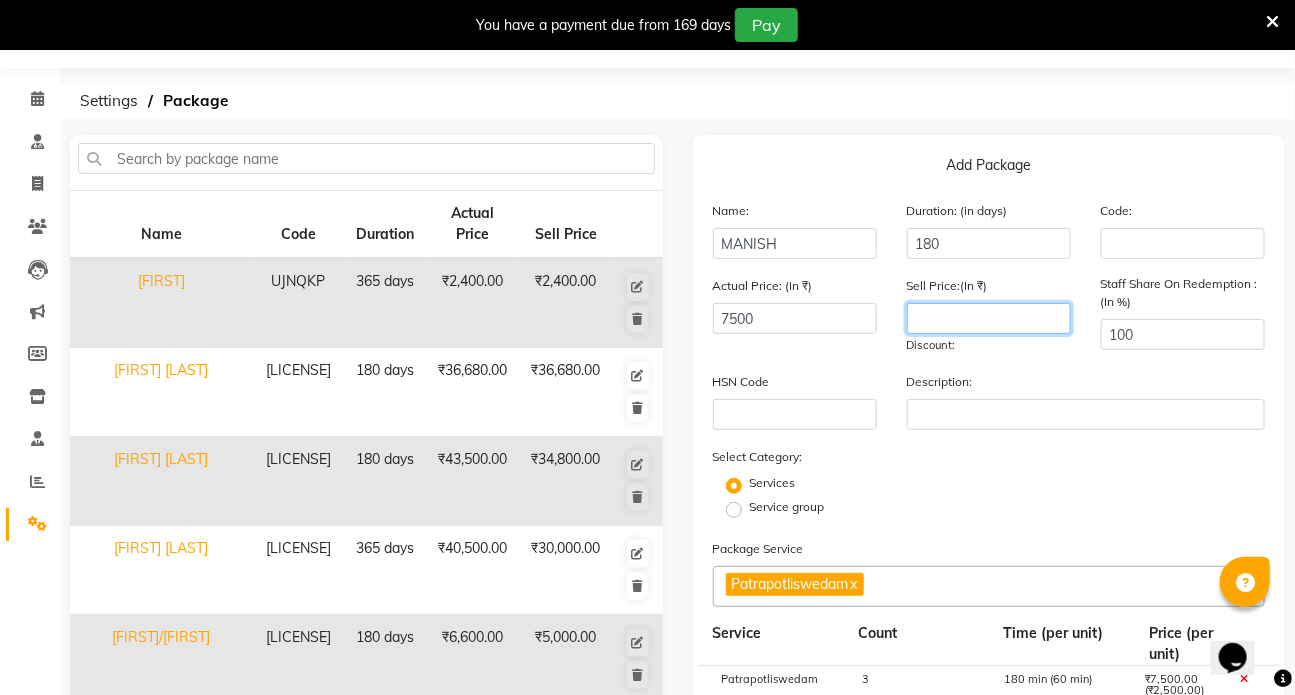 click 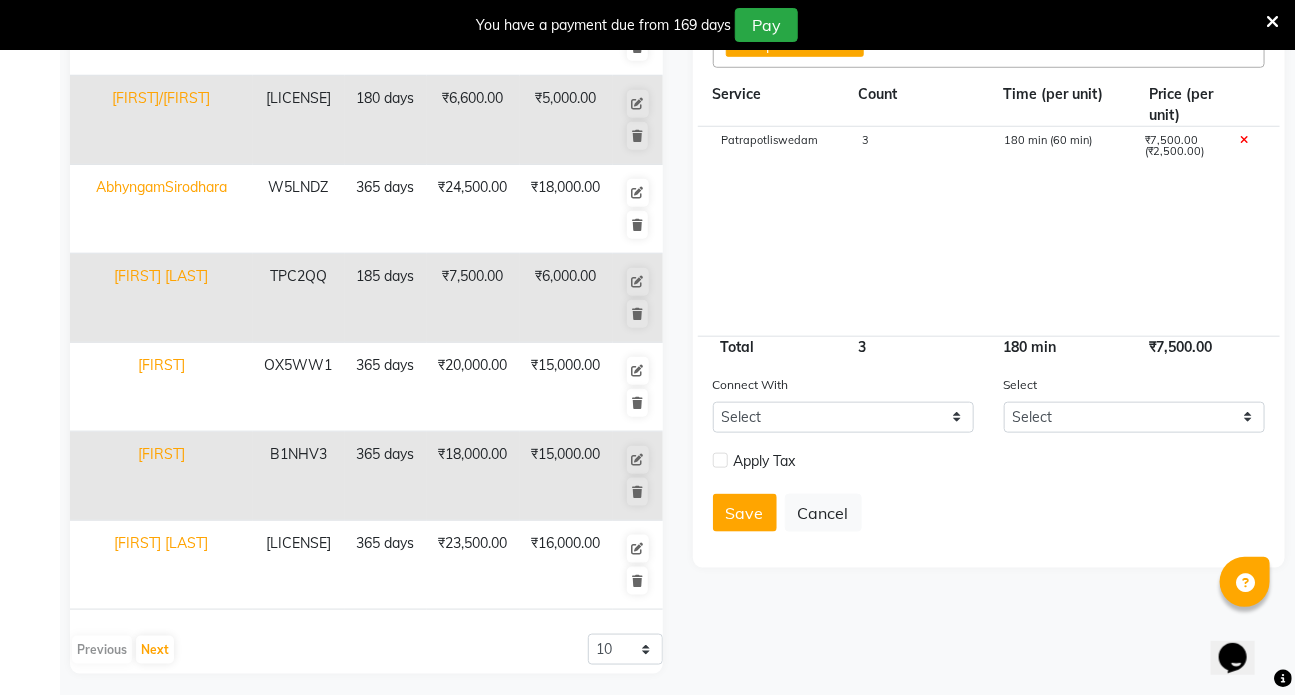 scroll, scrollTop: 600, scrollLeft: 0, axis: vertical 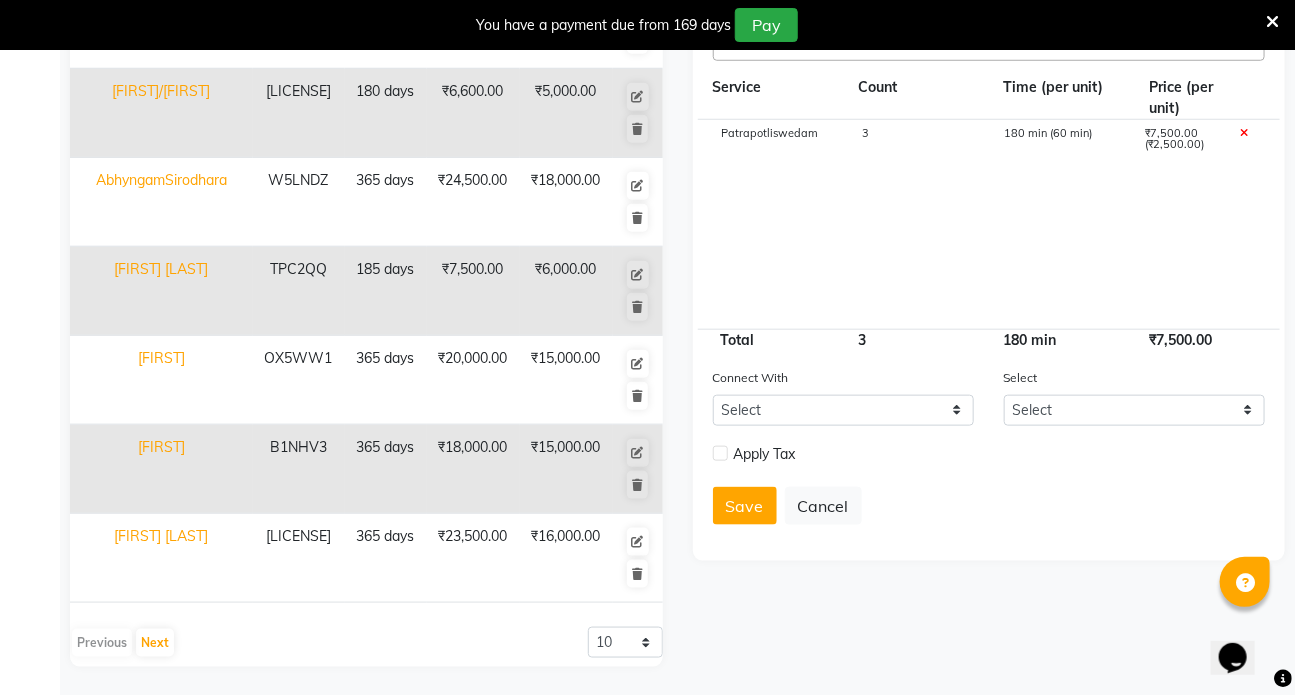 type on "6500" 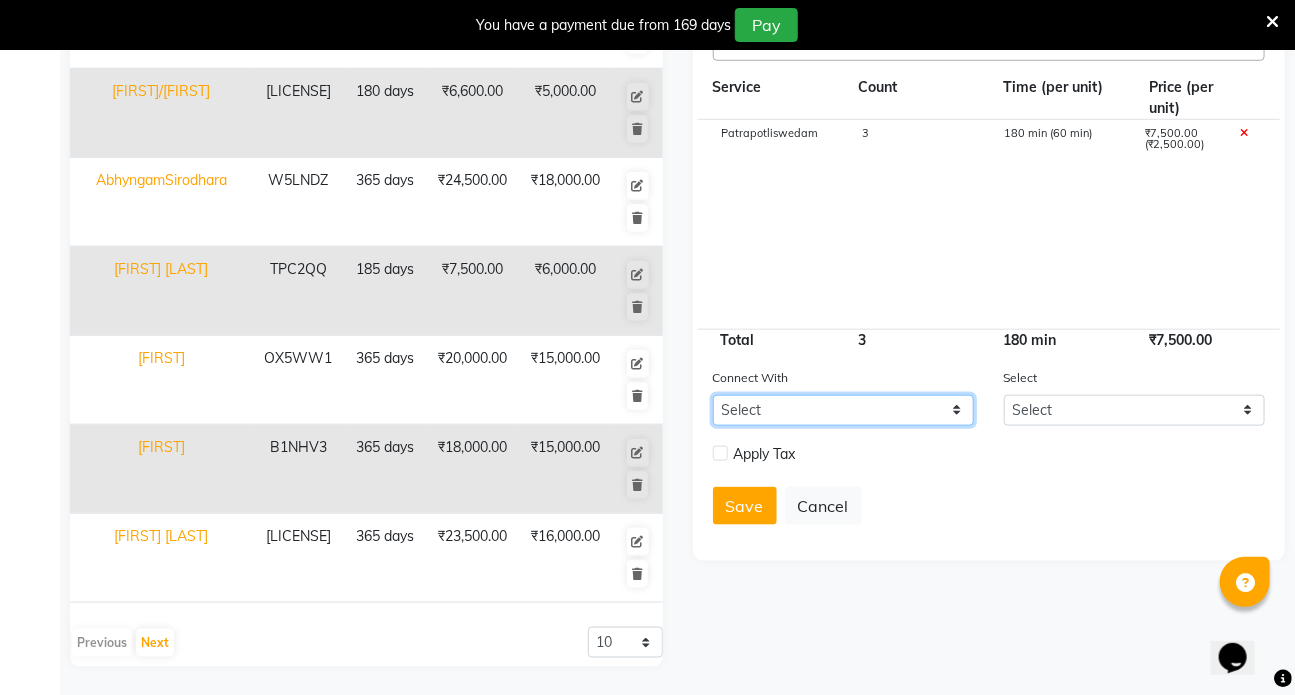 click on "Select Membership Prepaid Voucher" 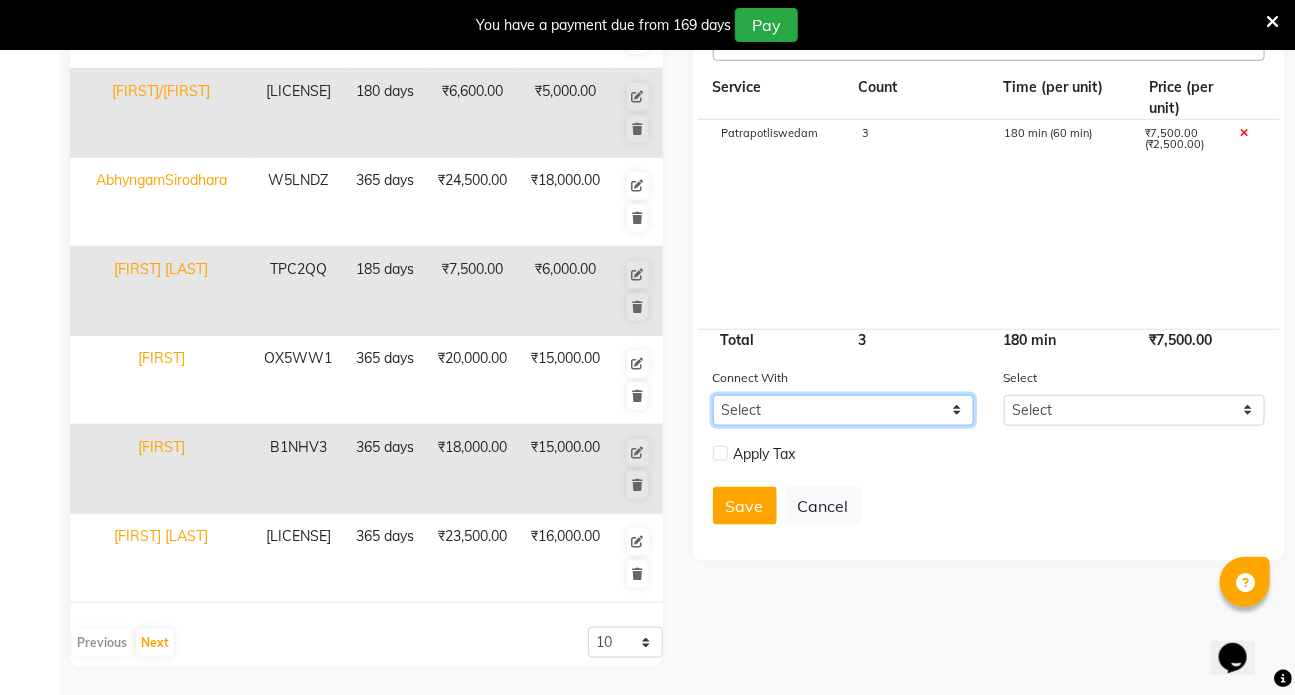 select on "1: M" 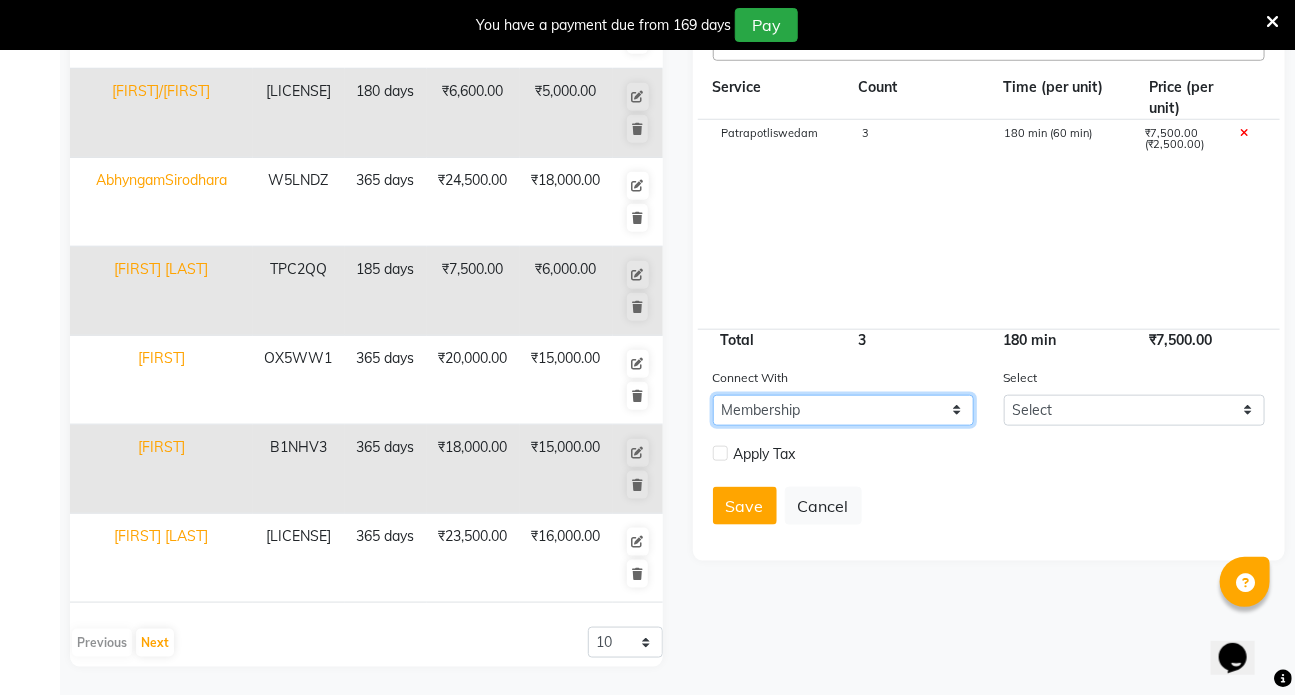 click on "Select Membership Prepaid Voucher" 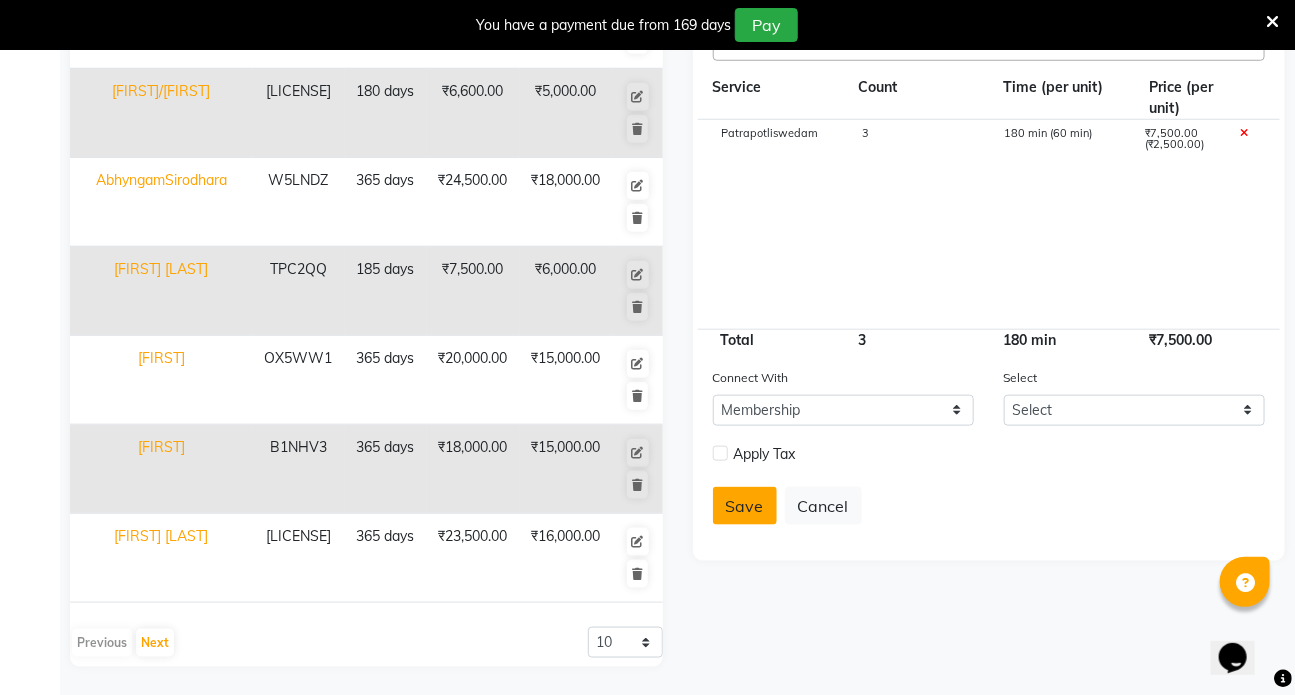 click on "Save" 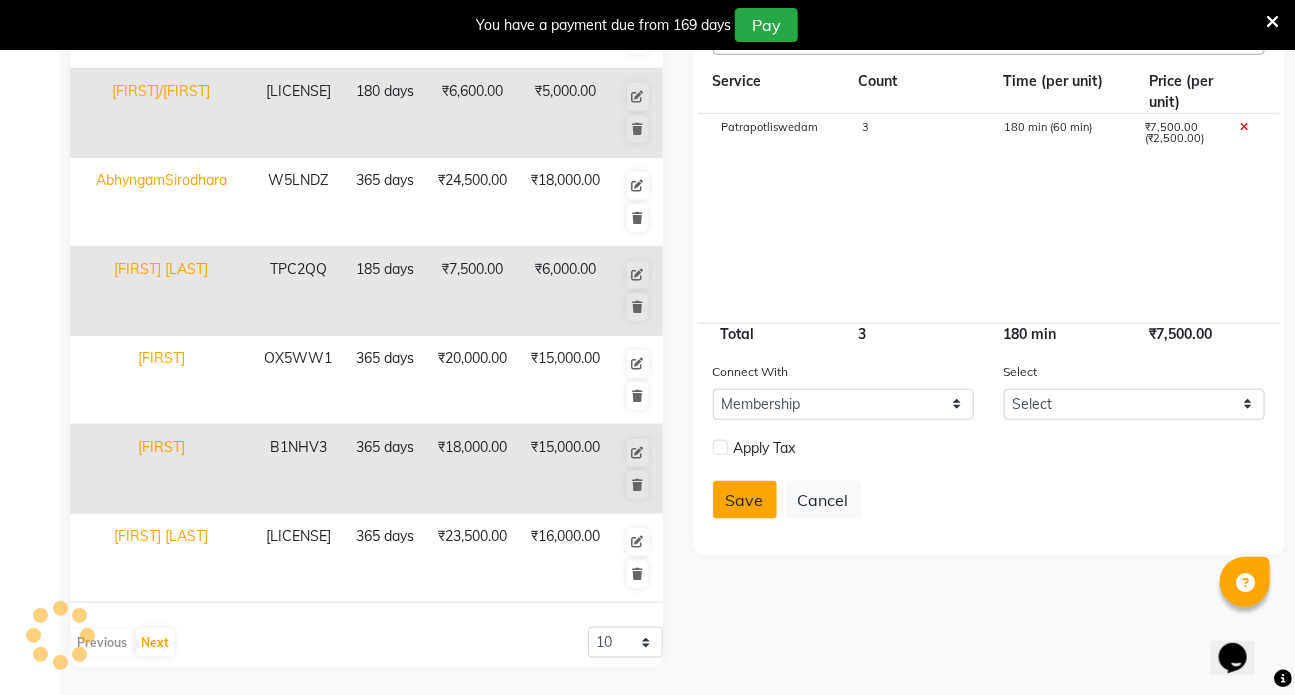 type 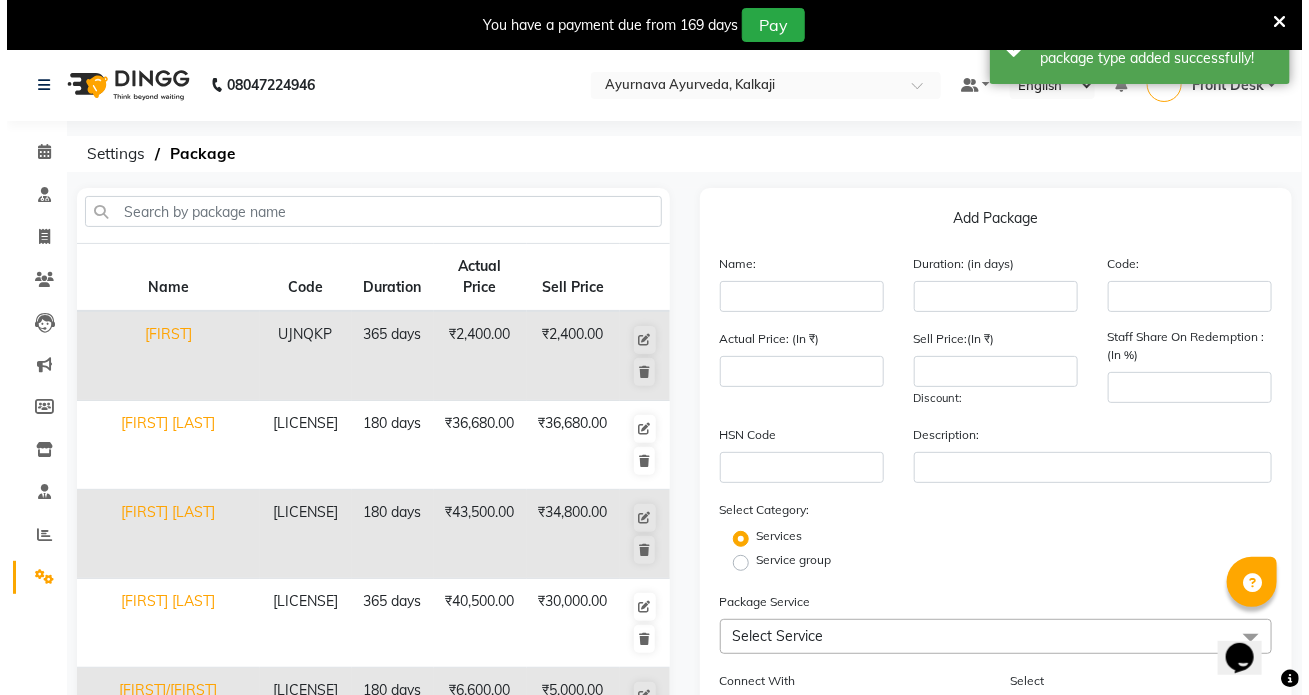 scroll, scrollTop: 0, scrollLeft: 0, axis: both 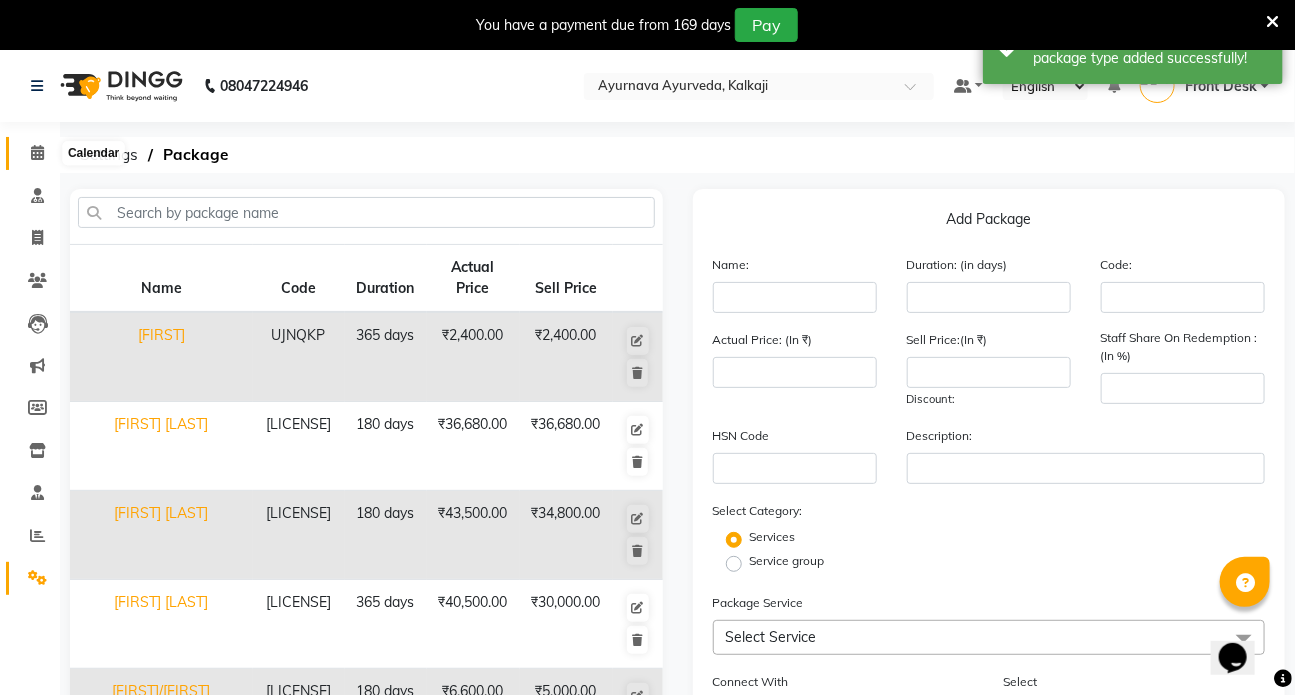 click 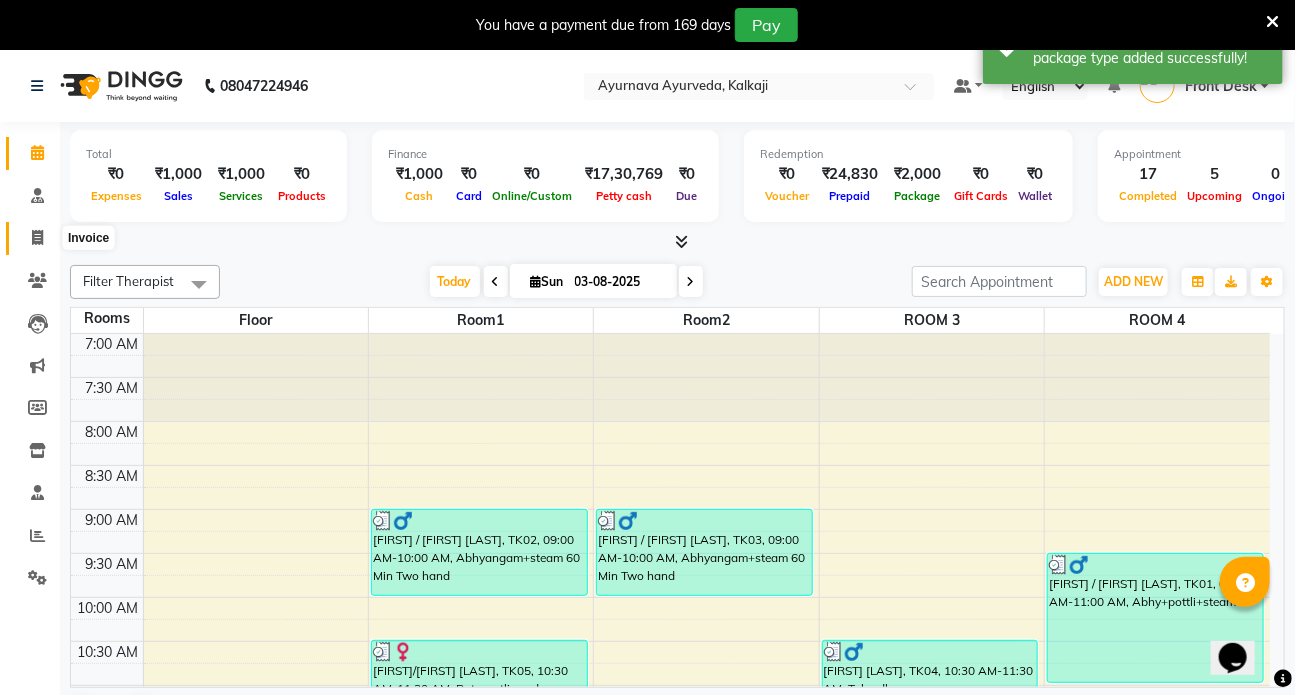 click 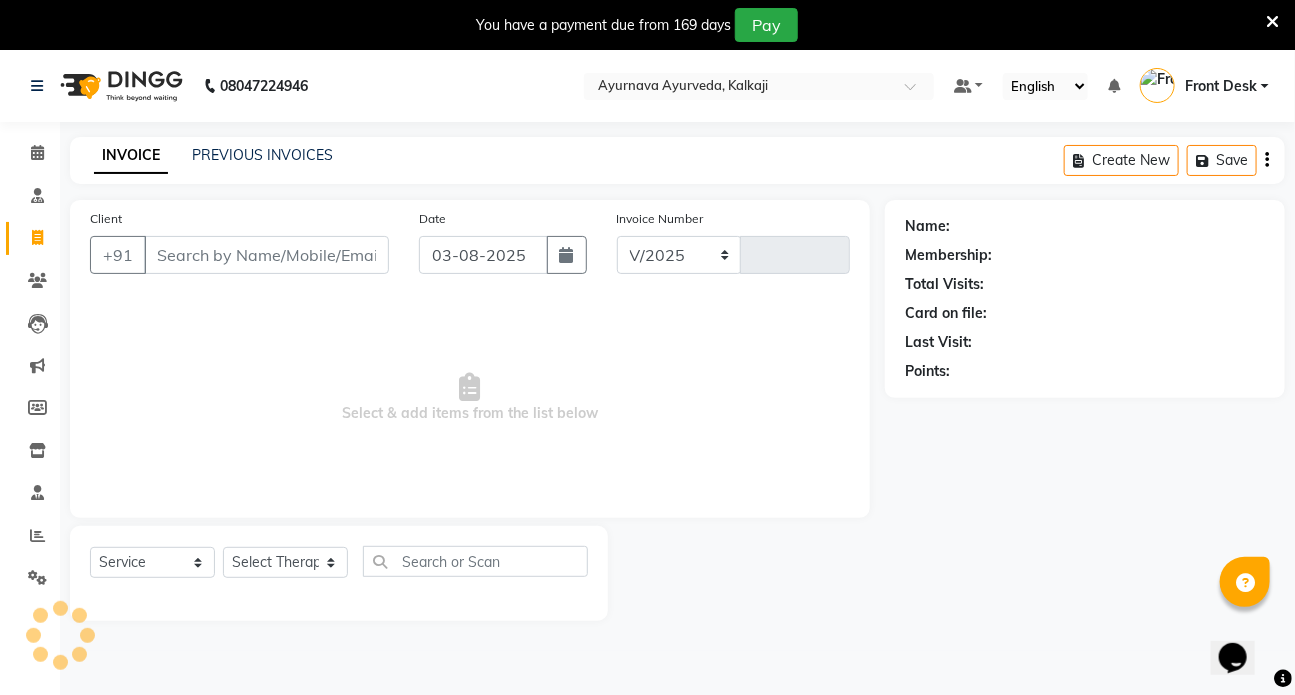 select on "5585" 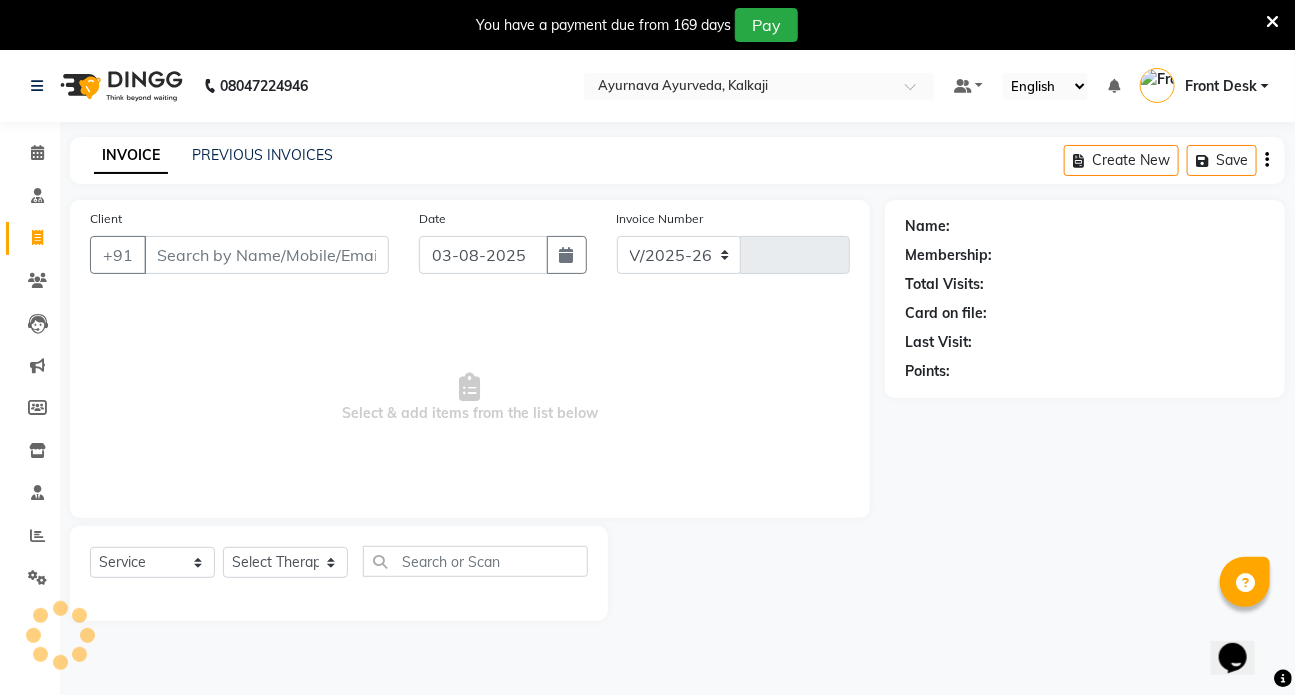 type on "1054" 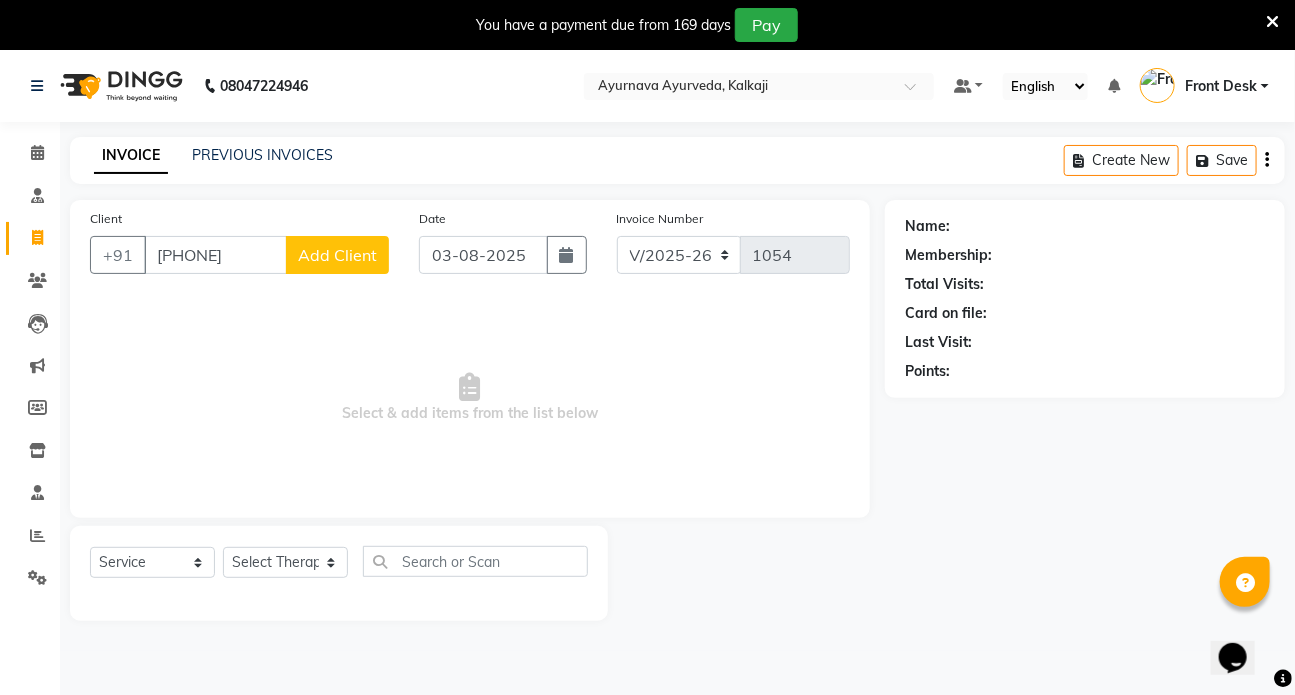 type on "[PHONE]" 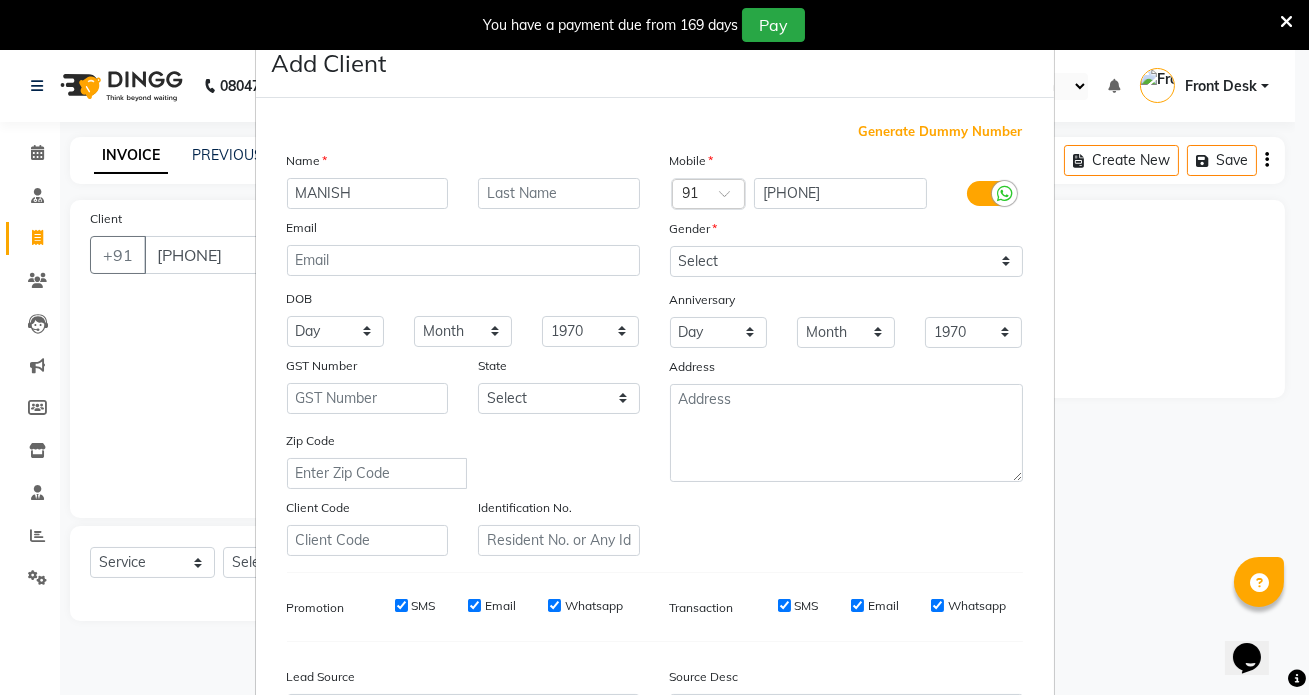 type on "MANISH" 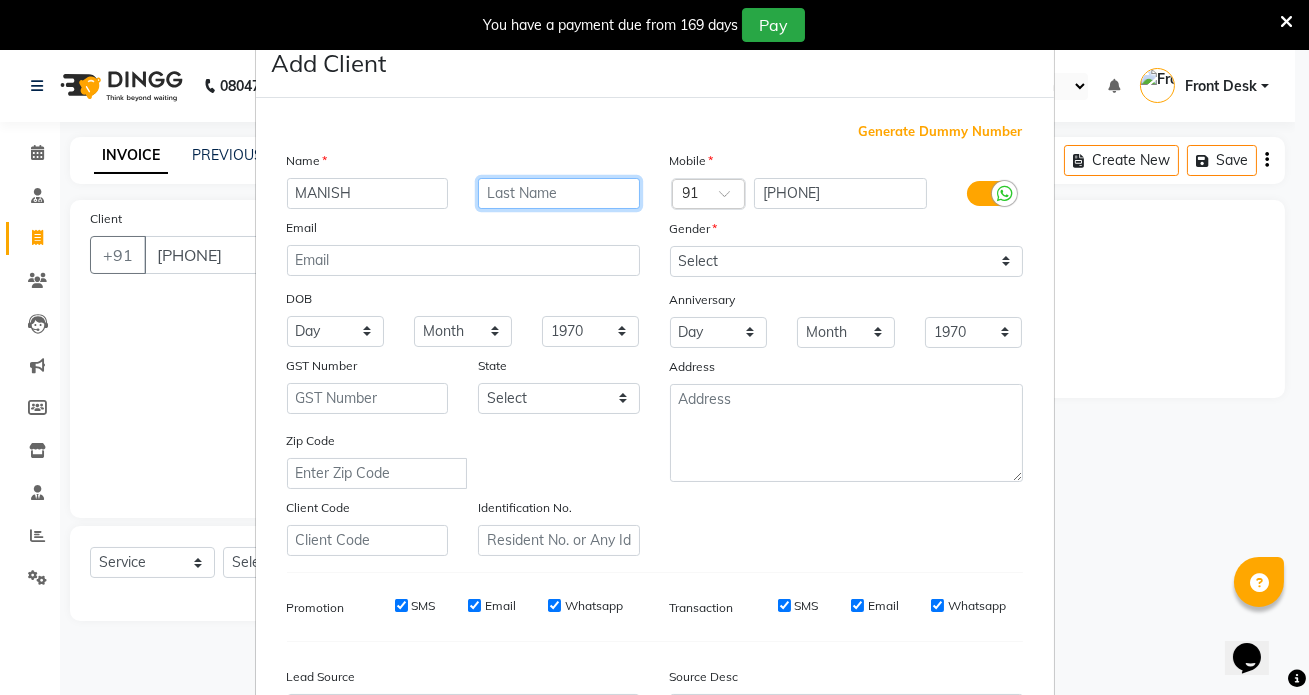 click at bounding box center [559, 193] 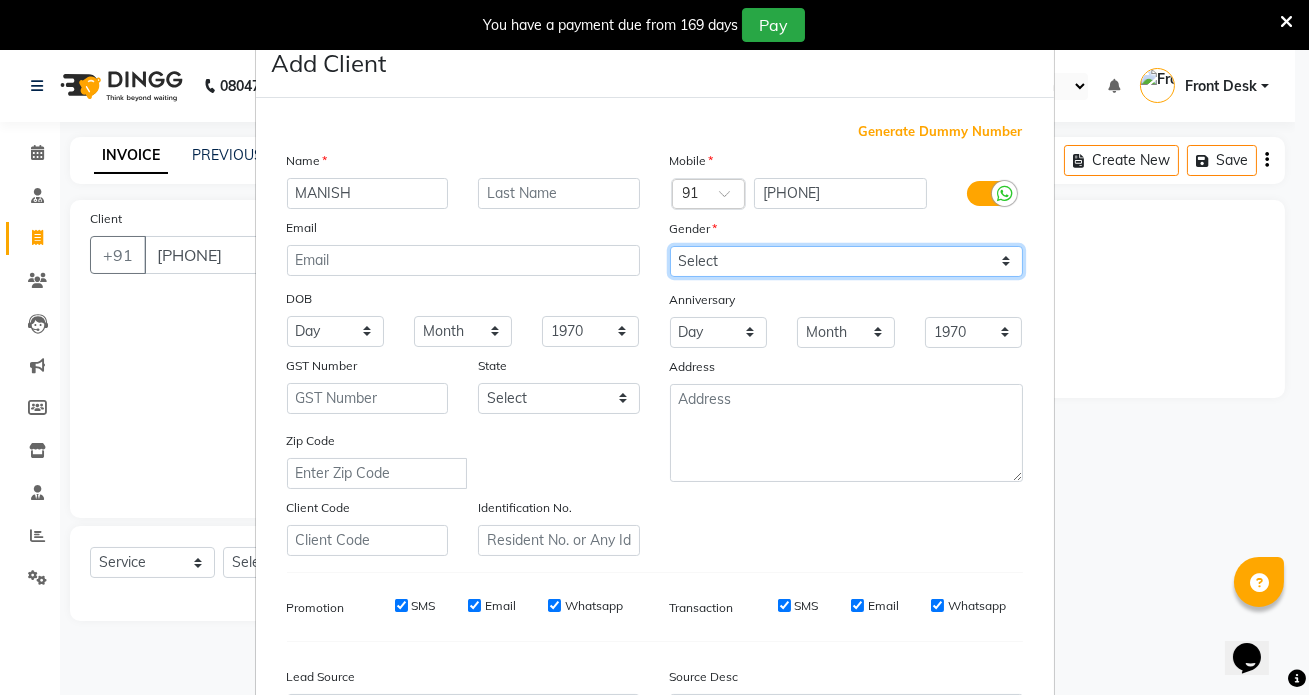 click on "Select Male Female Other Prefer Not To Say" at bounding box center (846, 261) 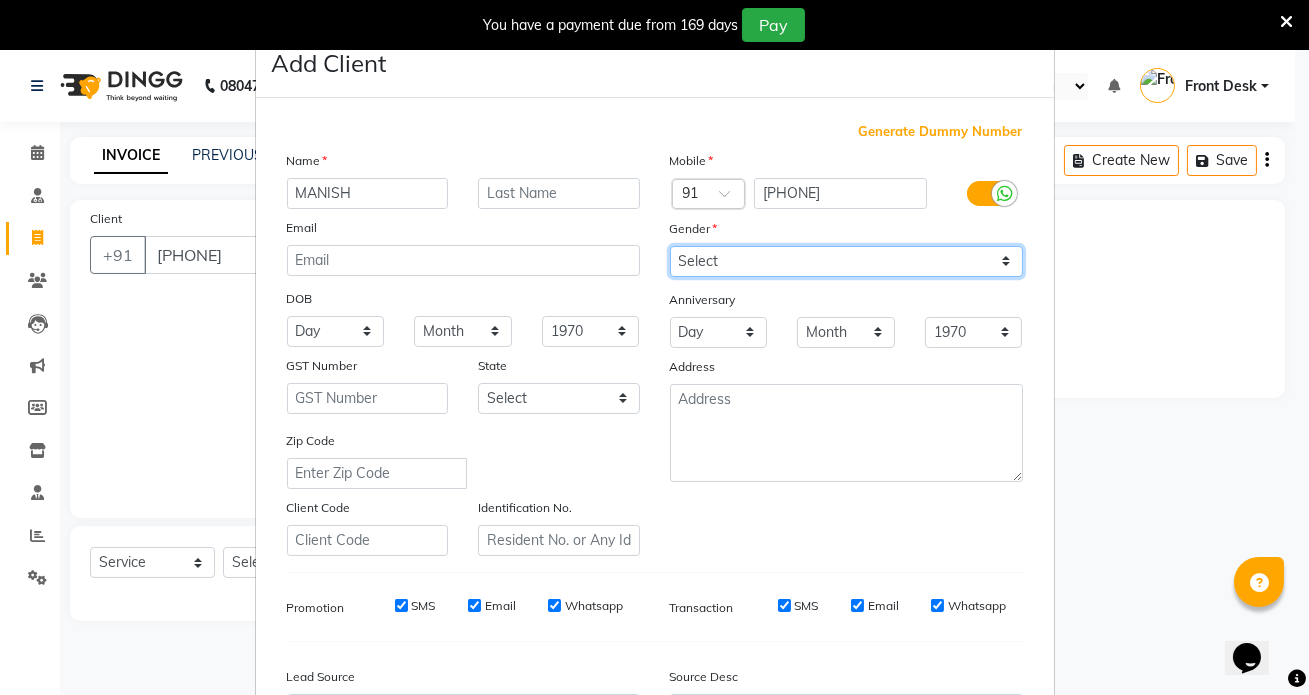 select on "male" 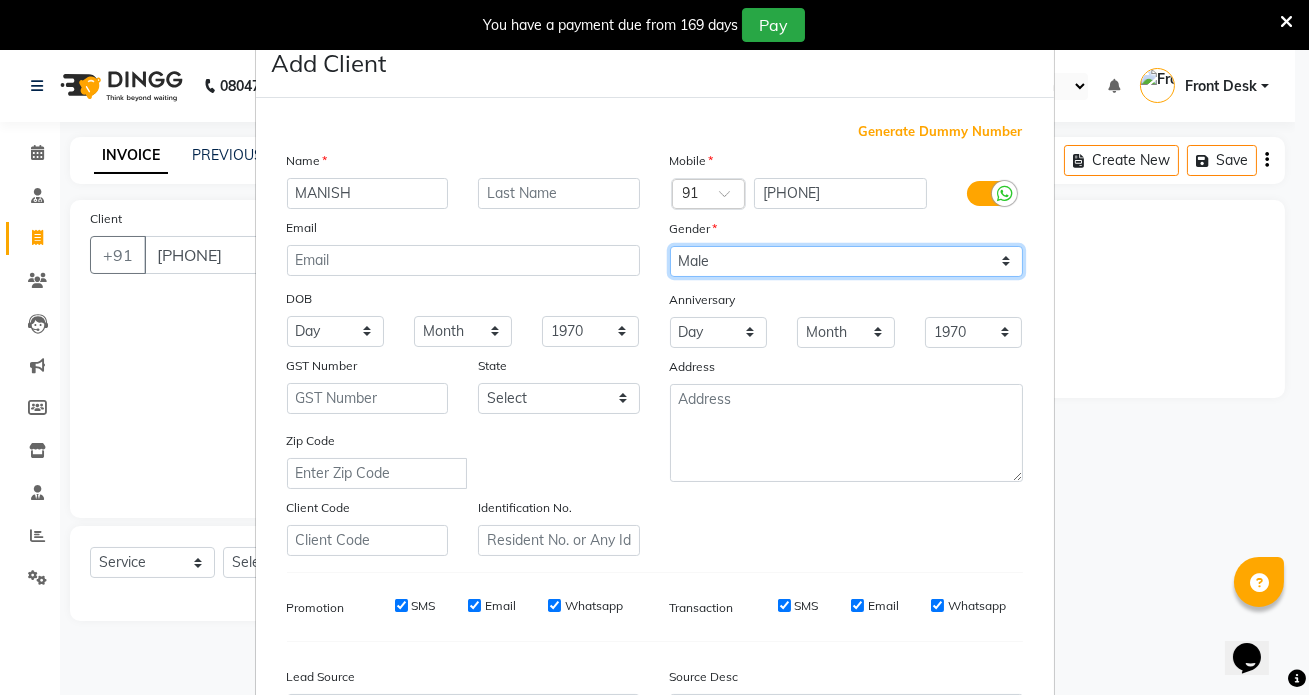 click on "Select Male Female Other Prefer Not To Say" at bounding box center (846, 261) 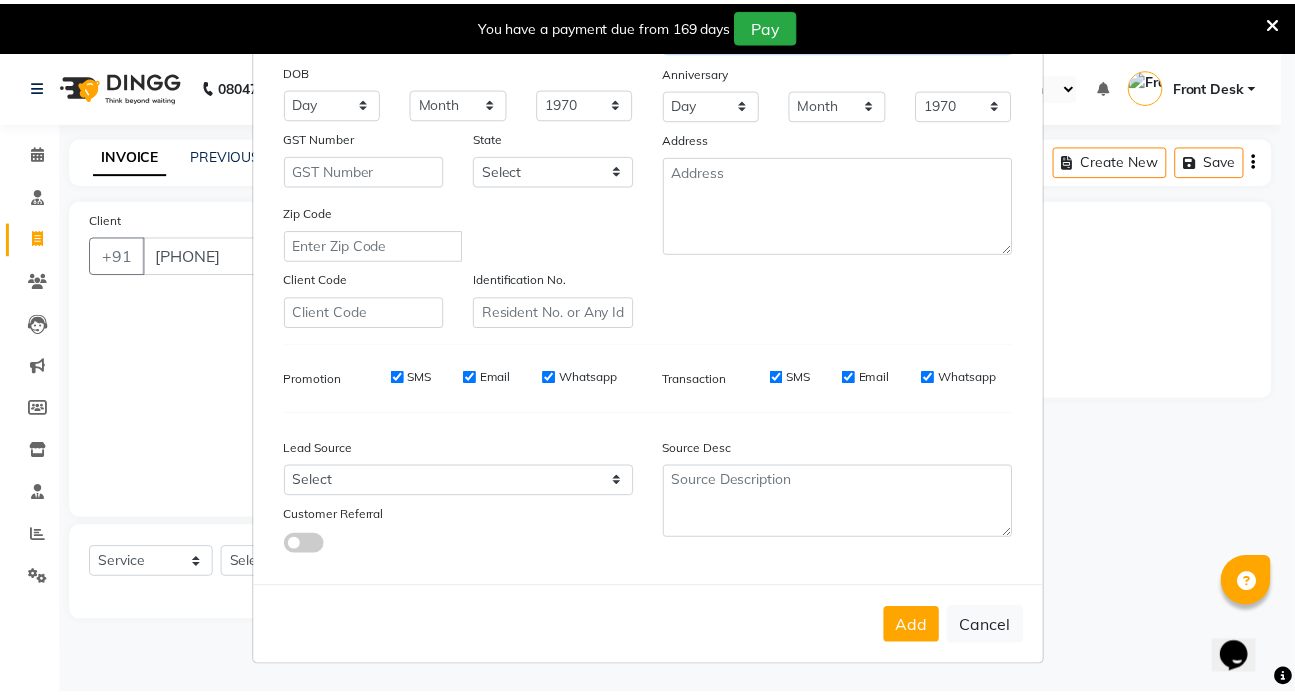 scroll, scrollTop: 233, scrollLeft: 0, axis: vertical 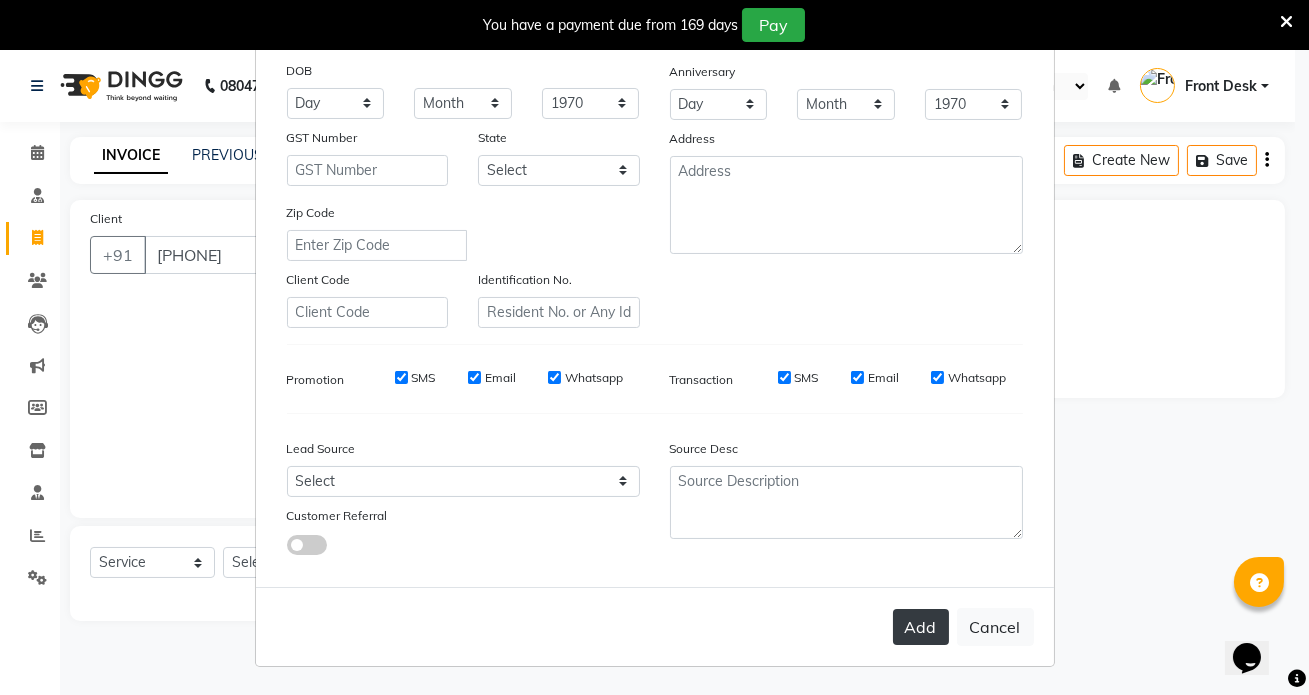 click on "Add" at bounding box center (921, 627) 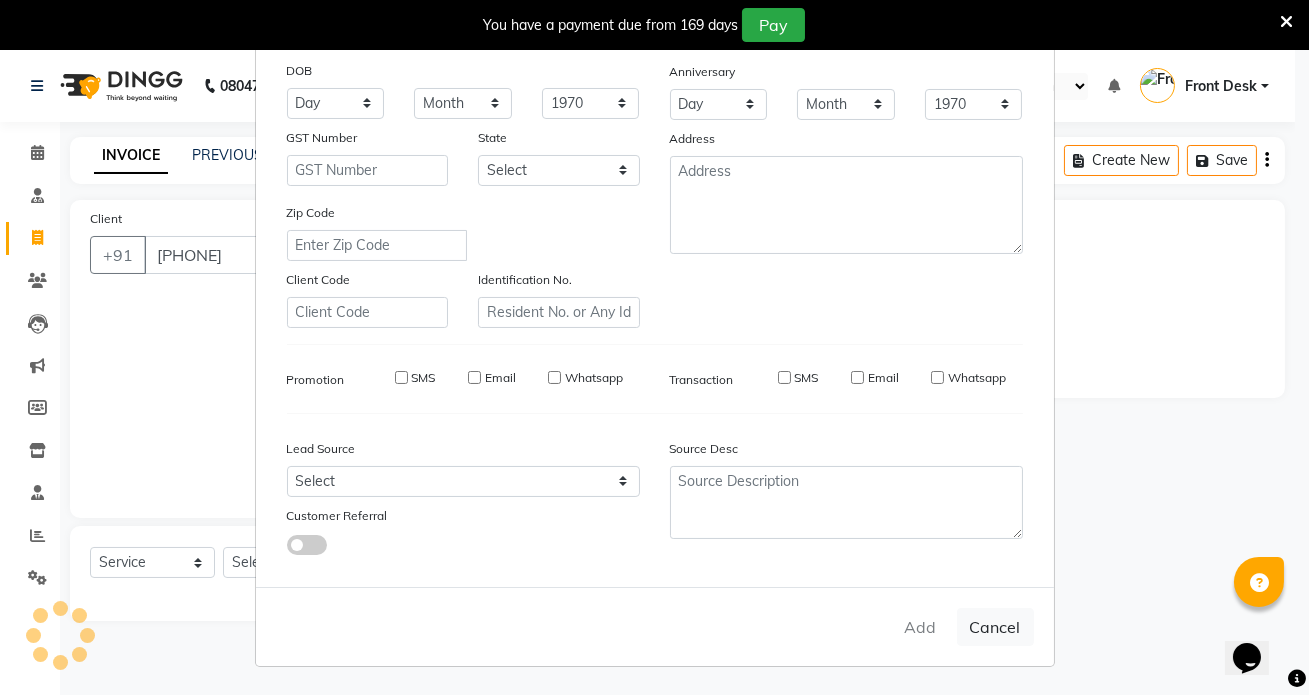 type 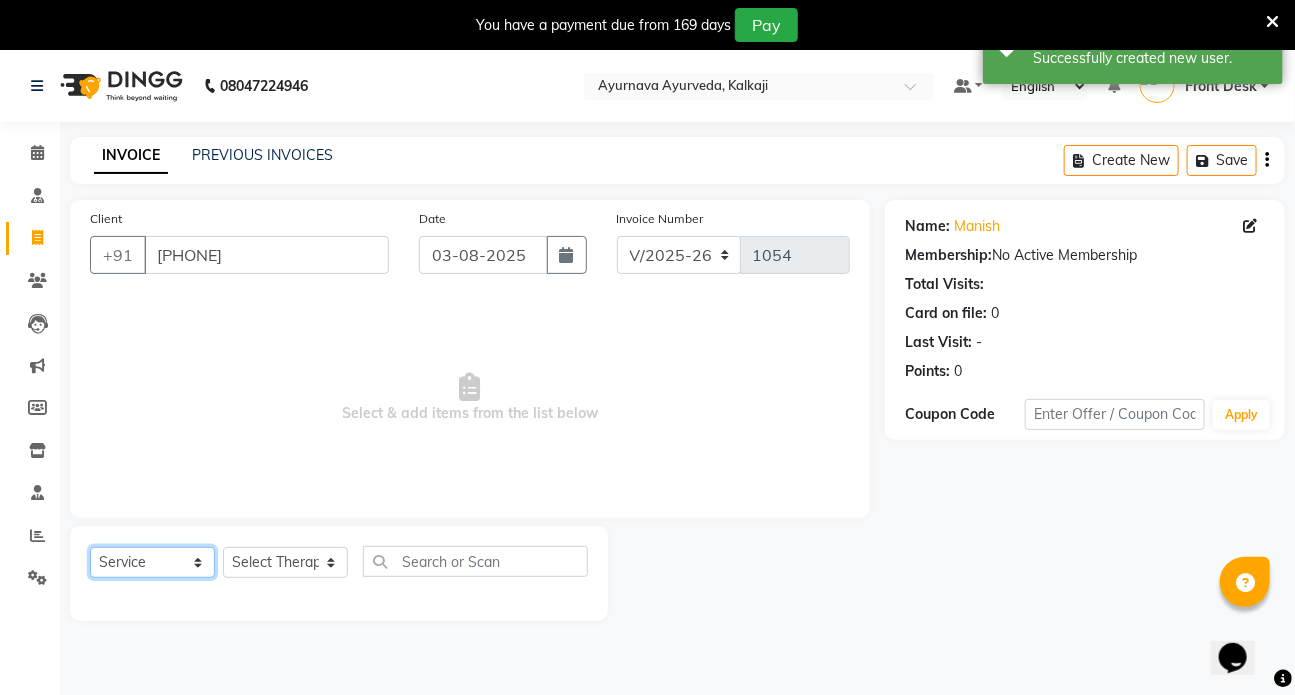 click on "Select  Service  Product  Membership  Package Voucher Prepaid Gift Card" 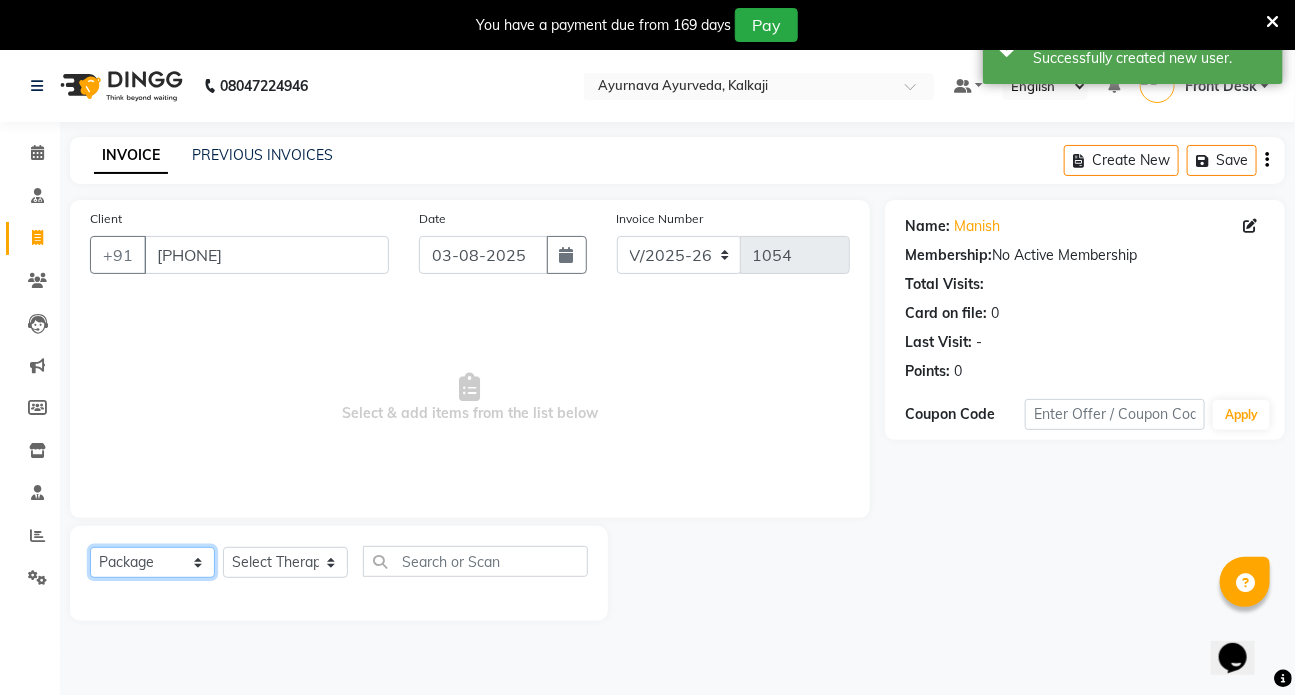 click on "Select  Service  Product  Membership  Package Voucher Prepaid Gift Card" 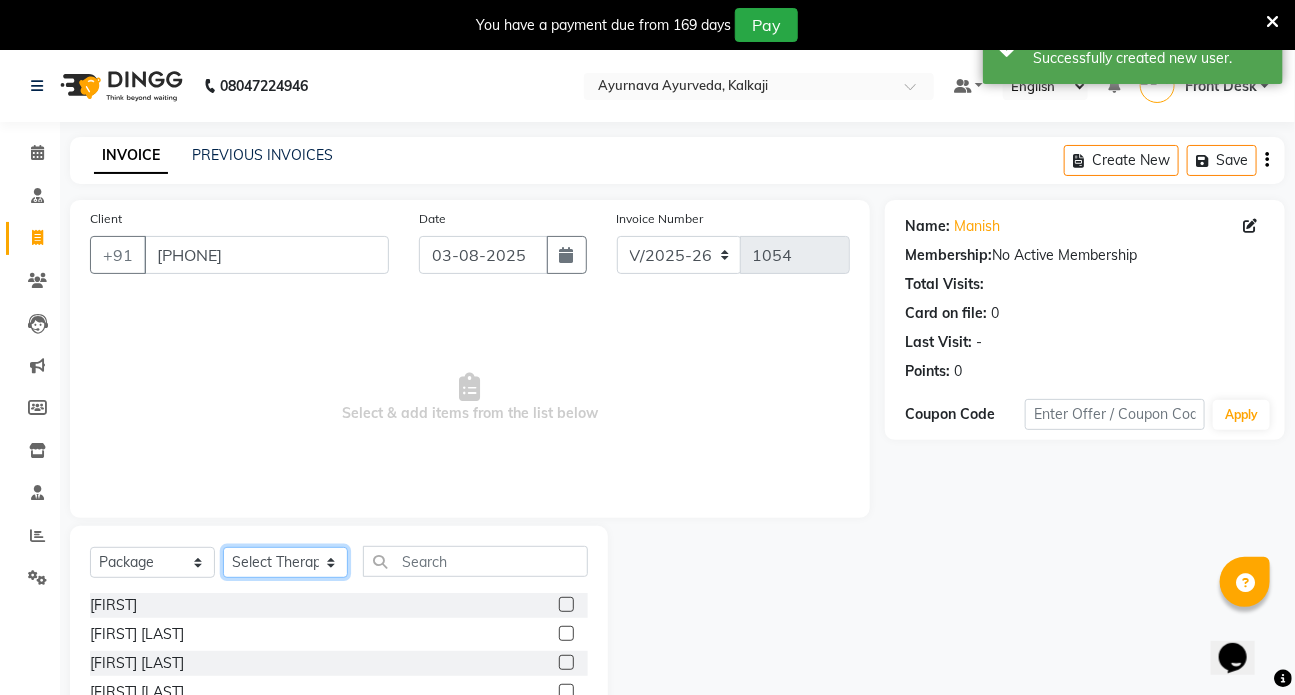 click on "Select Therapist [FIRST] [FIRST] [FIRST] [FIRST] [FIRST] [FIRST] [FIRST] [FIRST] [FIRST] [FIRST] [FIRST] [FIRST] [FIRST]" 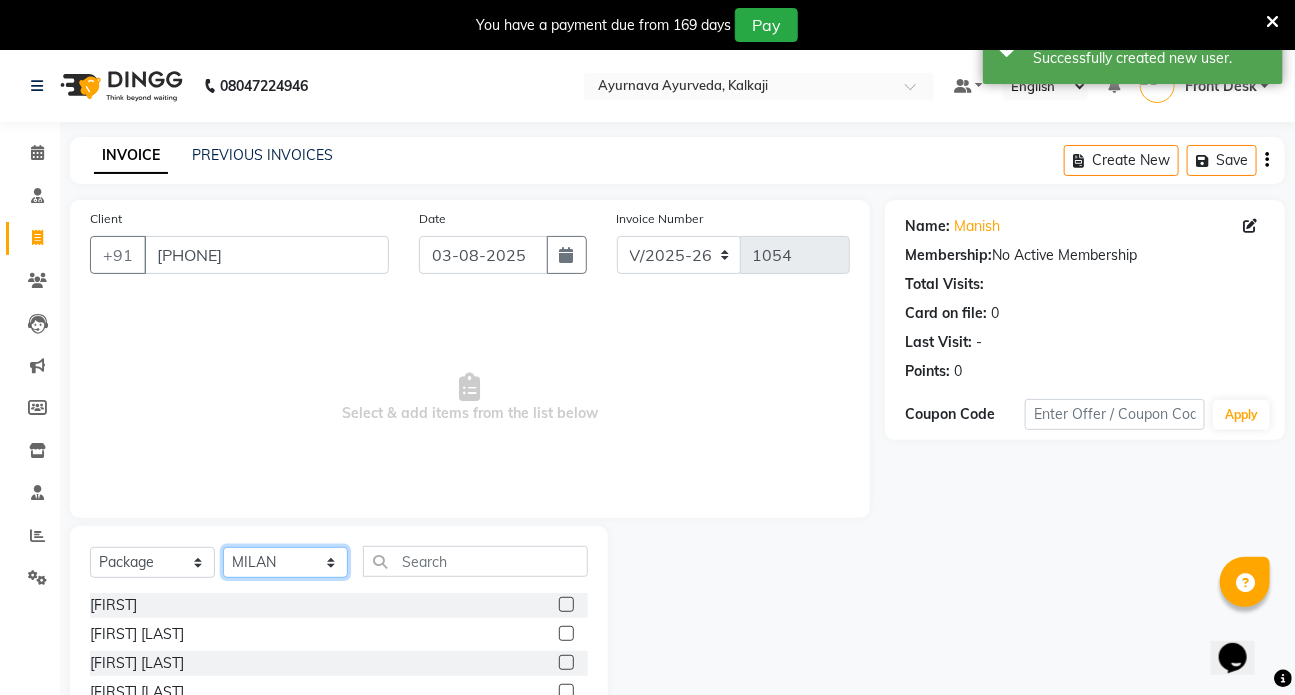 click on "Select Therapist [FIRST] [FIRST] [FIRST] [FIRST] [FIRST] [FIRST] [FIRST] [FIRST] [FIRST] [FIRST] [FIRST] [FIRST] [FIRST]" 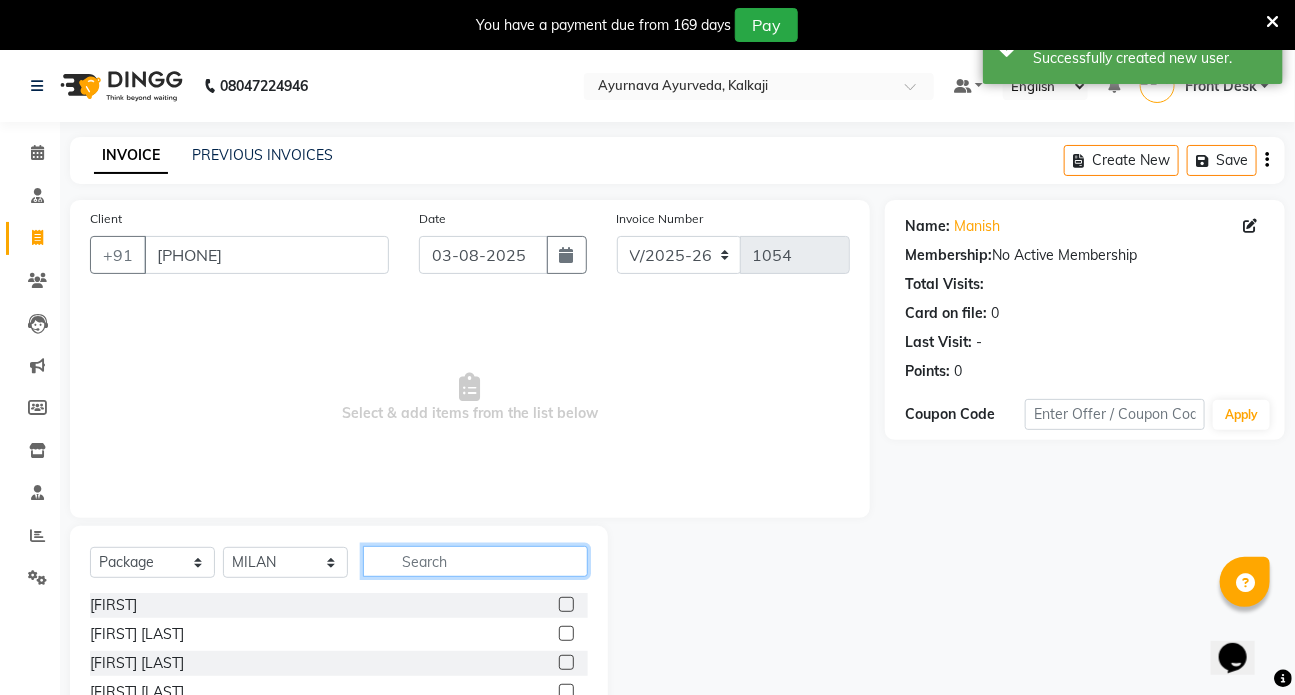 click 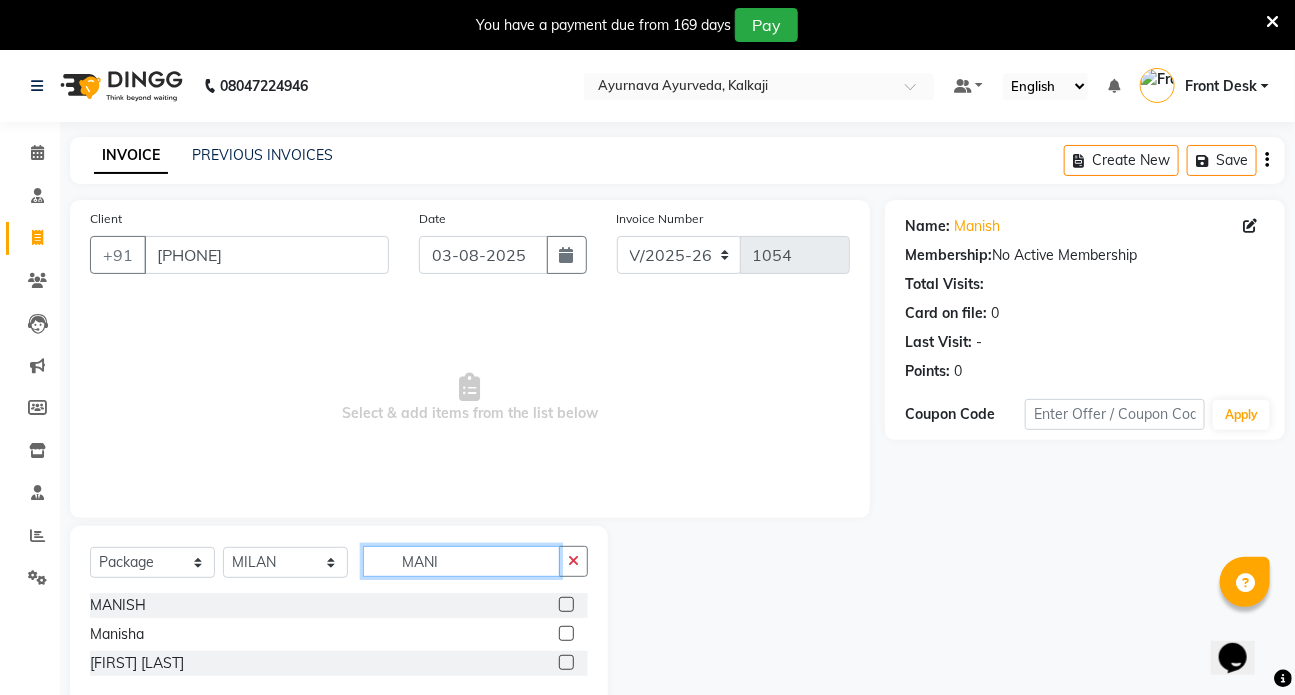 type on "MANI" 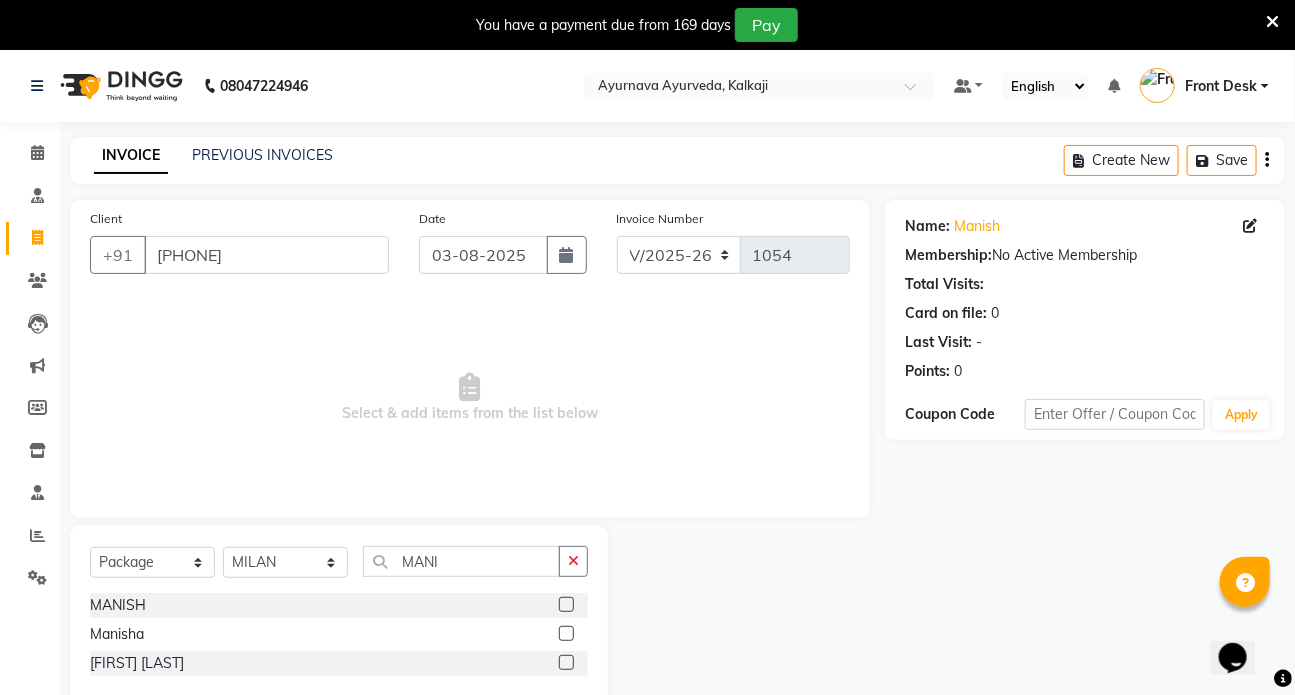 click 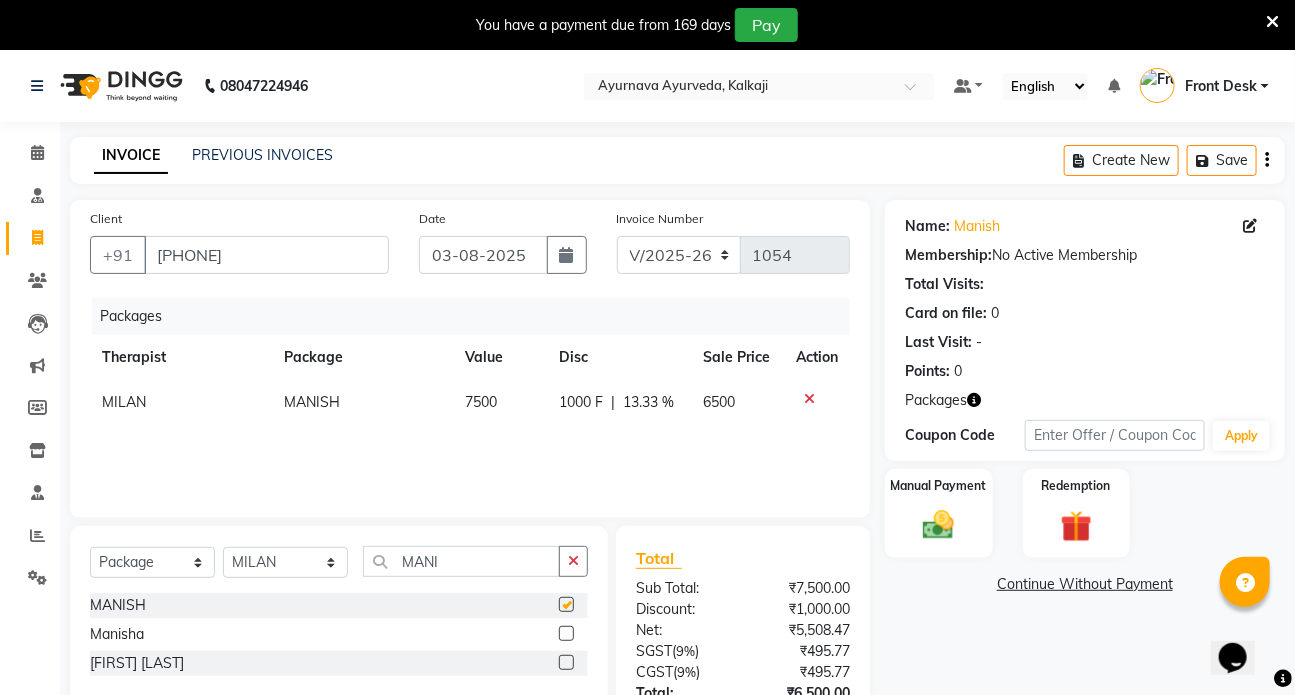 checkbox on "false" 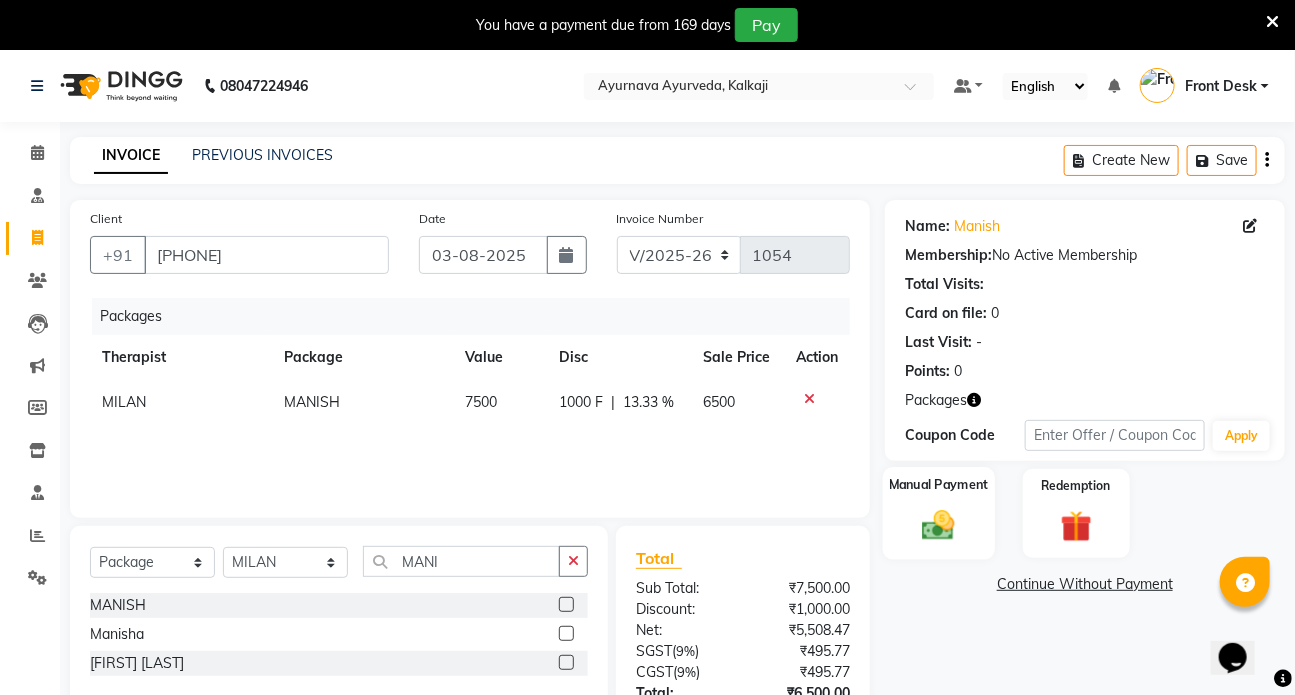 click 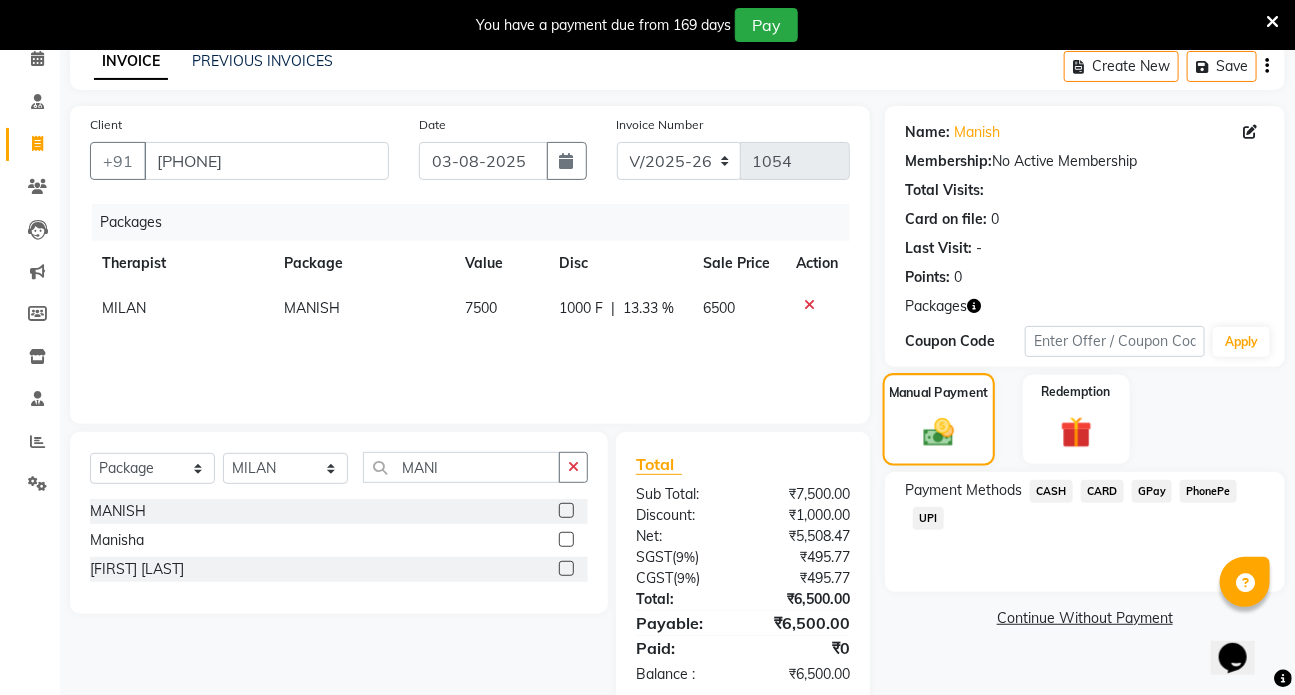 scroll, scrollTop: 134, scrollLeft: 0, axis: vertical 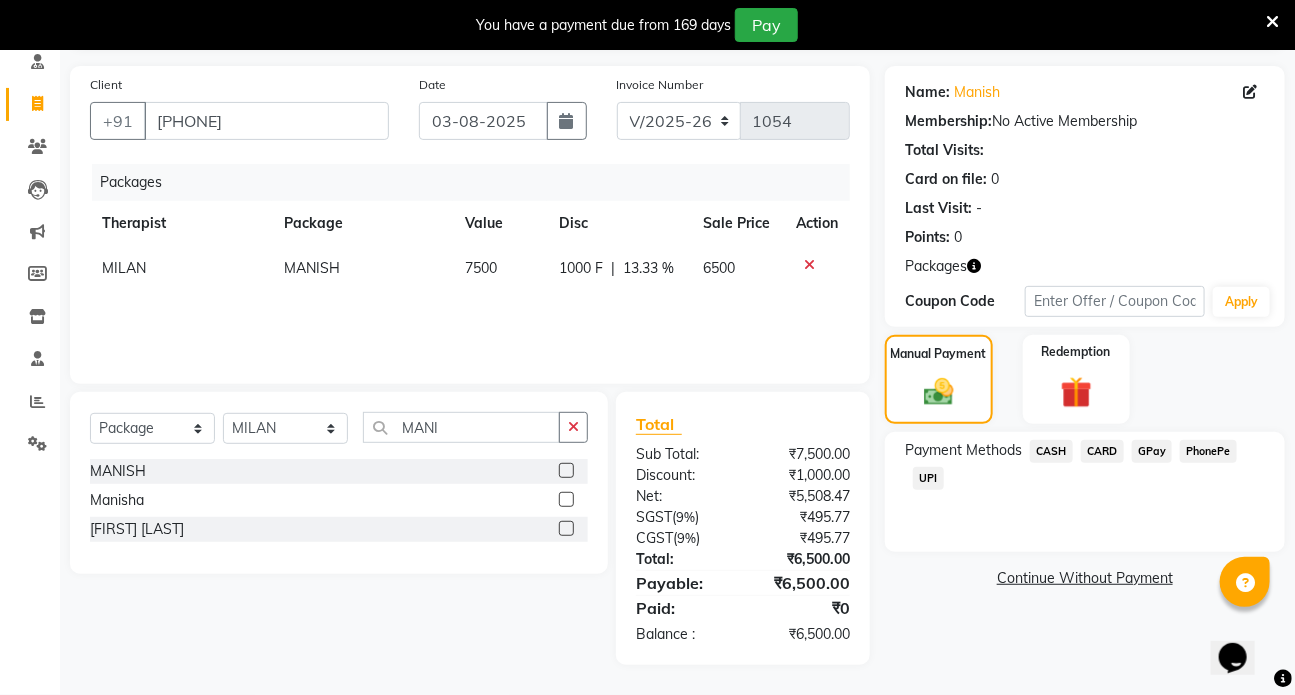click on "CARD" 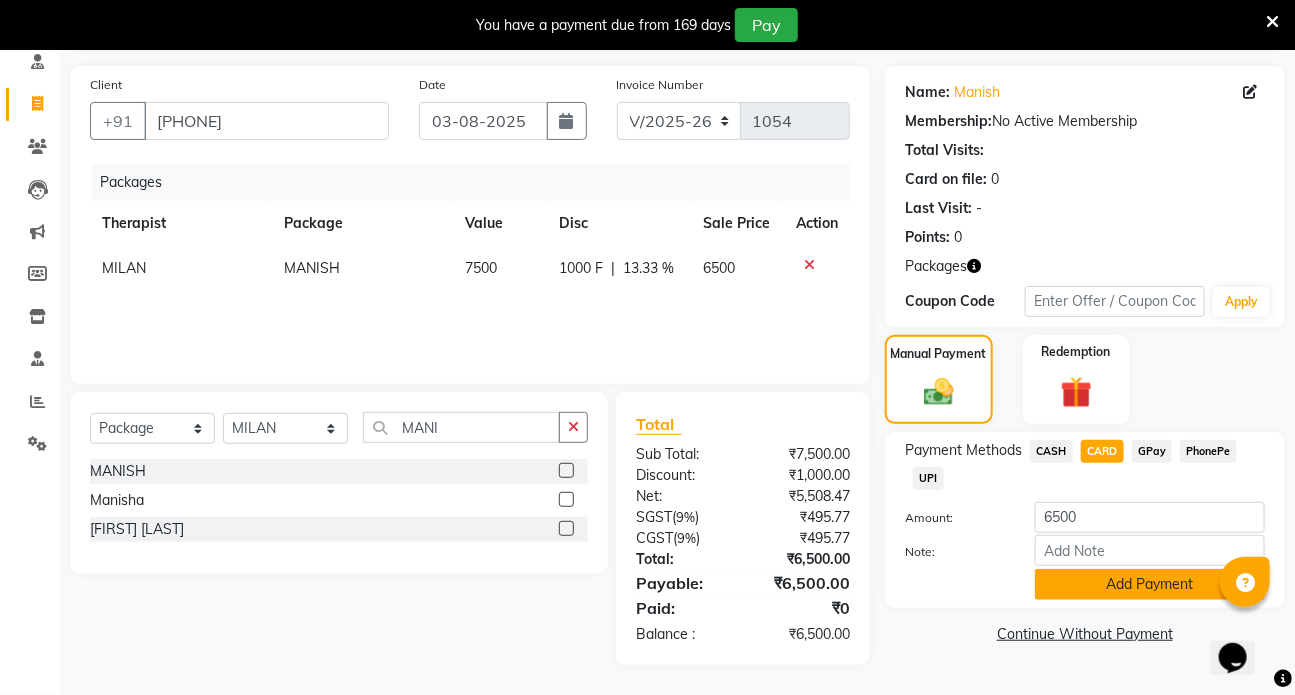 click on "Add Payment" 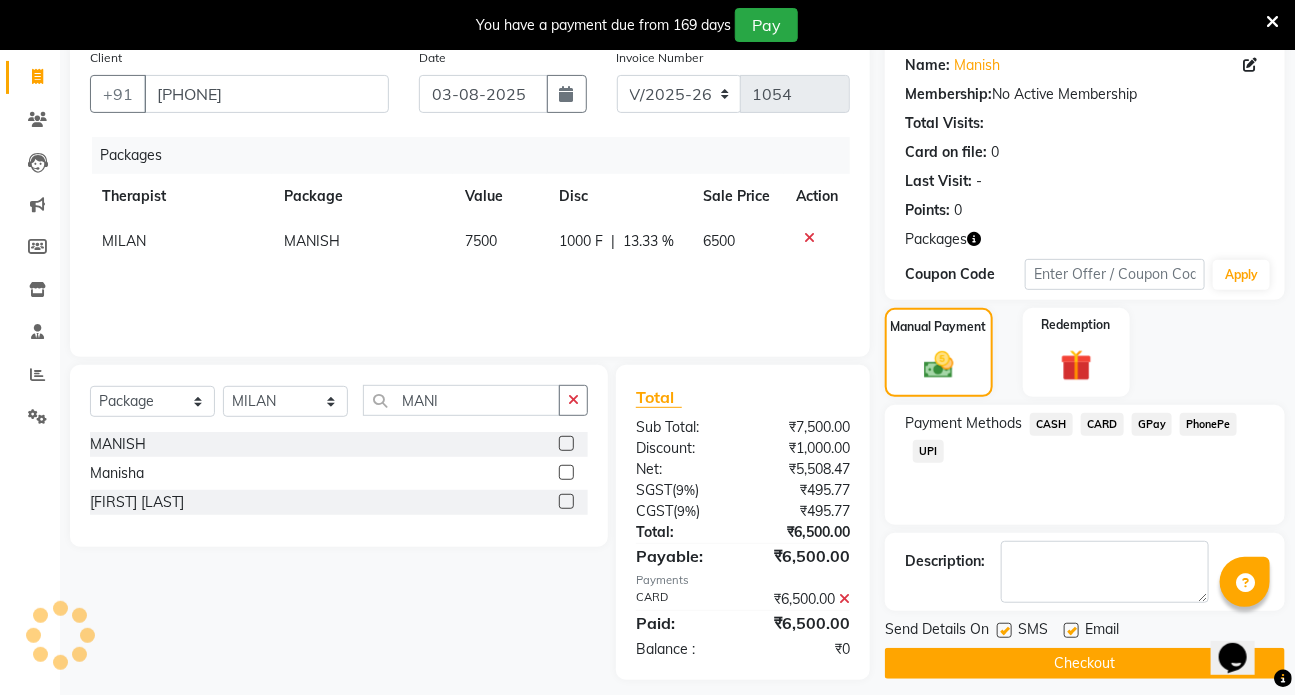 scroll, scrollTop: 176, scrollLeft: 0, axis: vertical 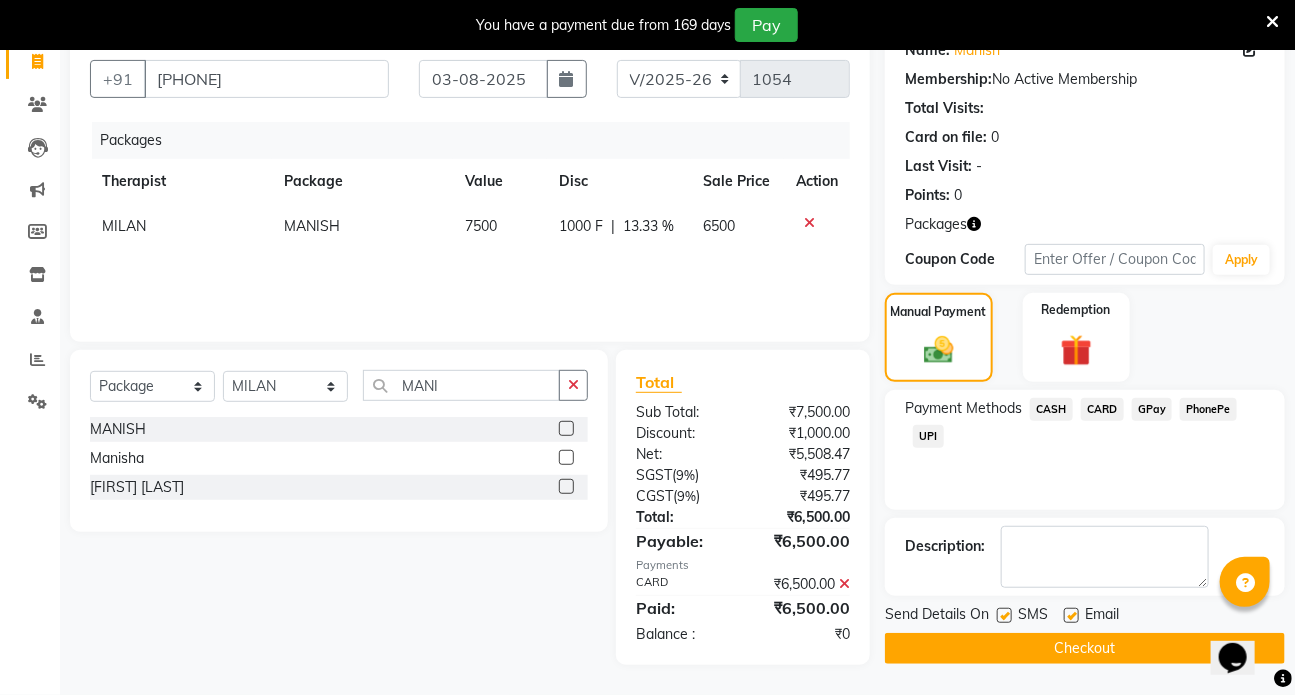 click 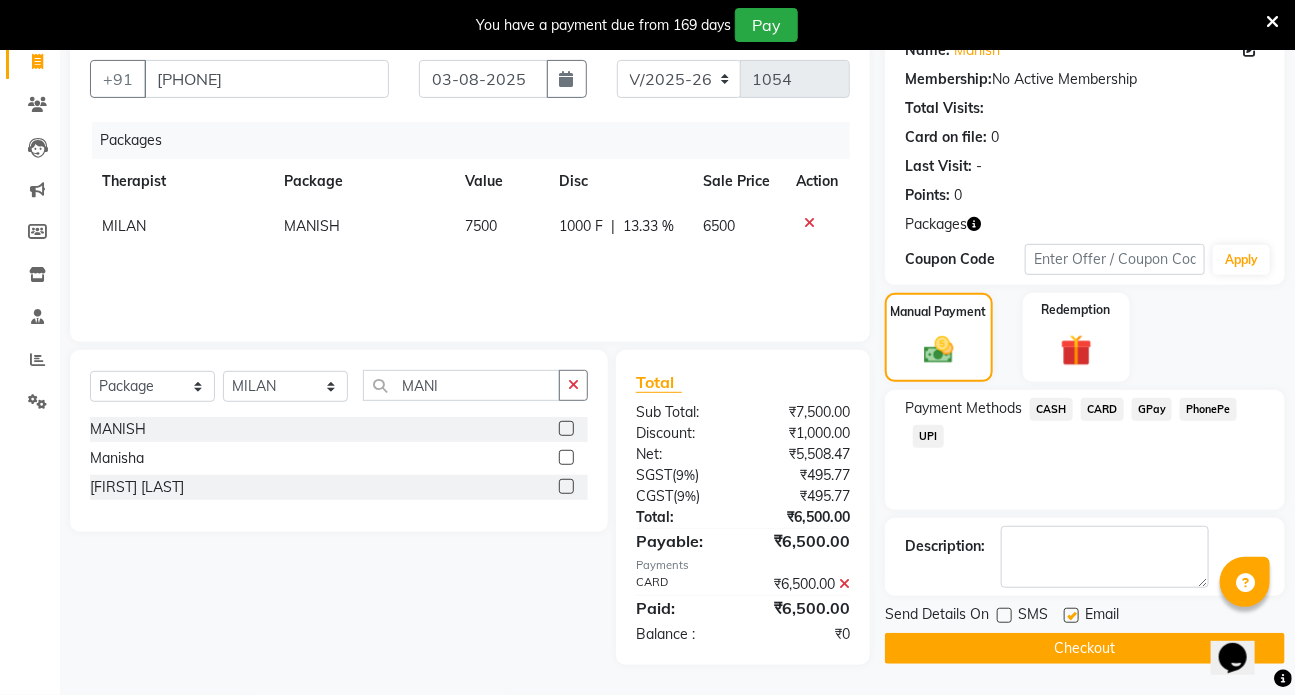 click 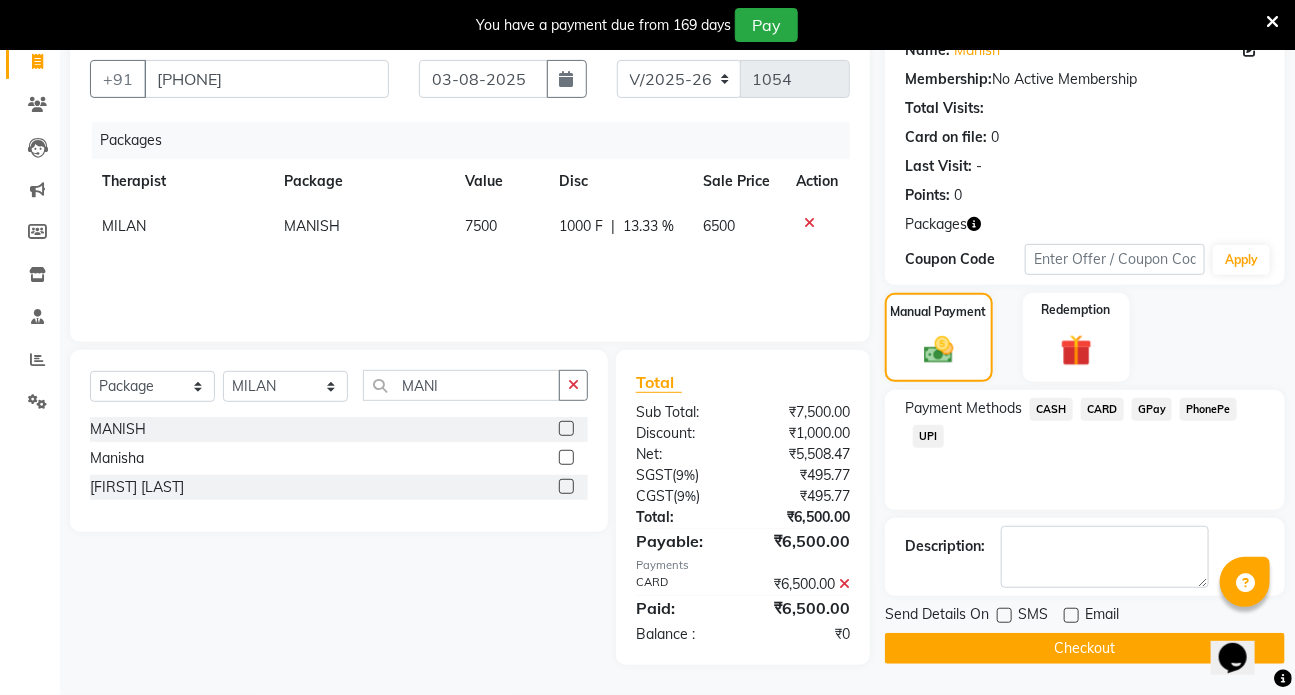 click on "Checkout" 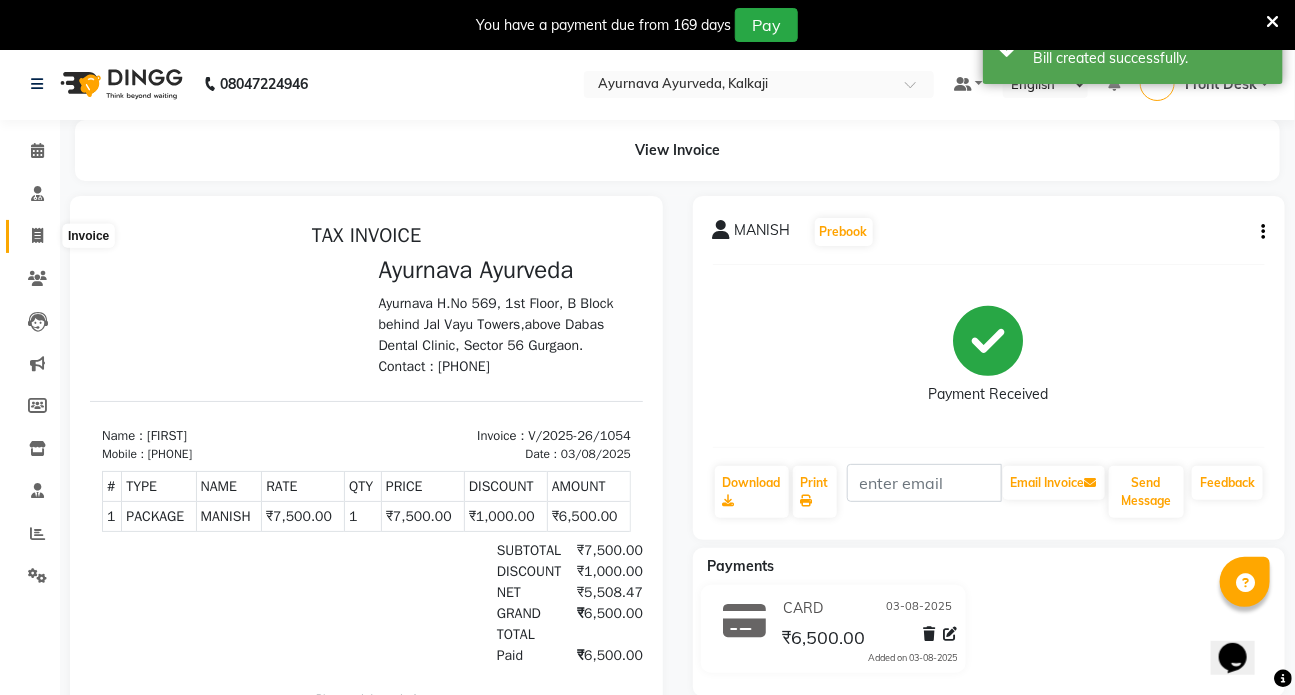 scroll, scrollTop: 0, scrollLeft: 0, axis: both 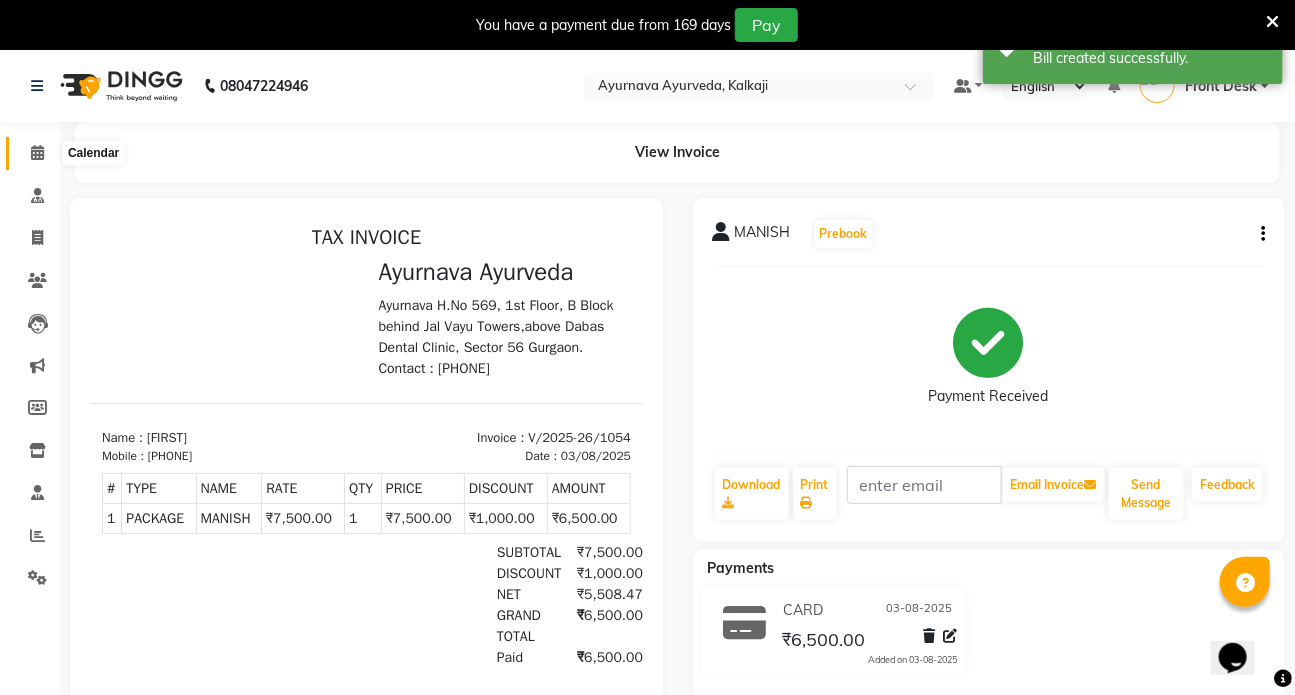 click 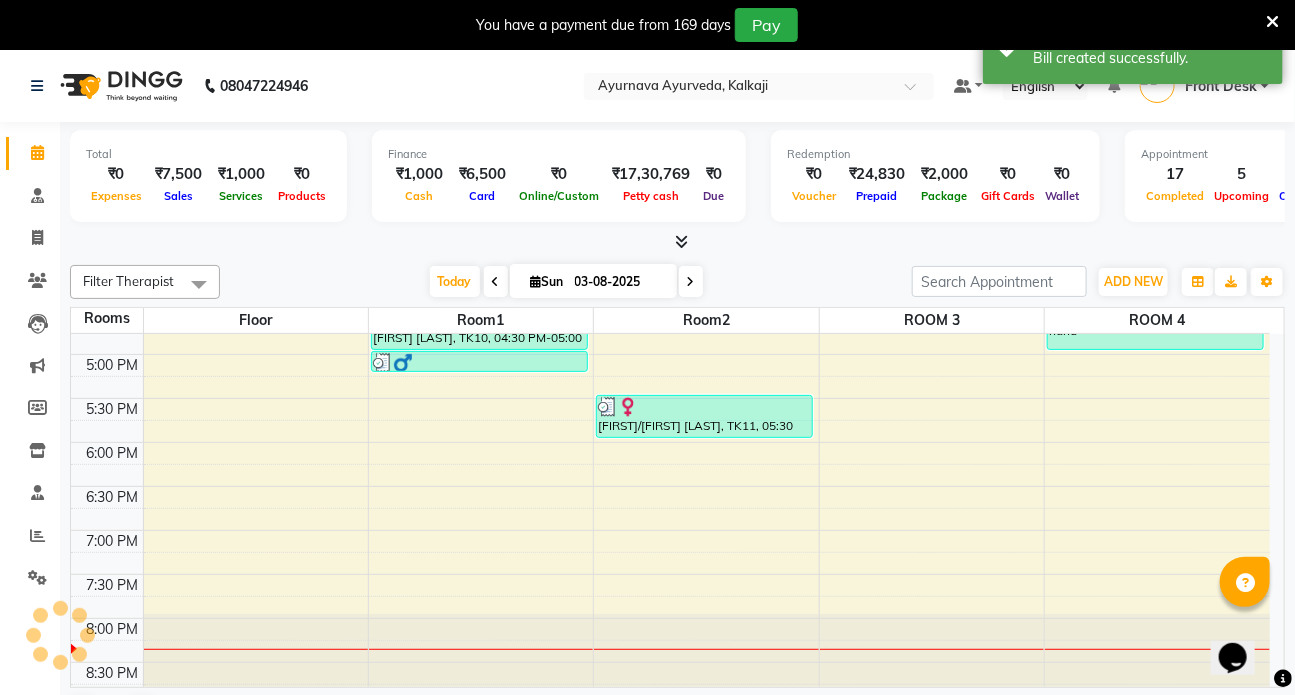 scroll, scrollTop: 872, scrollLeft: 0, axis: vertical 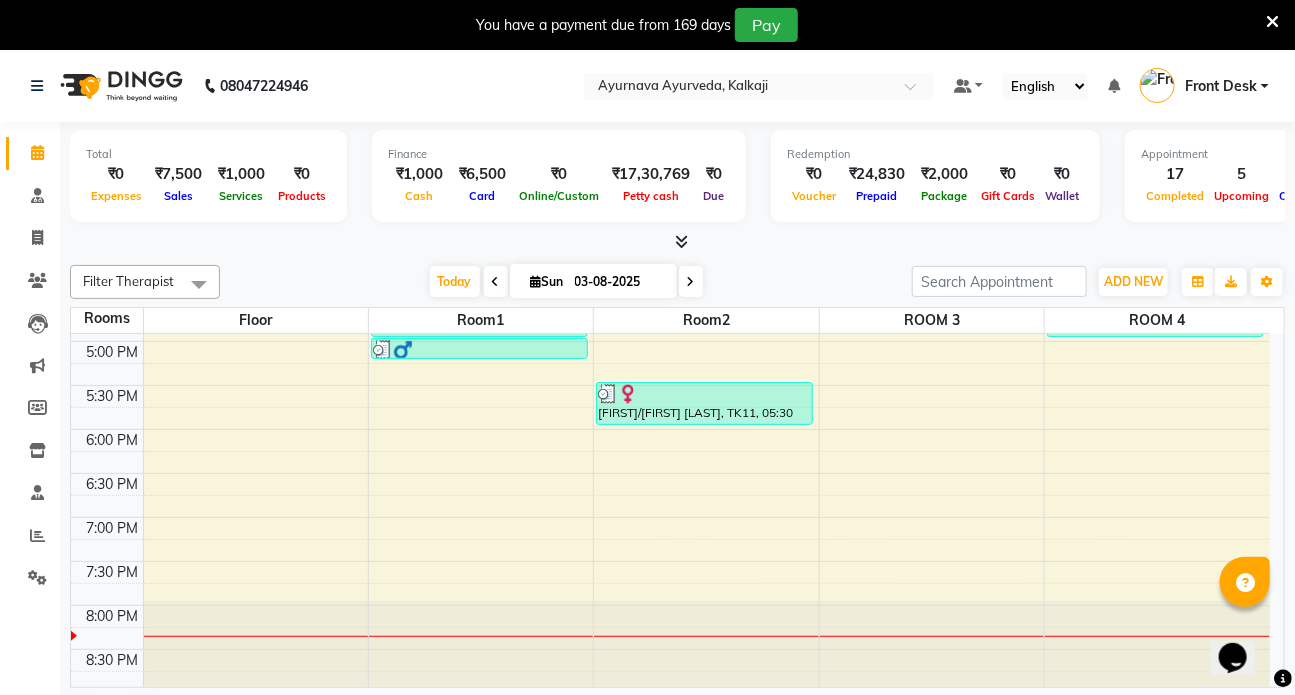 click on "7:00 AM 7:30 AM 8:00 AM 8:30 AM 9:00 AM 9:30 AM 10:00 AM 10:30 AM 11:00 AM 11:30 AM 12:00 PM 12:30 PM 1:00 PM 1:30 PM 2:00 PM 2:30 PM 3:00 PM 3:30 PM 4:00 PM 4:30 PM 5:00 PM 5:30 PM 6:00 PM 6:30 PM 7:00 PM 7:30 PM 8:00 PM 8:30 PM [FIRST] [LAST], TK16, 12:00 PM-12:30 PM, consultation [FIRST] [LAST], TK15, 02:30 PM-03:00 PM, consultation [FIRST] / [FIRST] [LAST], TK02, 09:00 AM-10:00 AM, Abhyangam+steam 60 Min Two hand [FIRST]/[FIRST] [LAST], TK05, 10:30 AM-11:30 AM, Patrapotliswedam [FIRST]/[FIRST] [LAST], TK05, 11:30 AM-12:30 PM, Sirodhara [FIRST], TK08, 01:00 PM-02:00 PM, Abhyangam+steam 60 Min Two hand [FIRST]/[FIRST] [LAST], TK14, 02:00 PM-03:00 PM, Abhyangam+steam 60 Min Two hand [FIRST] [LAST], TK10, 03:30 PM-04:30 PM, Patrapotliswedam [FIRST] [LAST], TK10, 04:30 PM-05:00 PM, Kati vasti [FIRST] [LAST], TK10, 05:00 PM-05:15 PM, Matra Vasti [FIRST] / [FIRST] [LAST], TK03, 09:00 AM-10:00 AM, Abhyangam+steam 60 Min Two hand [FIRST]/[FIRST] [LAST], TK06, 11:30 AM-12:30 PM, Udwarthanam steam" at bounding box center (670, 77) 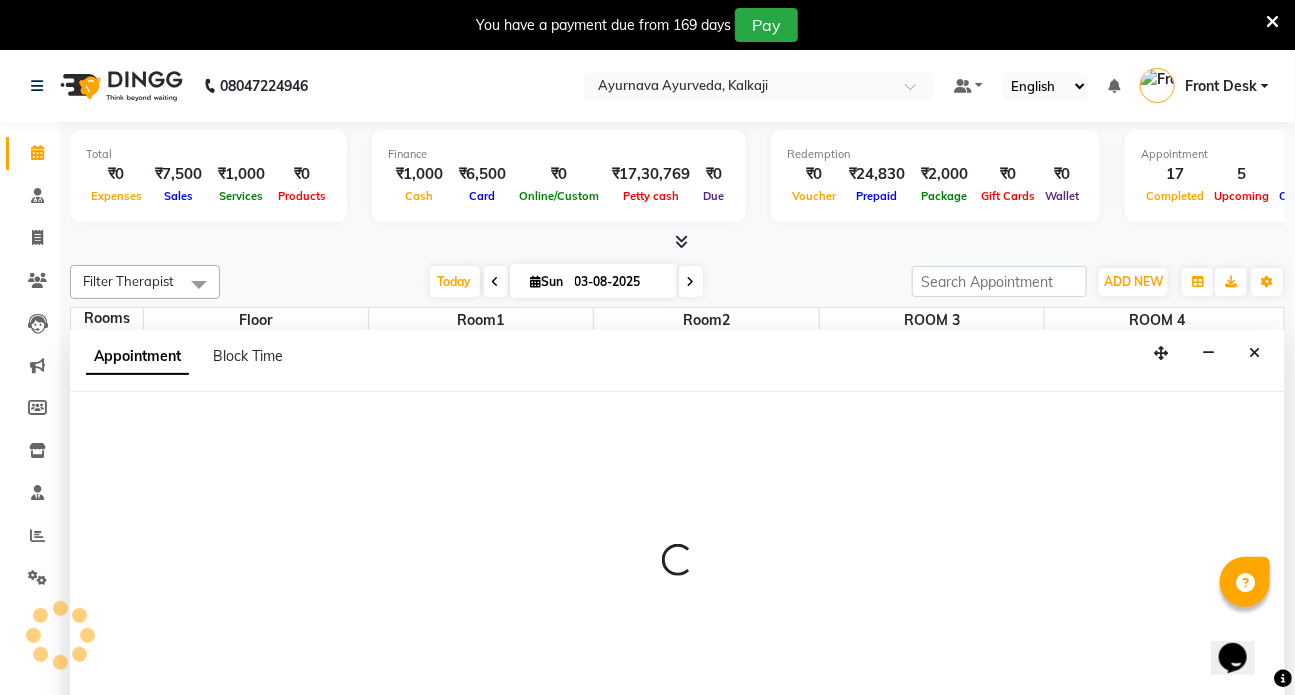 scroll, scrollTop: 50, scrollLeft: 0, axis: vertical 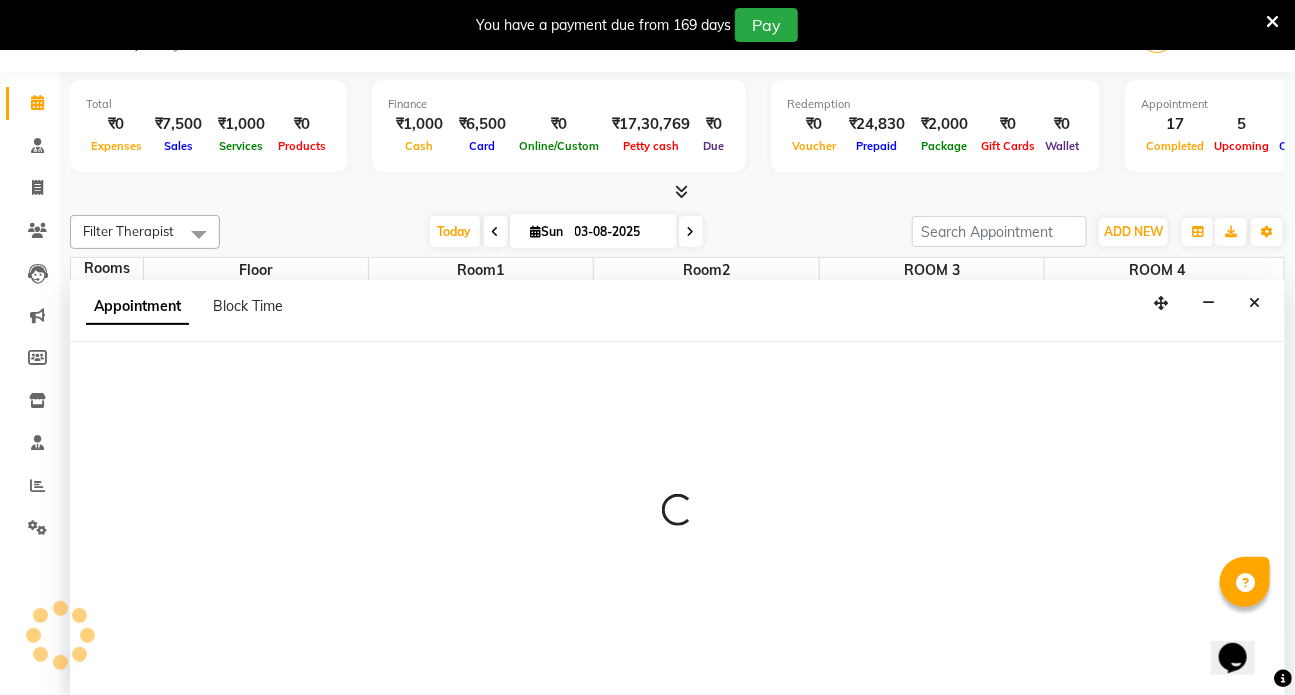 select on "1080" 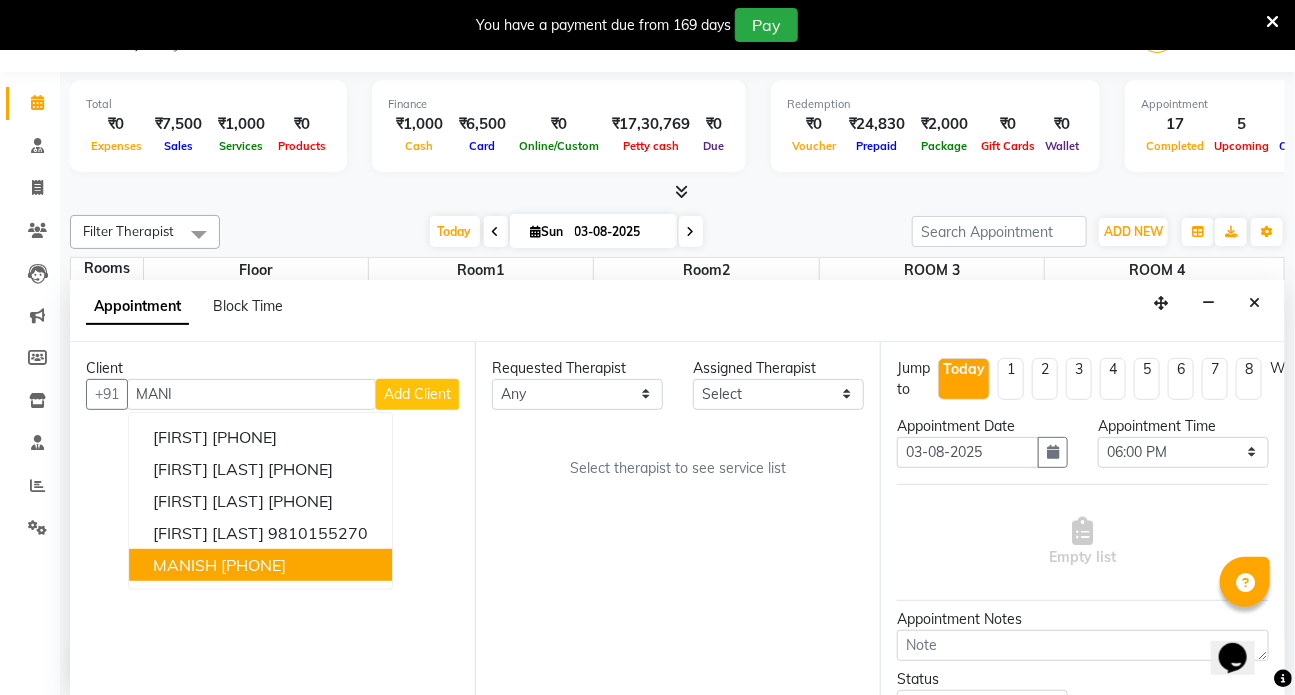 click on "MANISH" at bounding box center [185, 565] 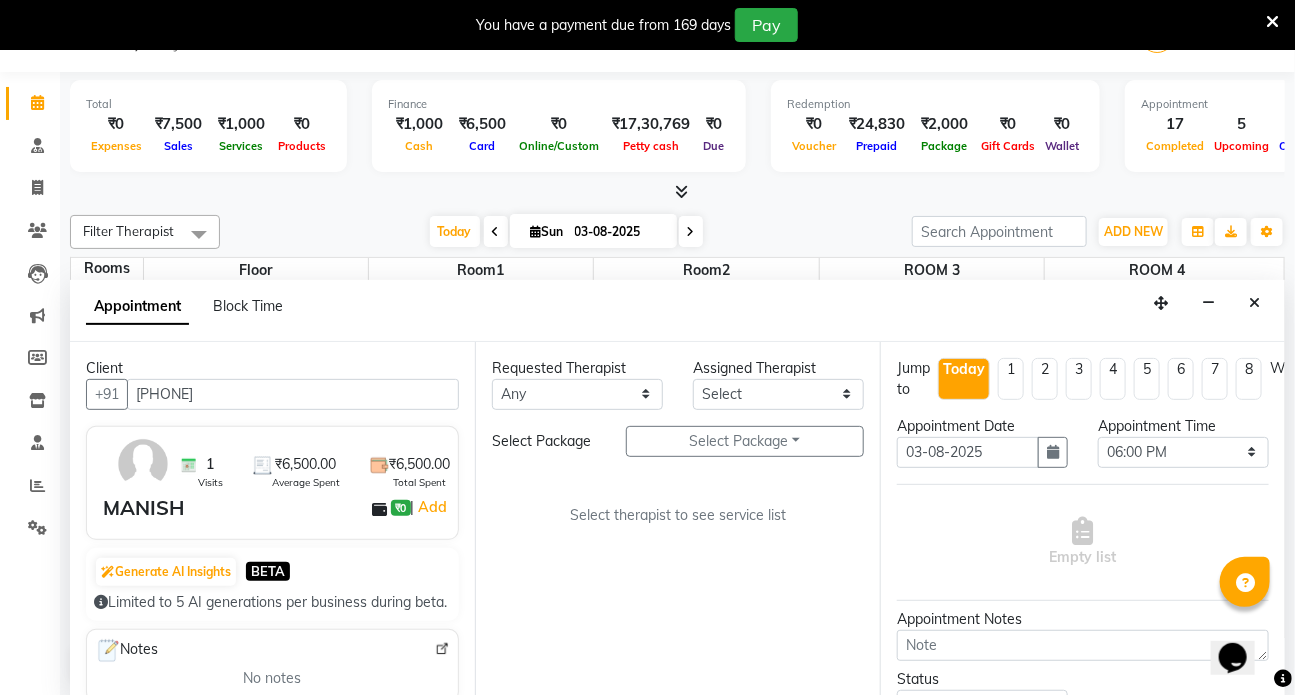 type on "[PHONE]" 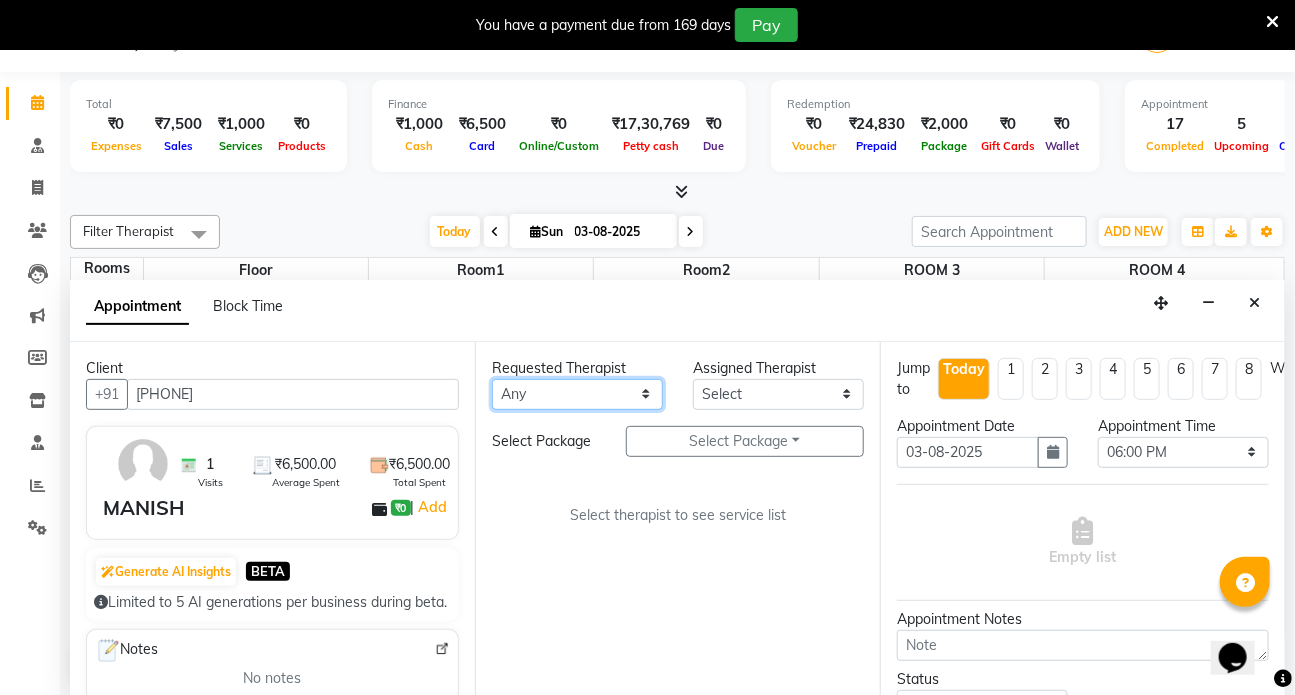 click on "Select [FIRST] [FIRST] [FIRST] [FIRST] [FIRST] [FIRST] [FIRST] [FIRST] [FIRST] [FIRST] [FIRST] [FIRST] [FIRST]" at bounding box center [577, 394] 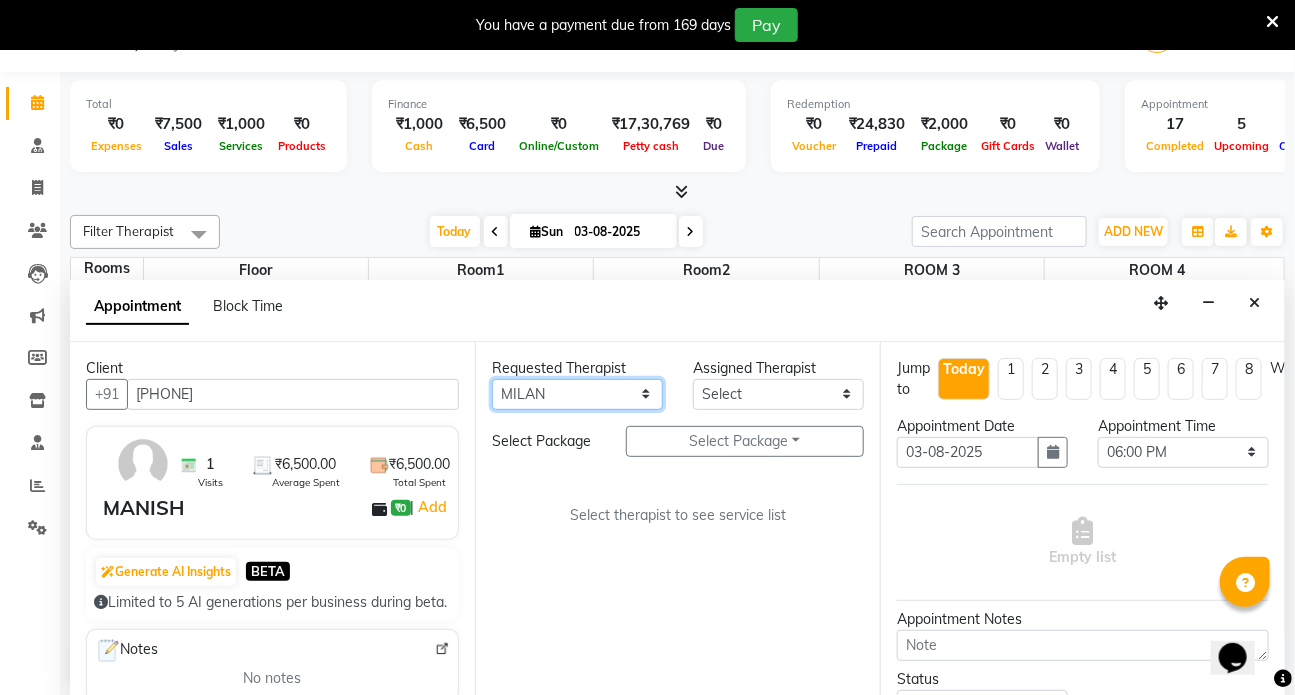 click on "Select [FIRST] [FIRST] [FIRST] [FIRST] [FIRST] [FIRST] [FIRST] [FIRST] [FIRST] [FIRST] [FIRST] [FIRST] [FIRST]" at bounding box center [577, 394] 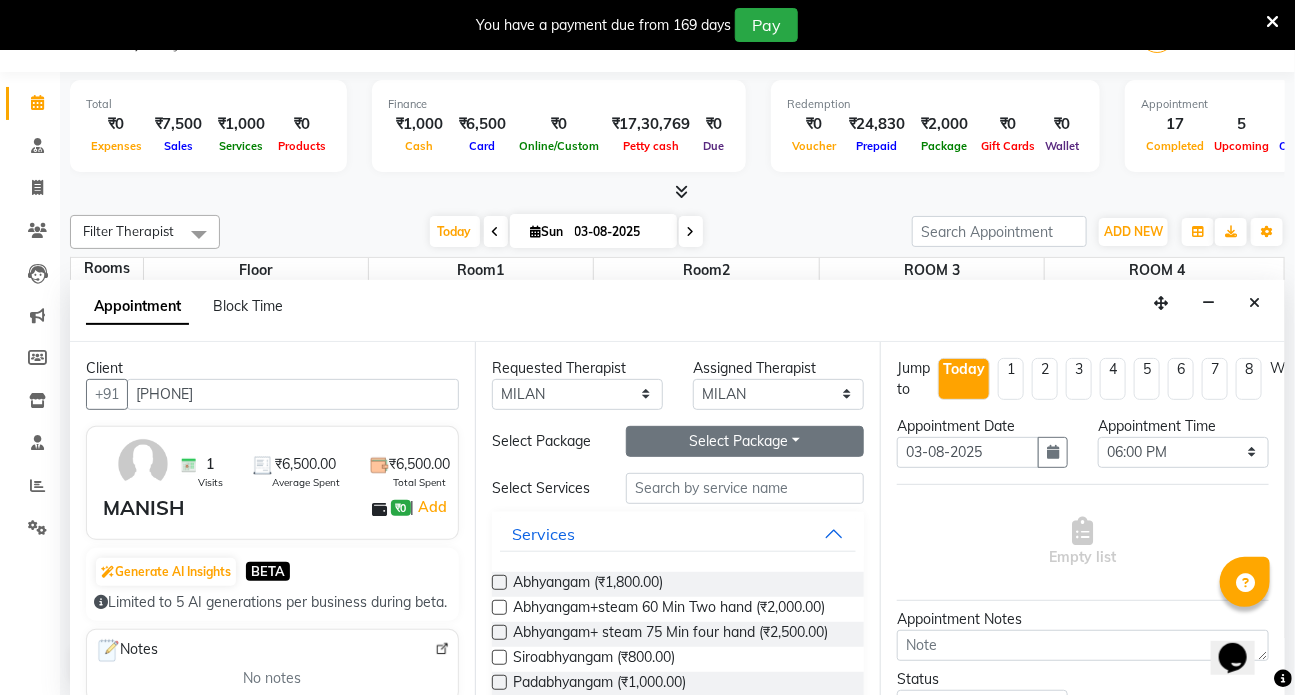 click on "Select Package  Toggle Dropdown" at bounding box center (745, 441) 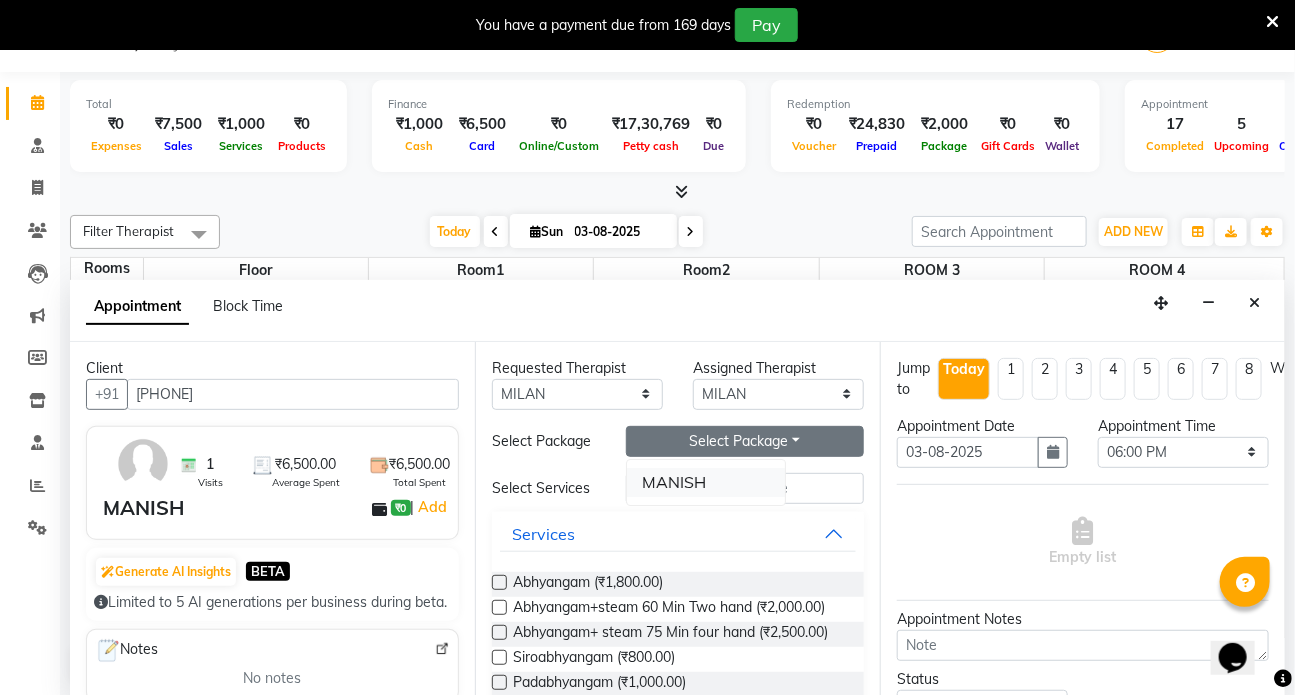 click on "MANISH" at bounding box center [706, 482] 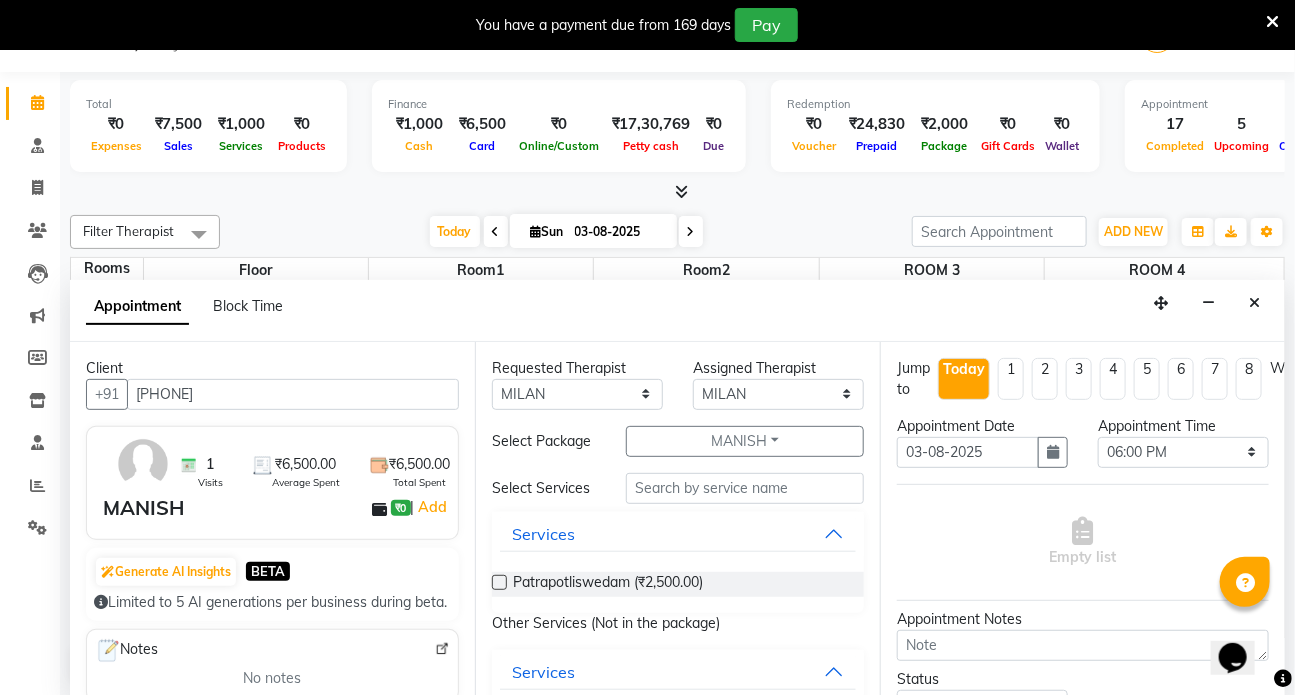 click at bounding box center (499, 582) 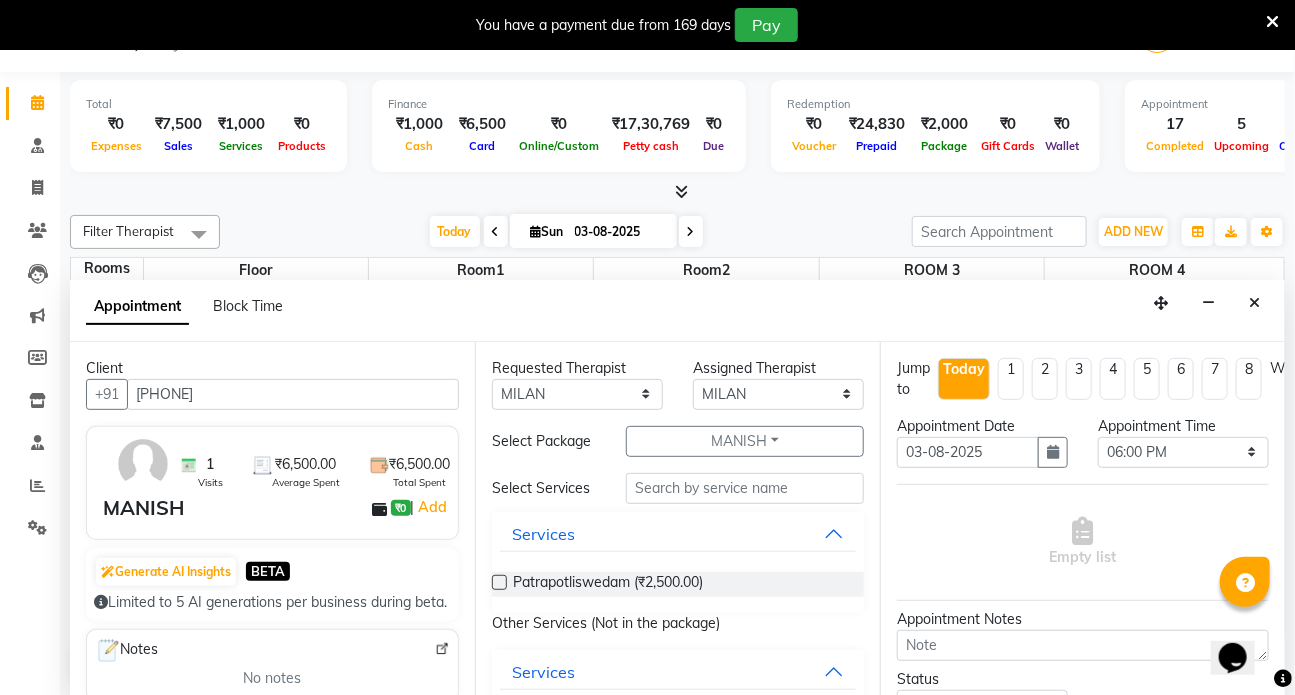 click at bounding box center [498, 584] 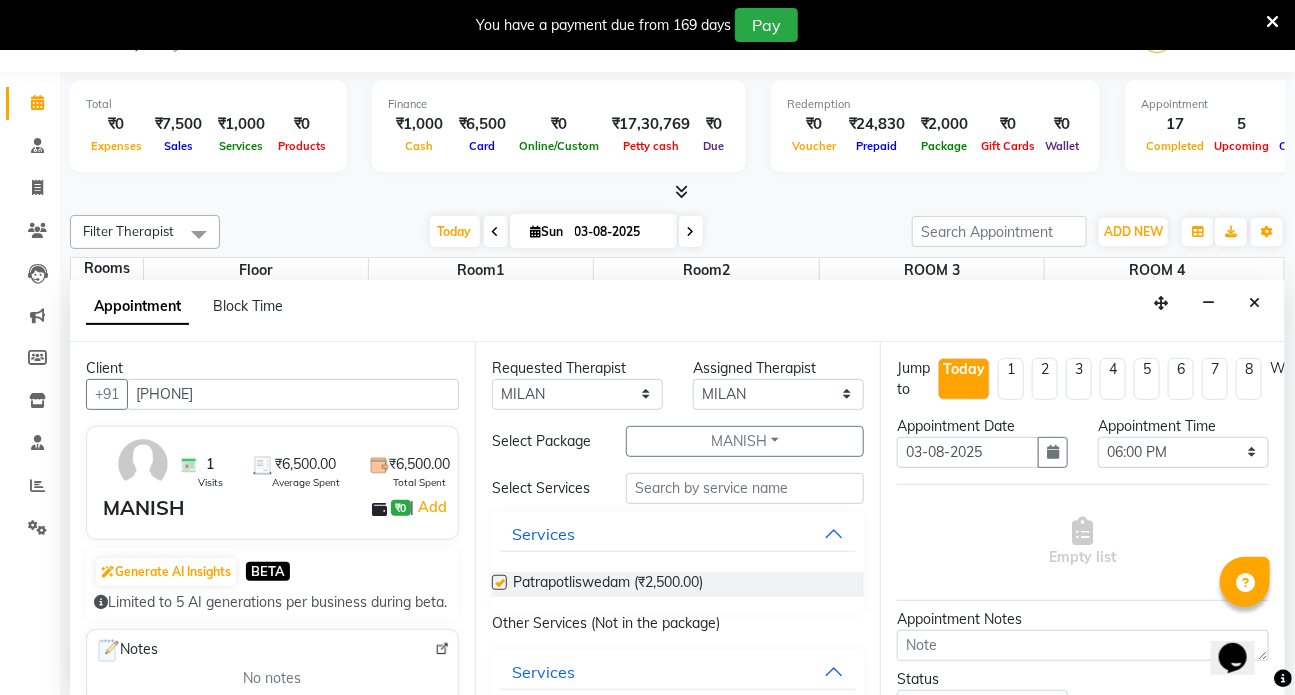 select on "3622" 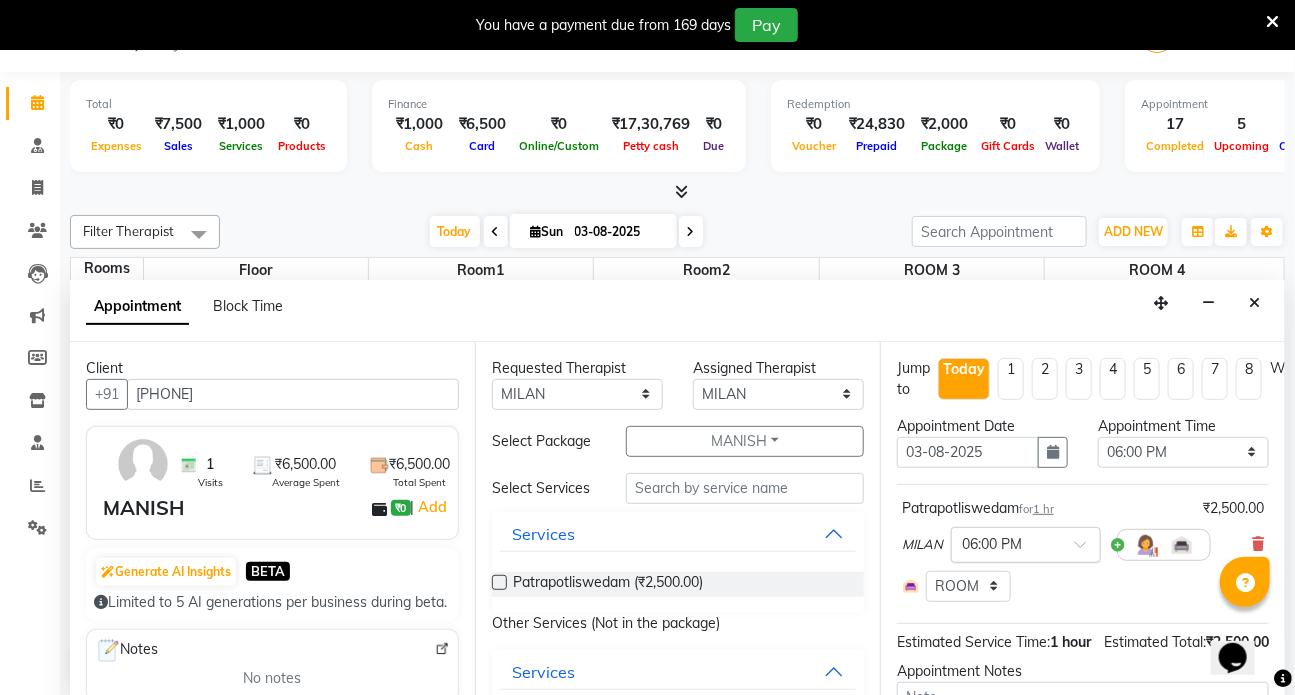 checkbox on "false" 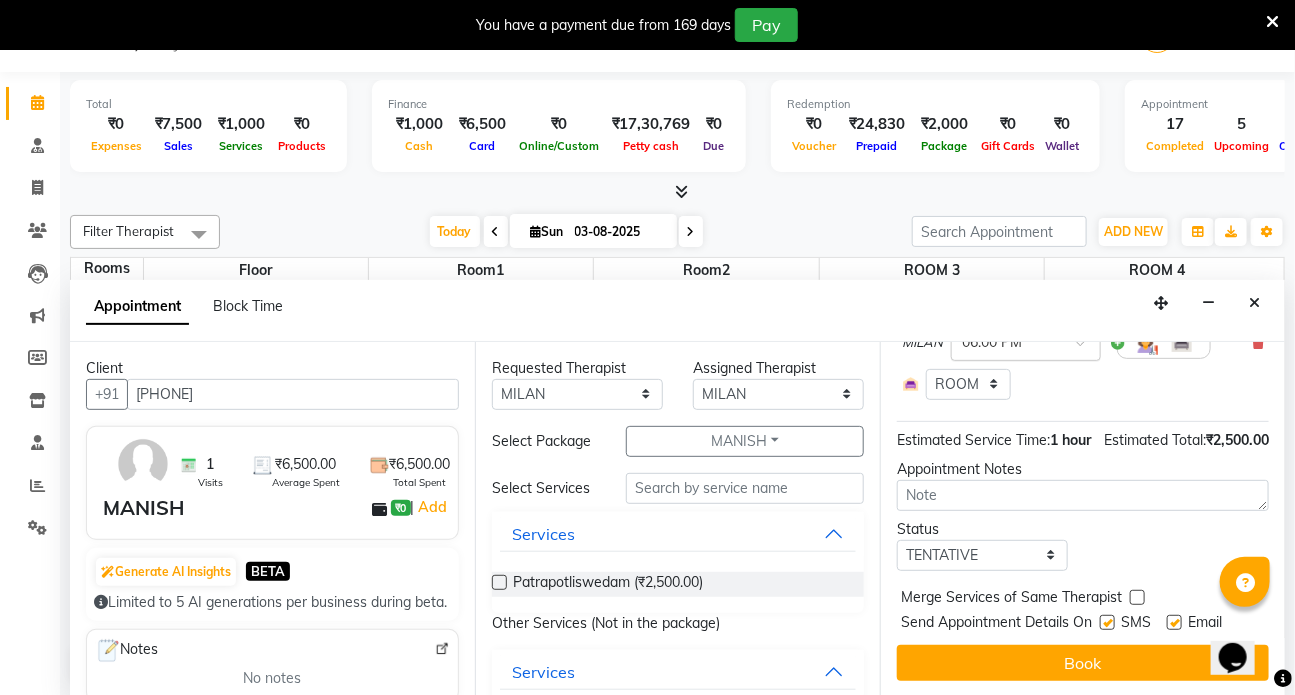 scroll, scrollTop: 235, scrollLeft: 0, axis: vertical 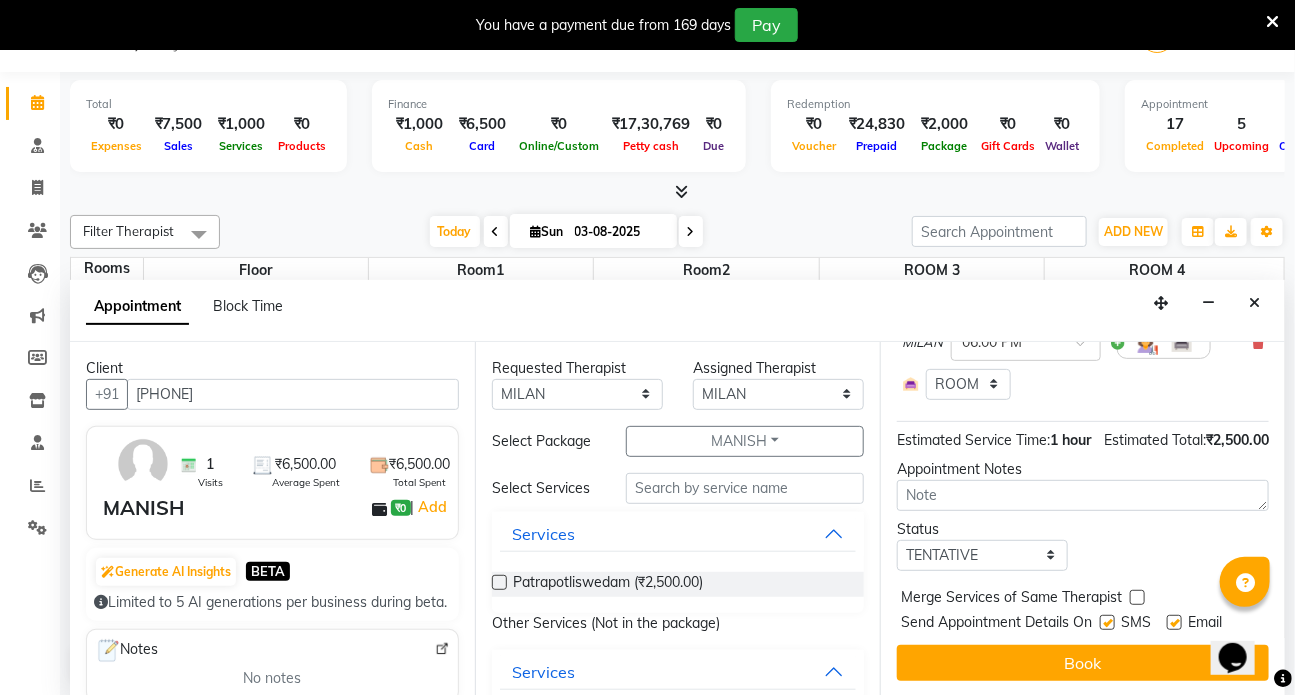 click at bounding box center (1107, 622) 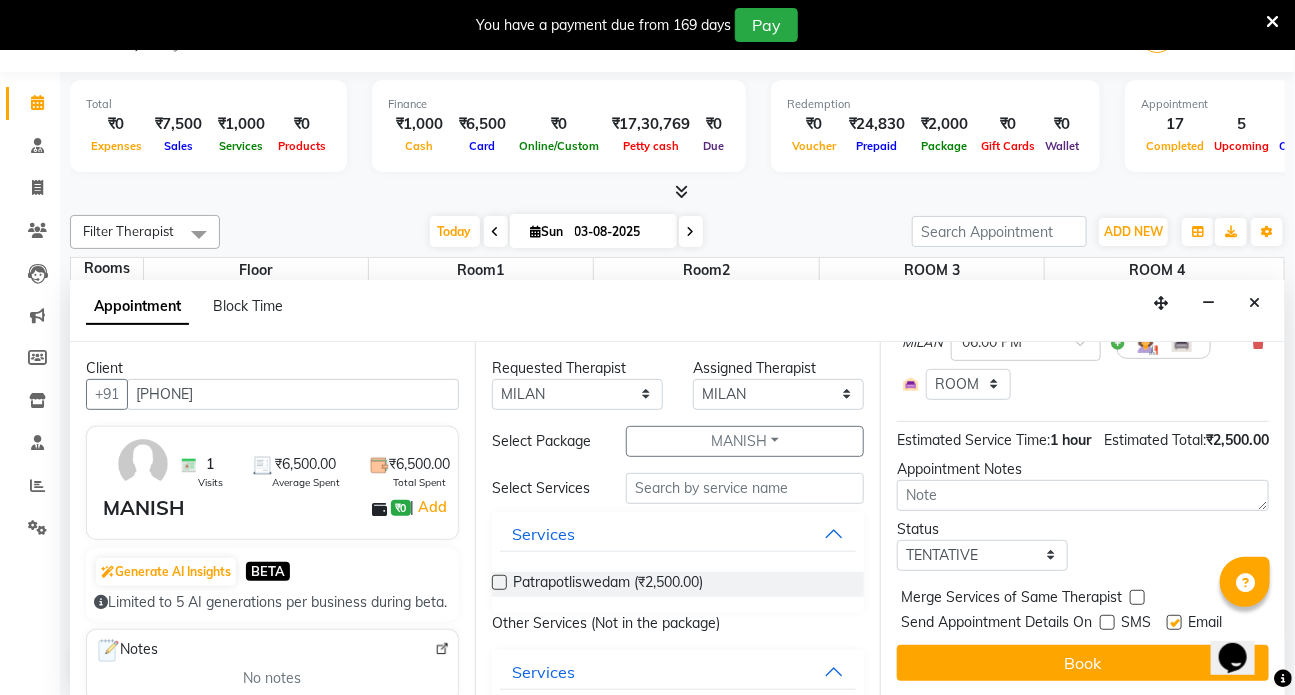 drag, startPoint x: 1178, startPoint y: 606, endPoint x: 1158, endPoint y: 614, distance: 21.540659 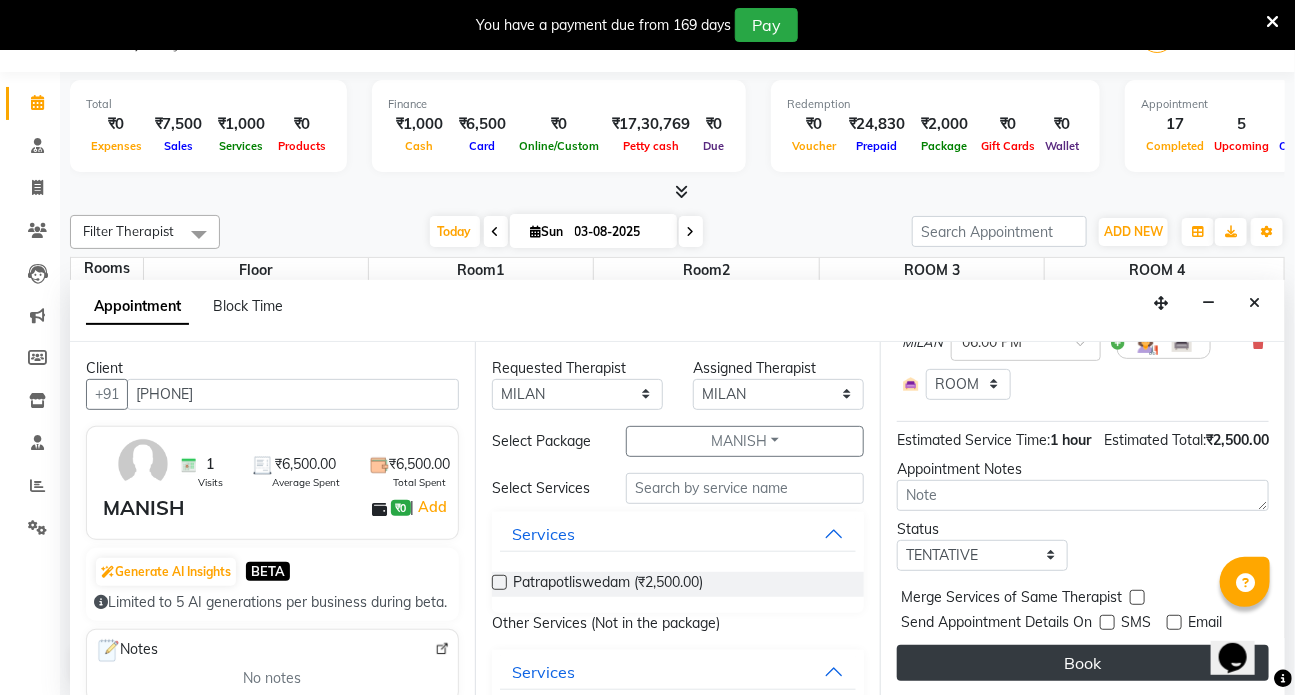 click on "Book" at bounding box center (1083, 663) 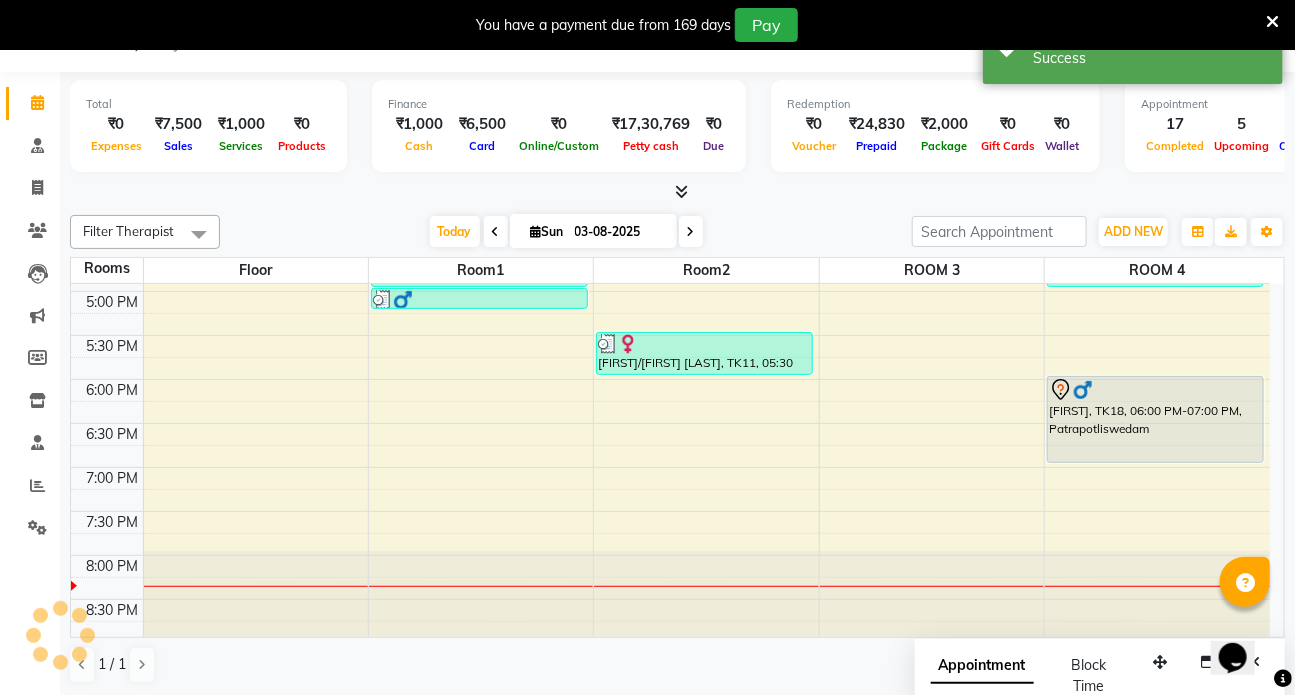 scroll, scrollTop: 0, scrollLeft: 0, axis: both 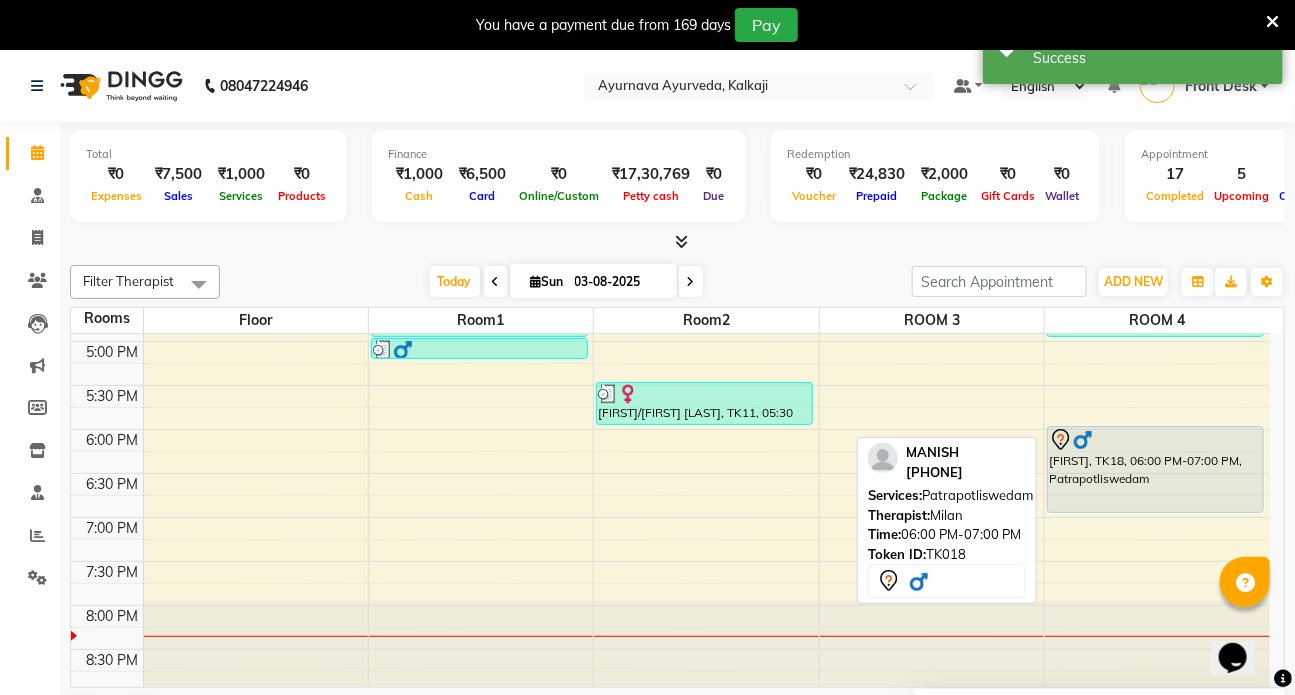 click on "[FIRST], TK18, 06:00 PM-07:00 PM, Patrapotliswedam" at bounding box center (1155, 469) 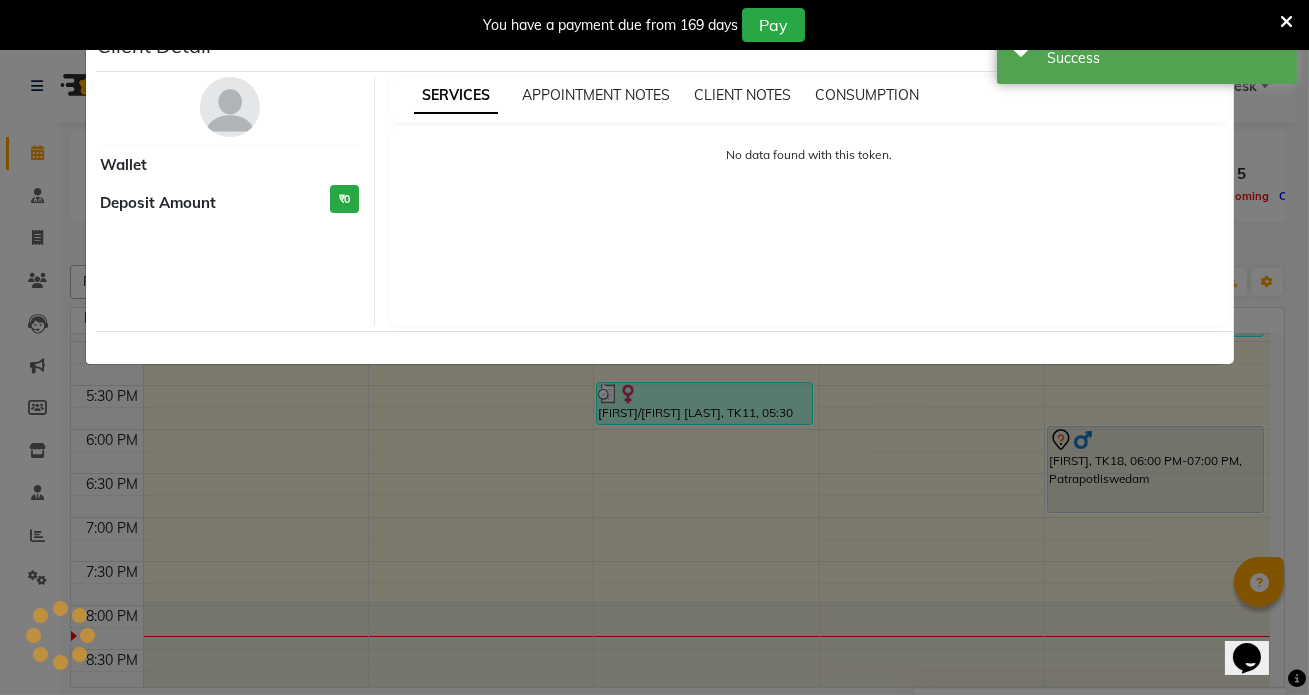 select on "7" 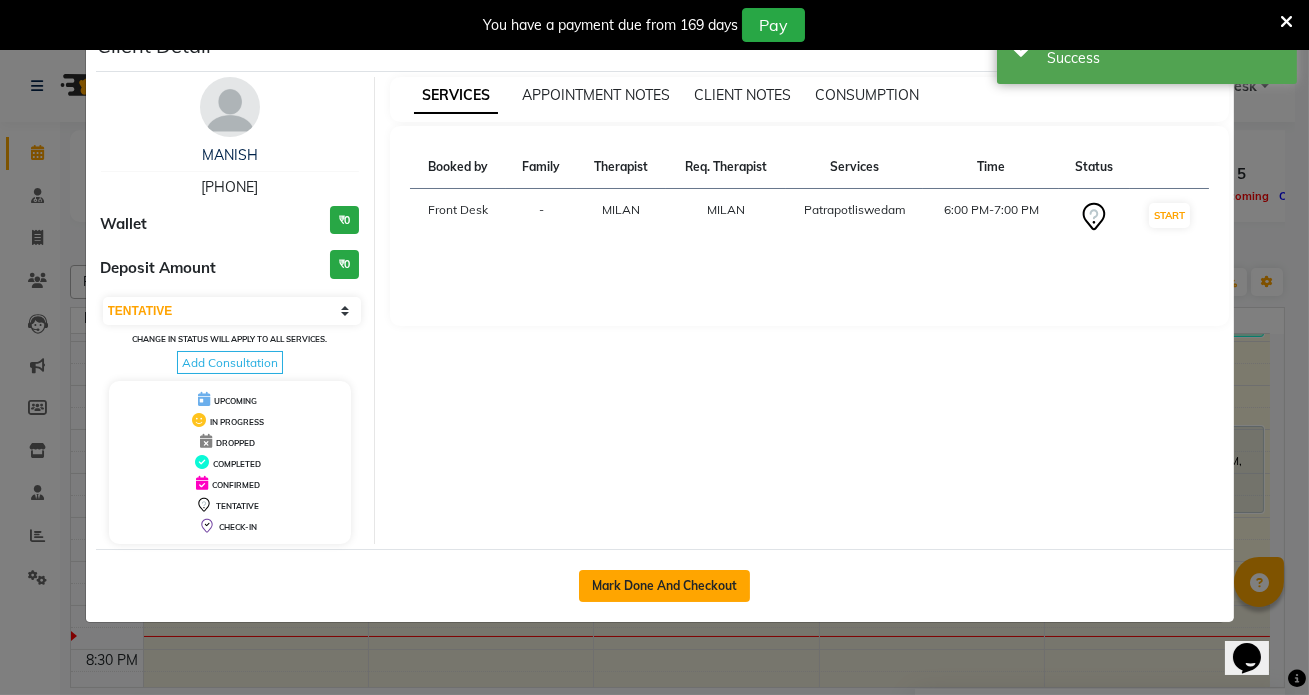 click on "Mark Done And Checkout" 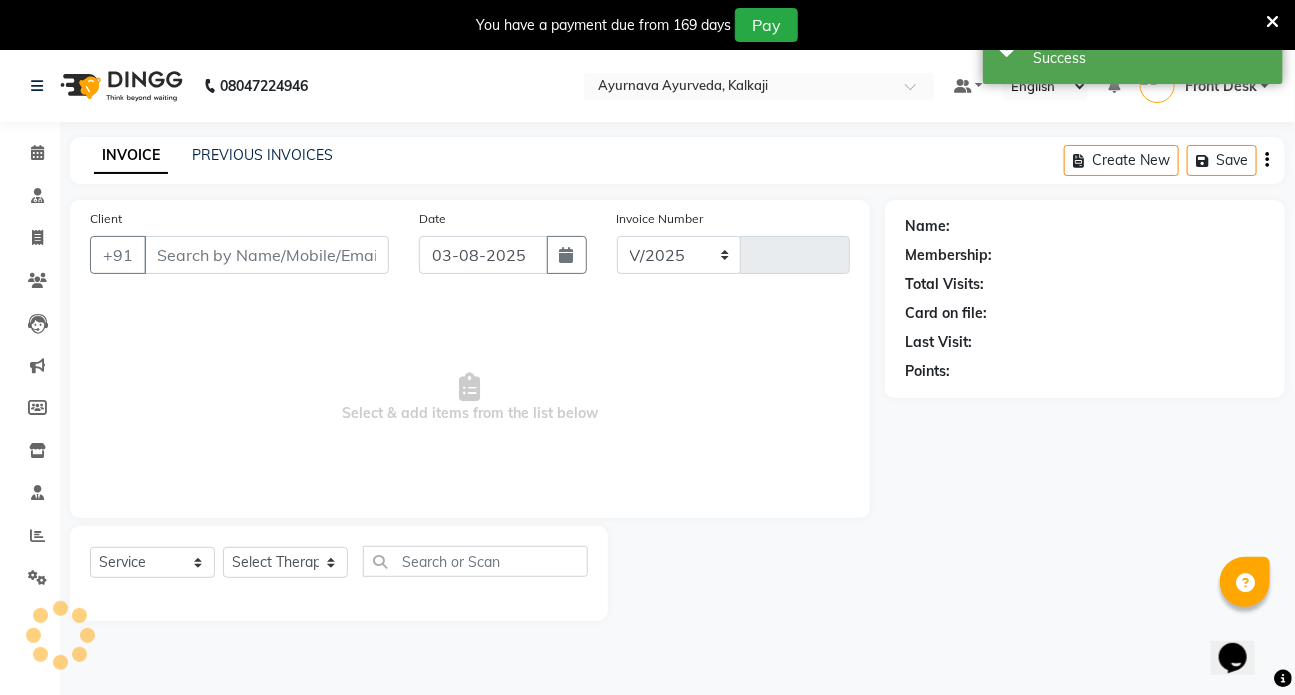 select on "5585" 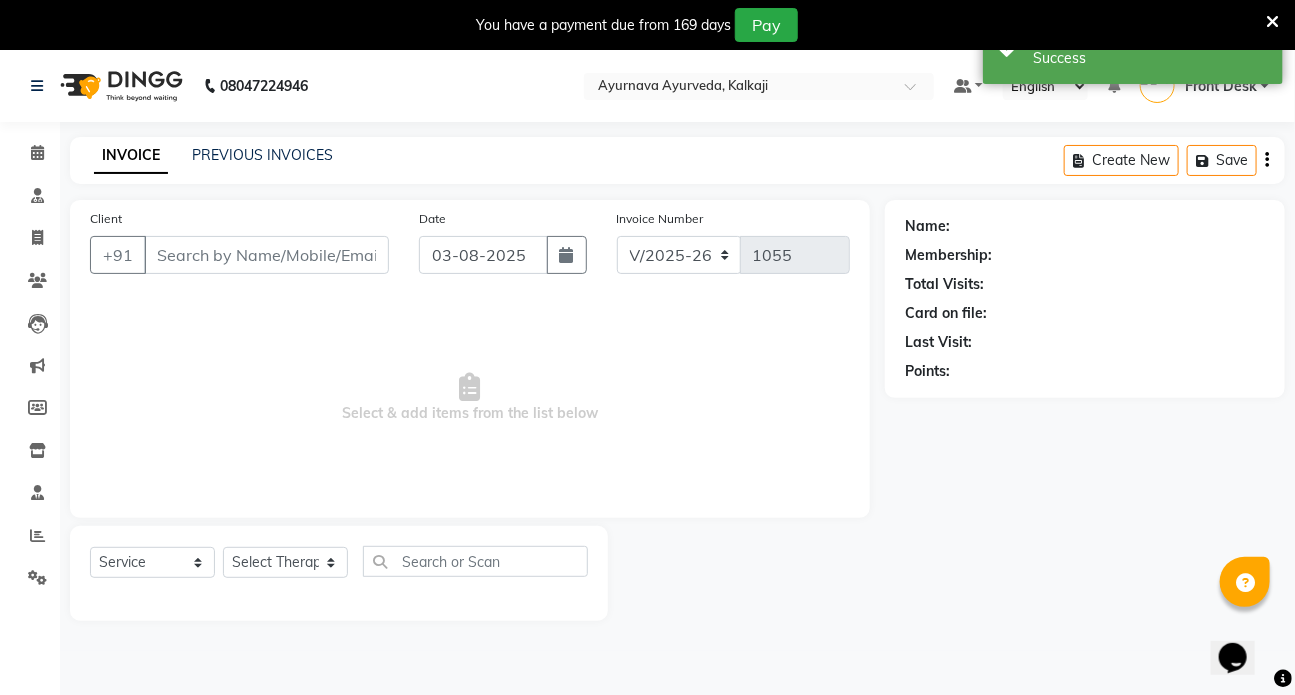 type on "[PHONE]" 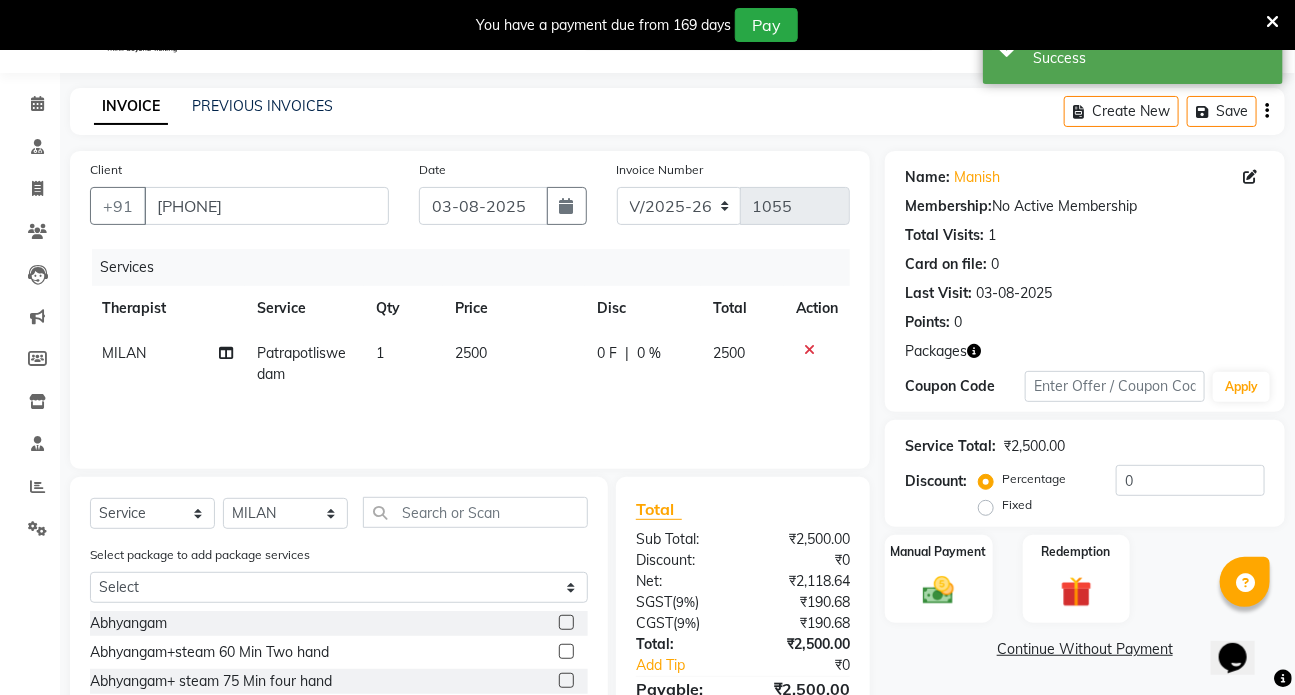scroll, scrollTop: 90, scrollLeft: 0, axis: vertical 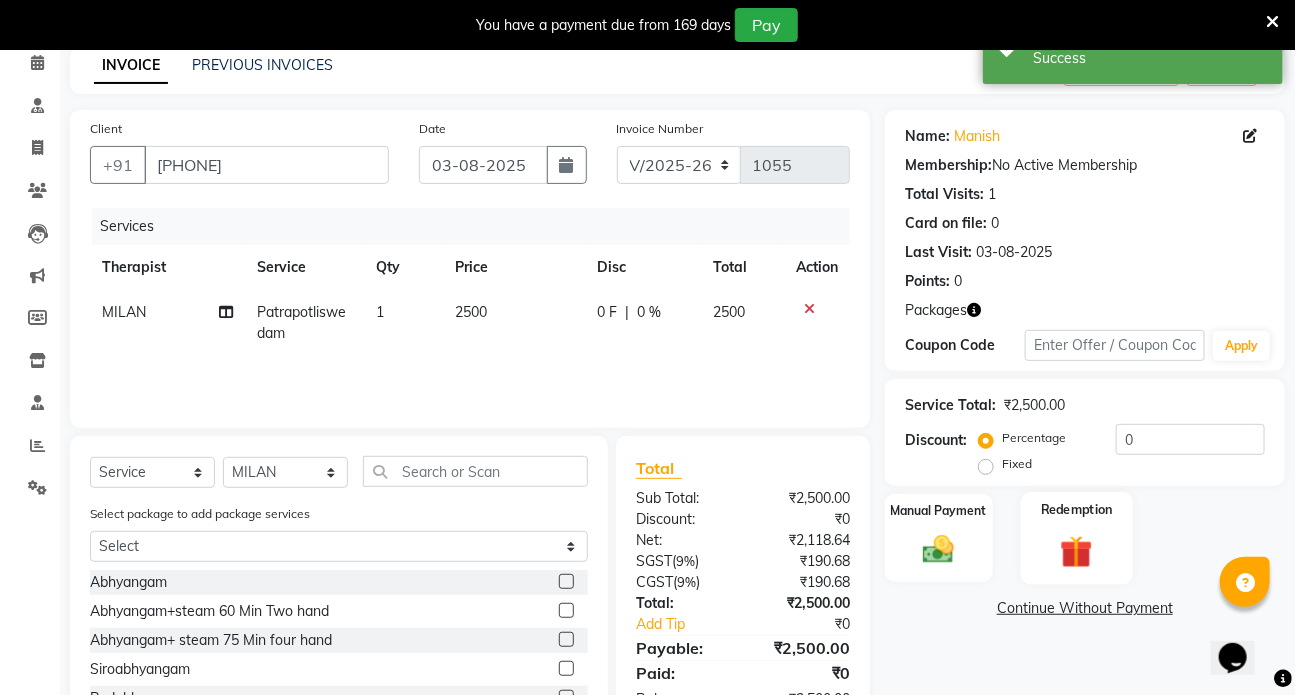 click 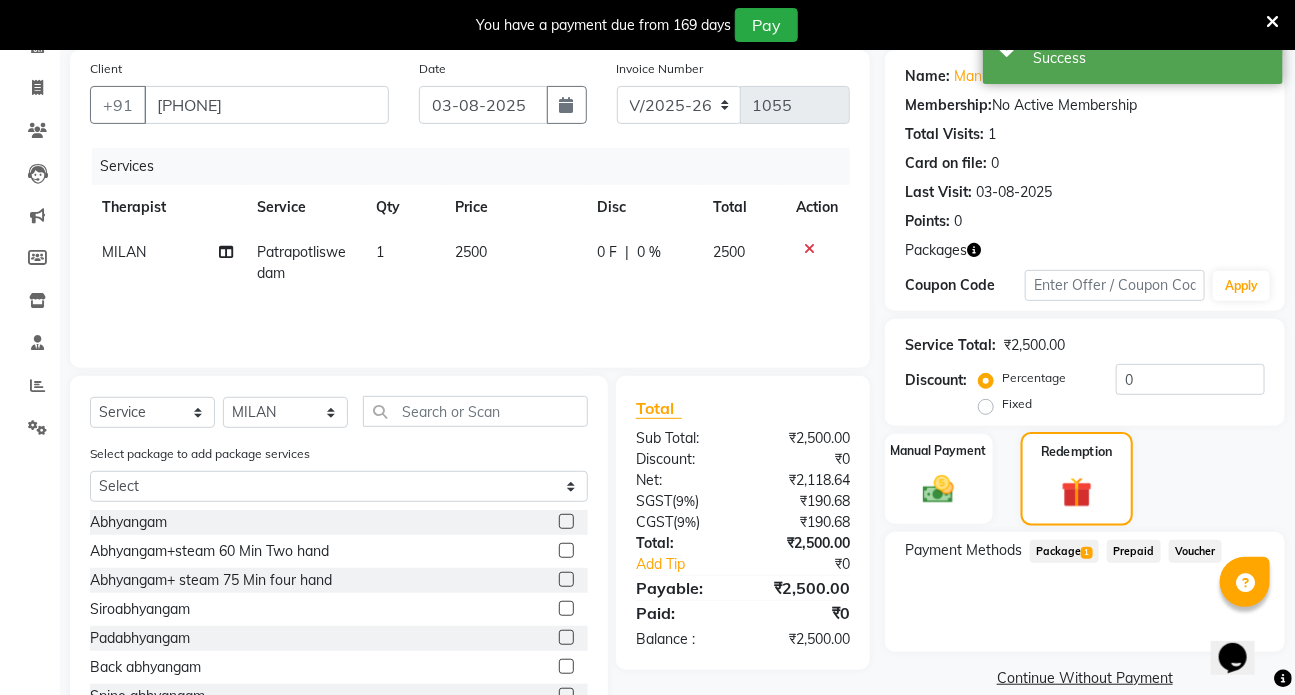 scroll, scrollTop: 223, scrollLeft: 0, axis: vertical 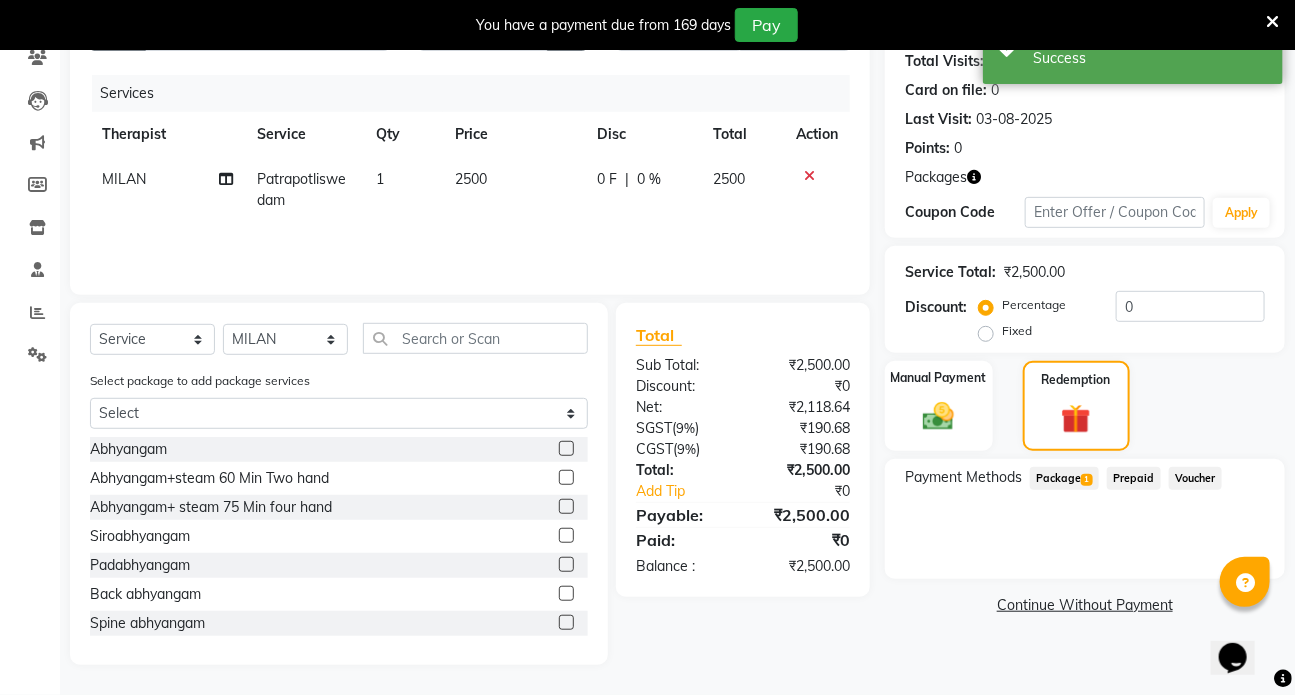 click on "Package  1" 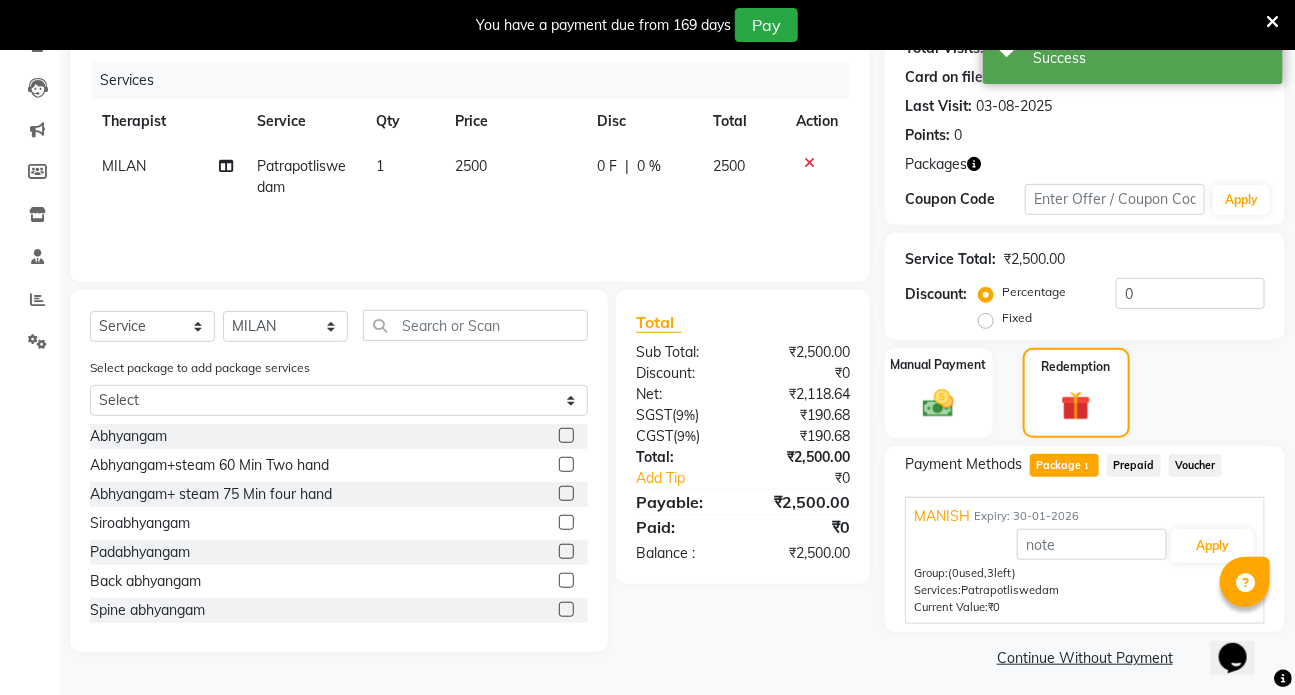 scroll, scrollTop: 242, scrollLeft: 0, axis: vertical 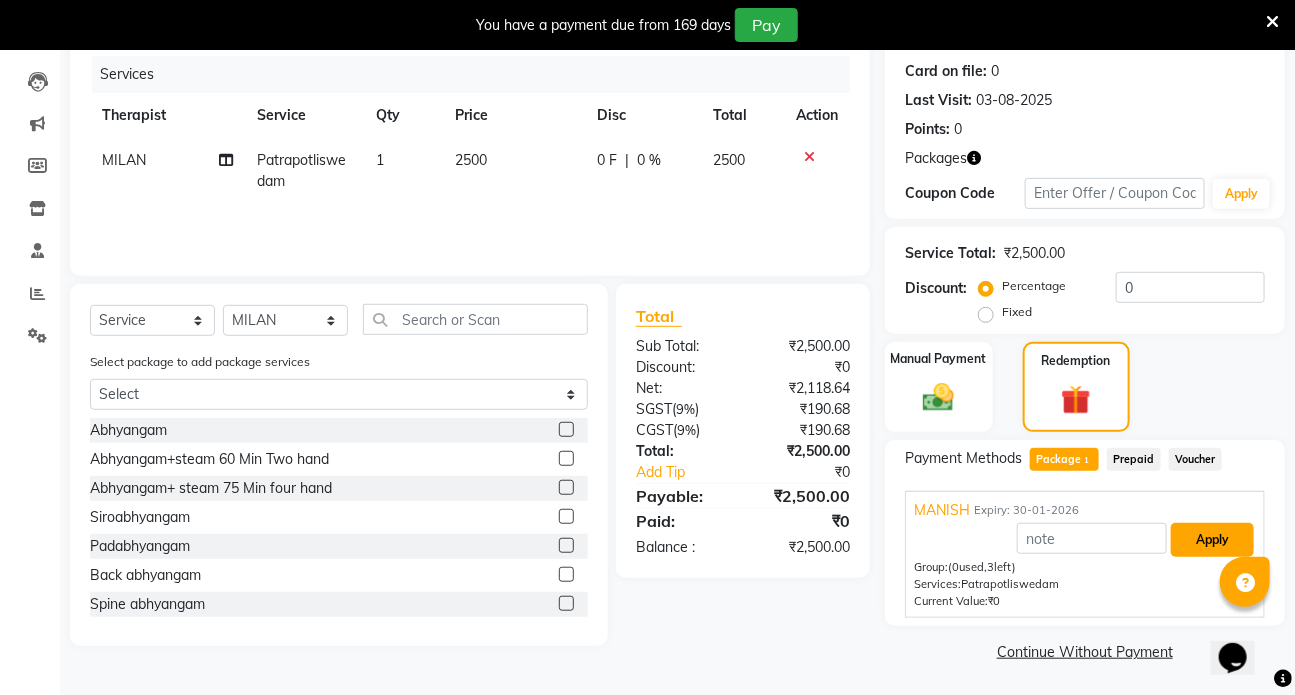 click on "Apply" at bounding box center [1212, 540] 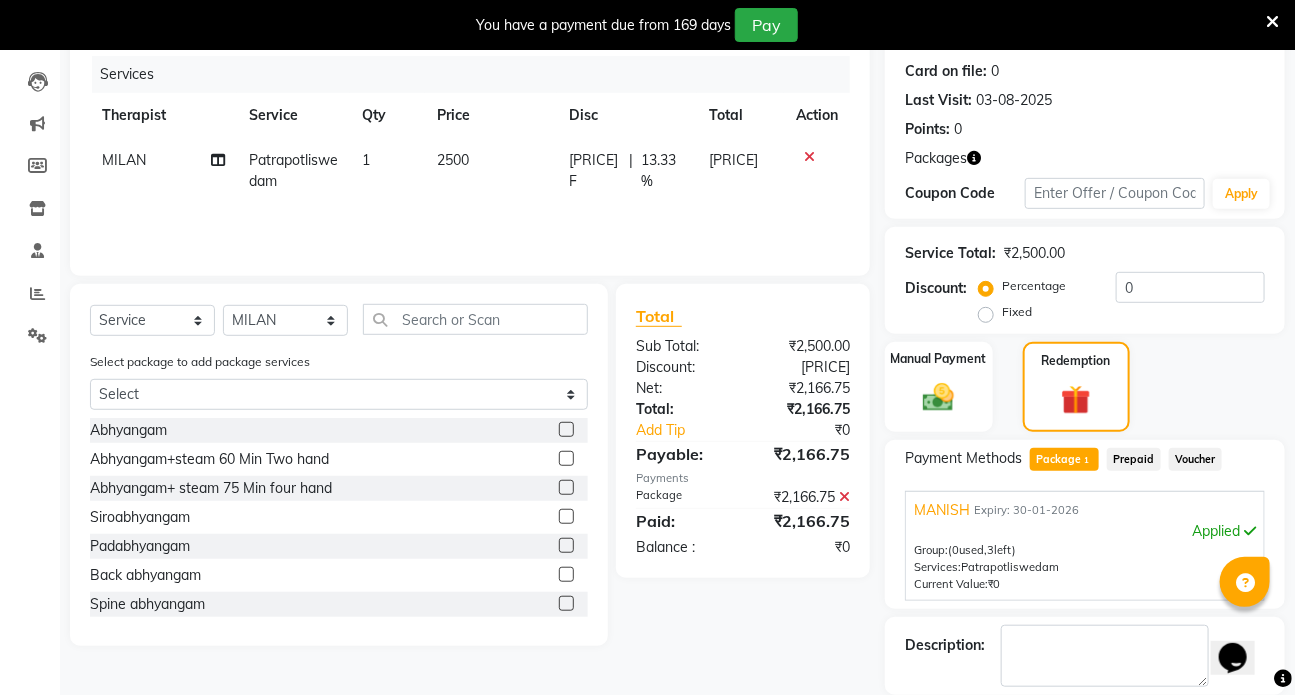scroll, scrollTop: 339, scrollLeft: 0, axis: vertical 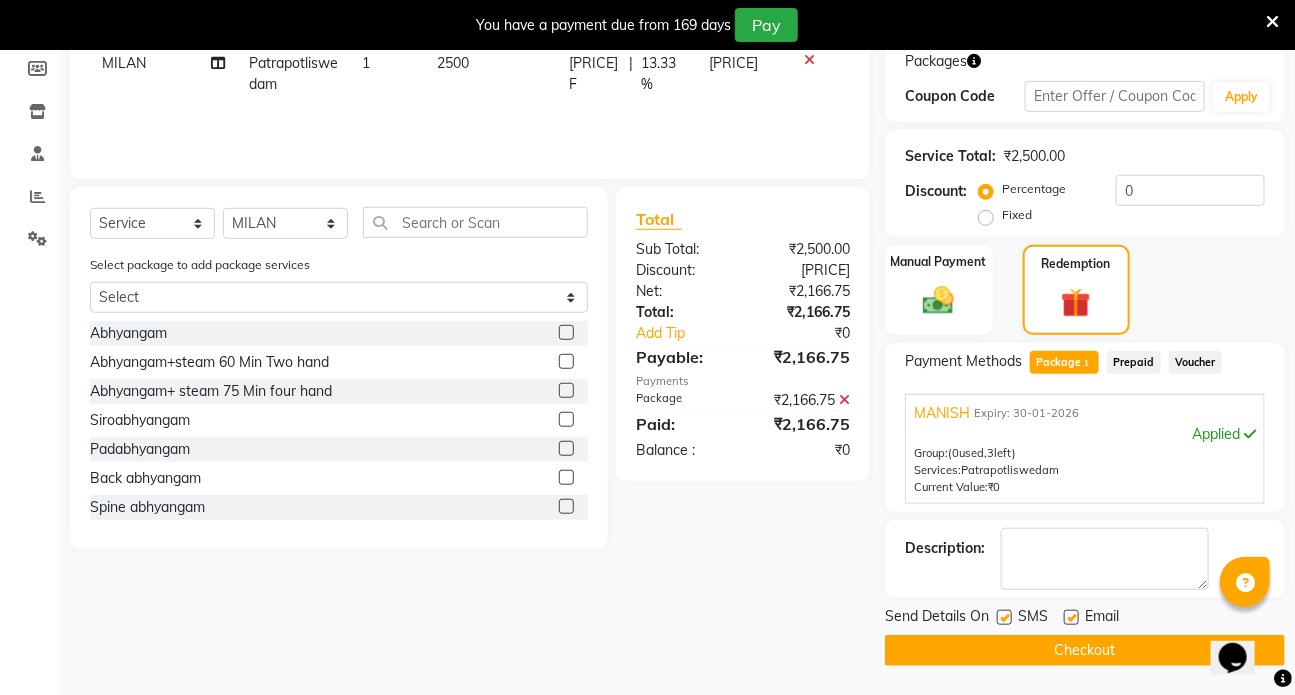 click 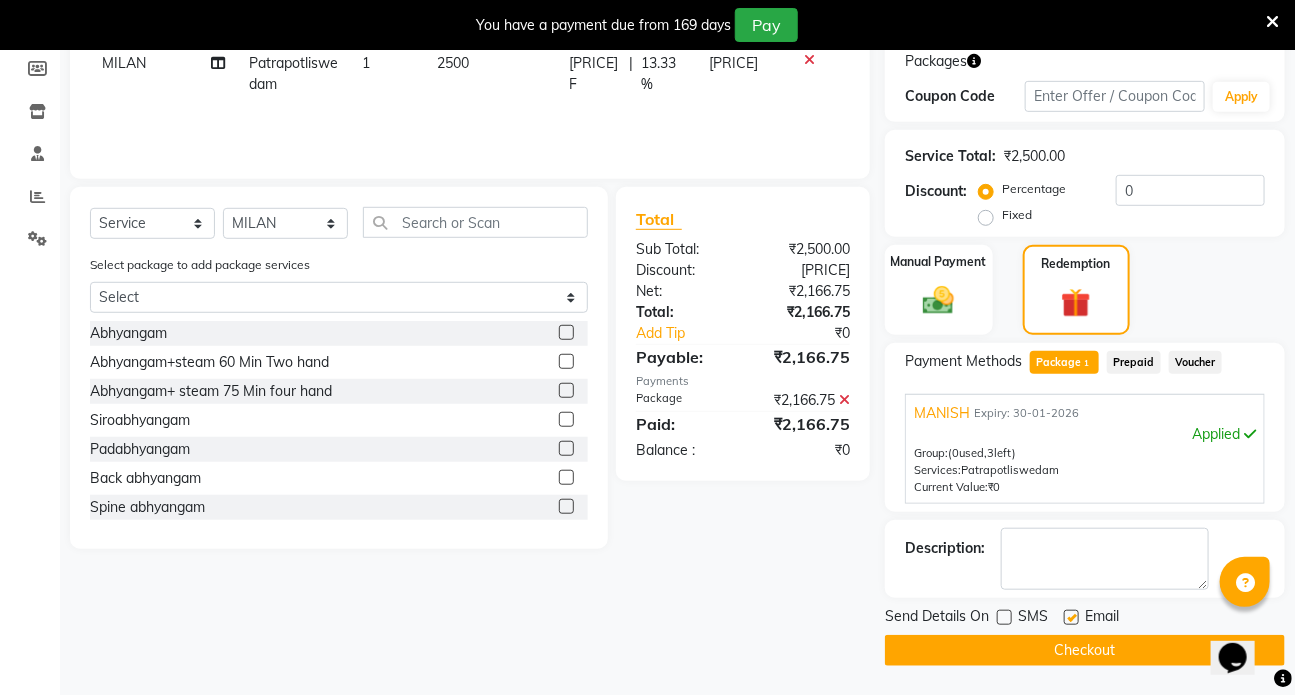 click 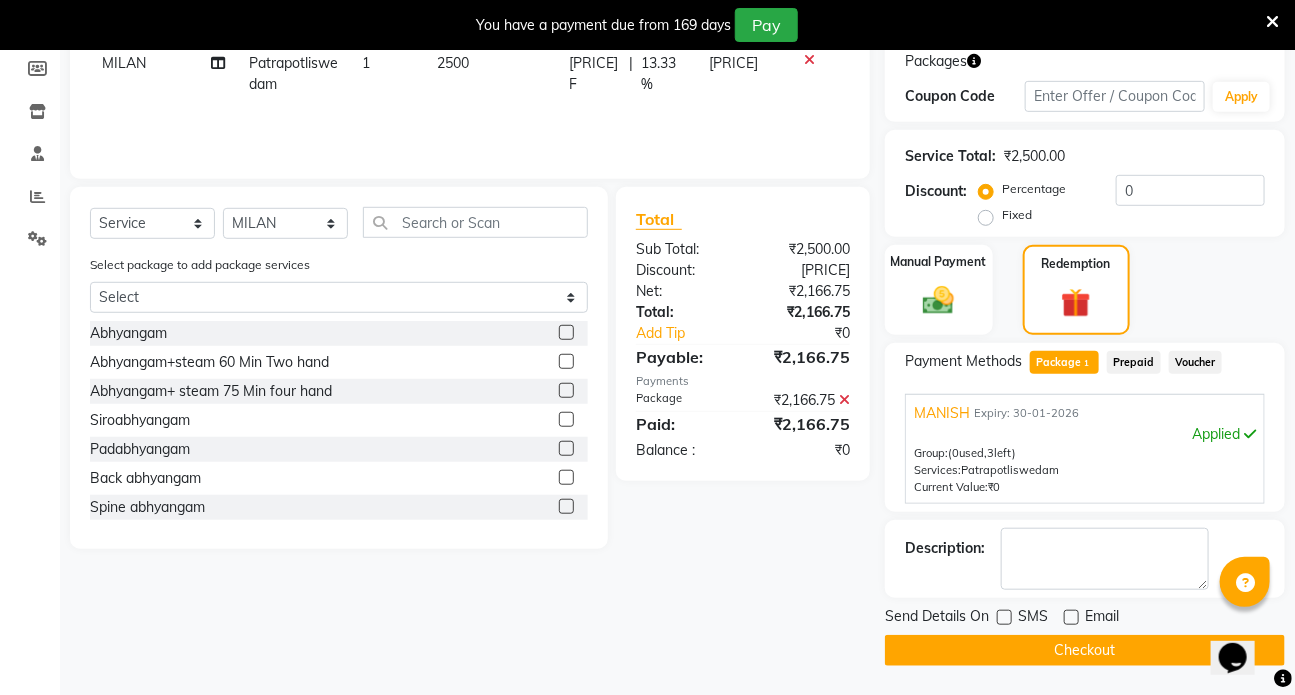 click on "Checkout" 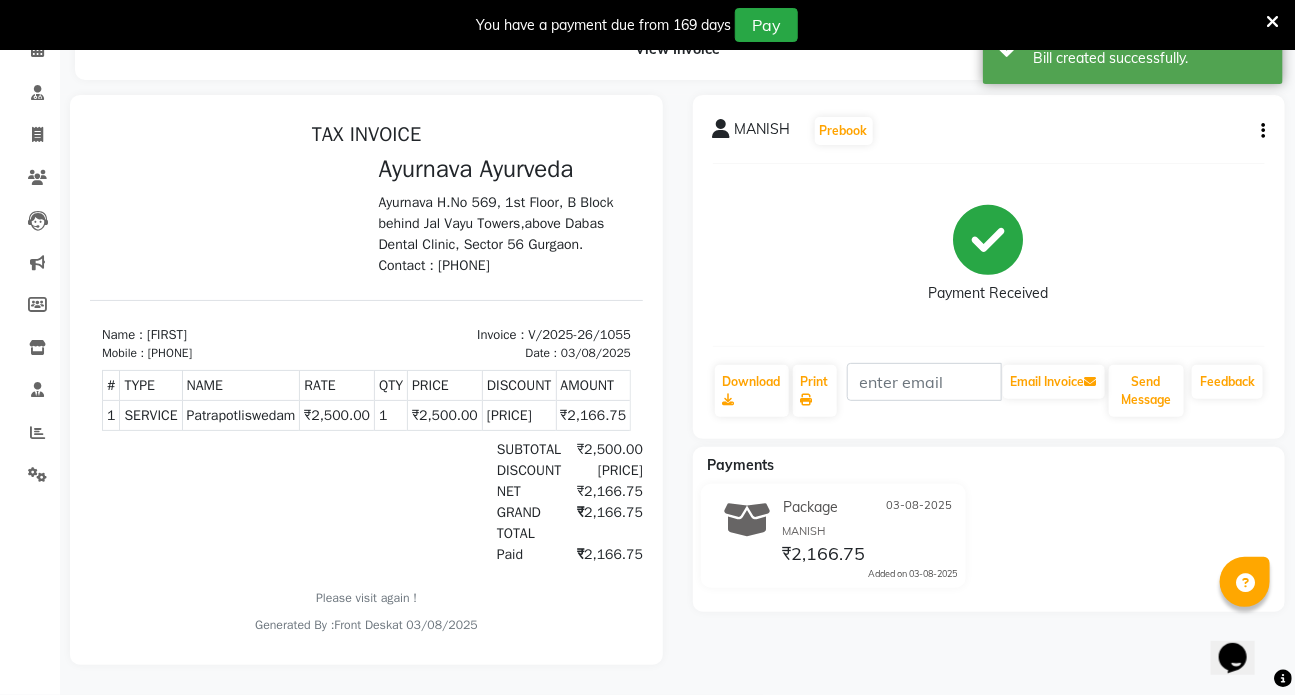 scroll, scrollTop: 0, scrollLeft: 0, axis: both 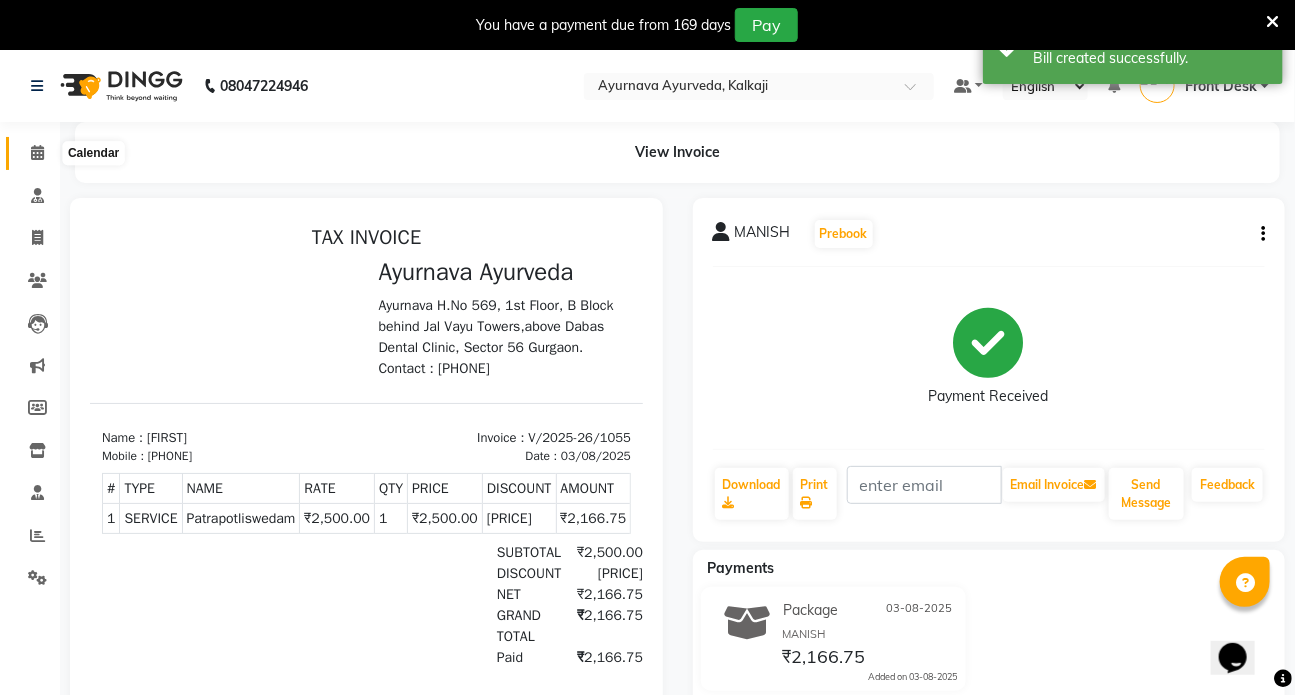 click 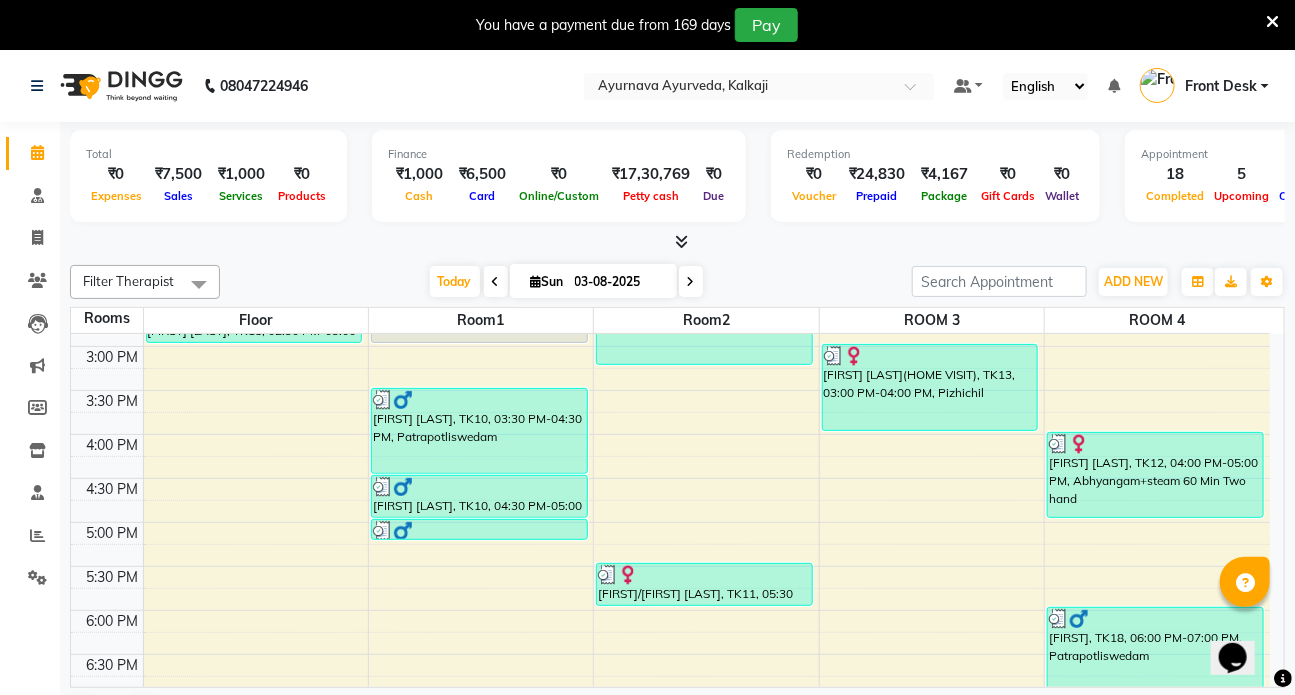 scroll, scrollTop: 690, scrollLeft: 0, axis: vertical 